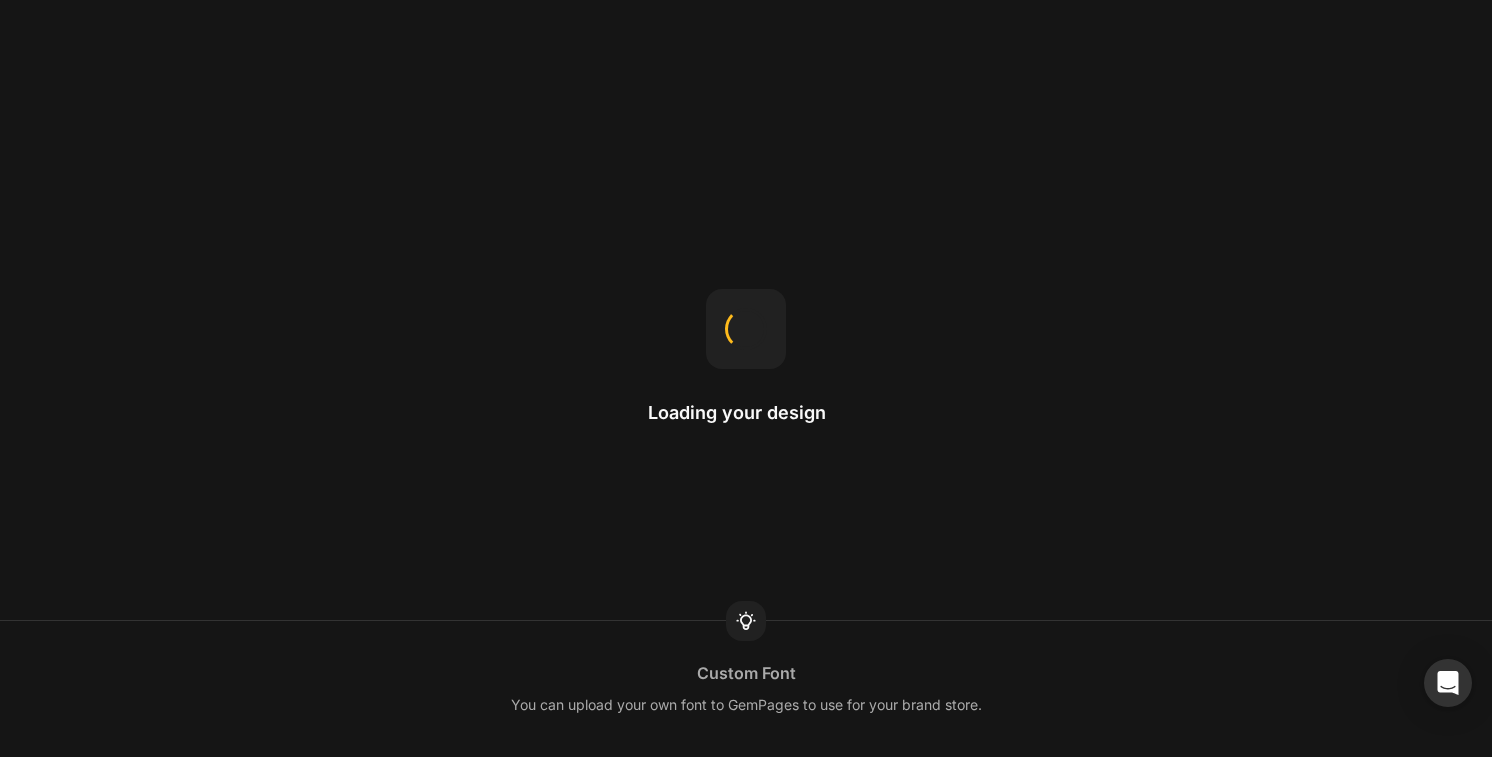 scroll, scrollTop: 0, scrollLeft: 0, axis: both 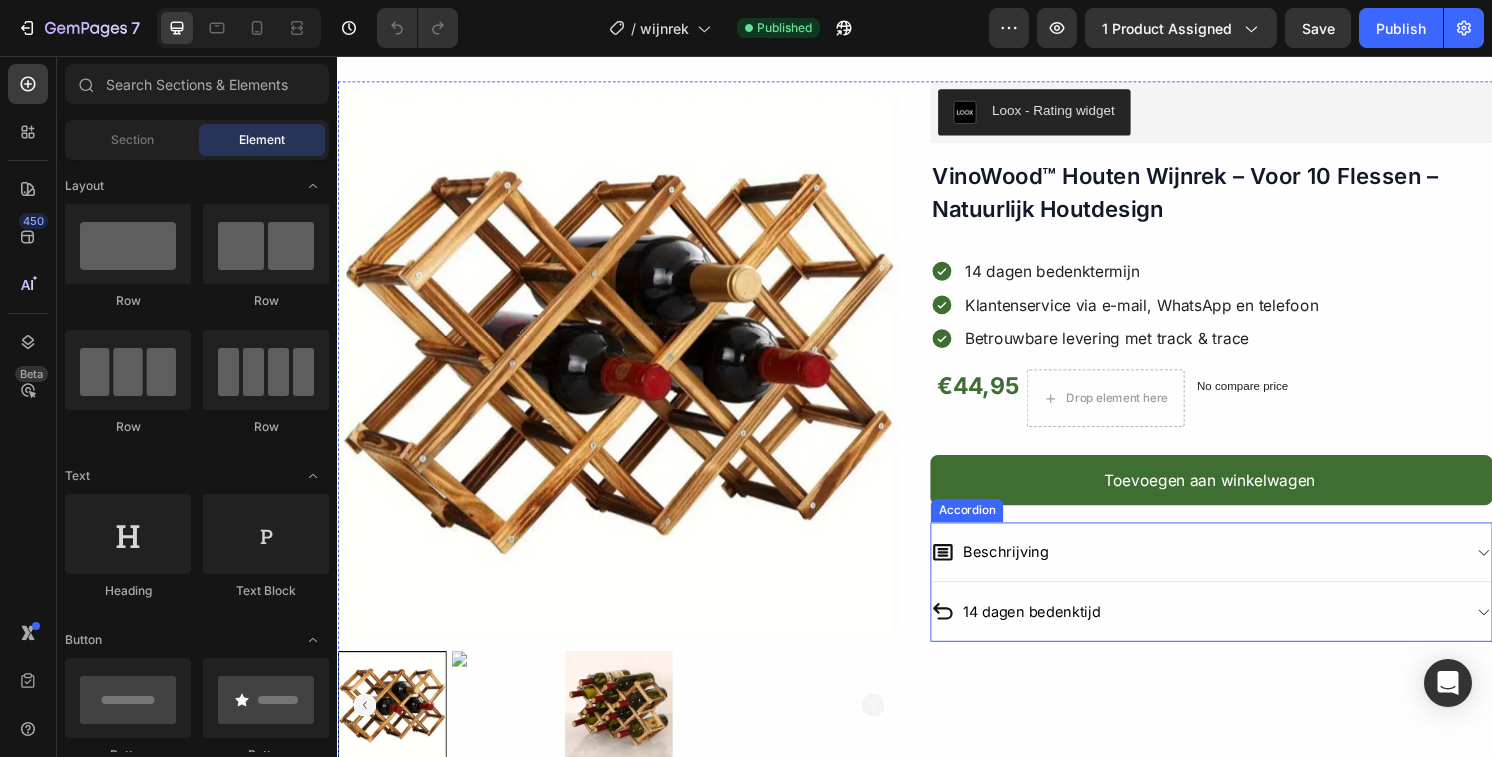 click on "Beschrijving" at bounding box center [1229, 571] 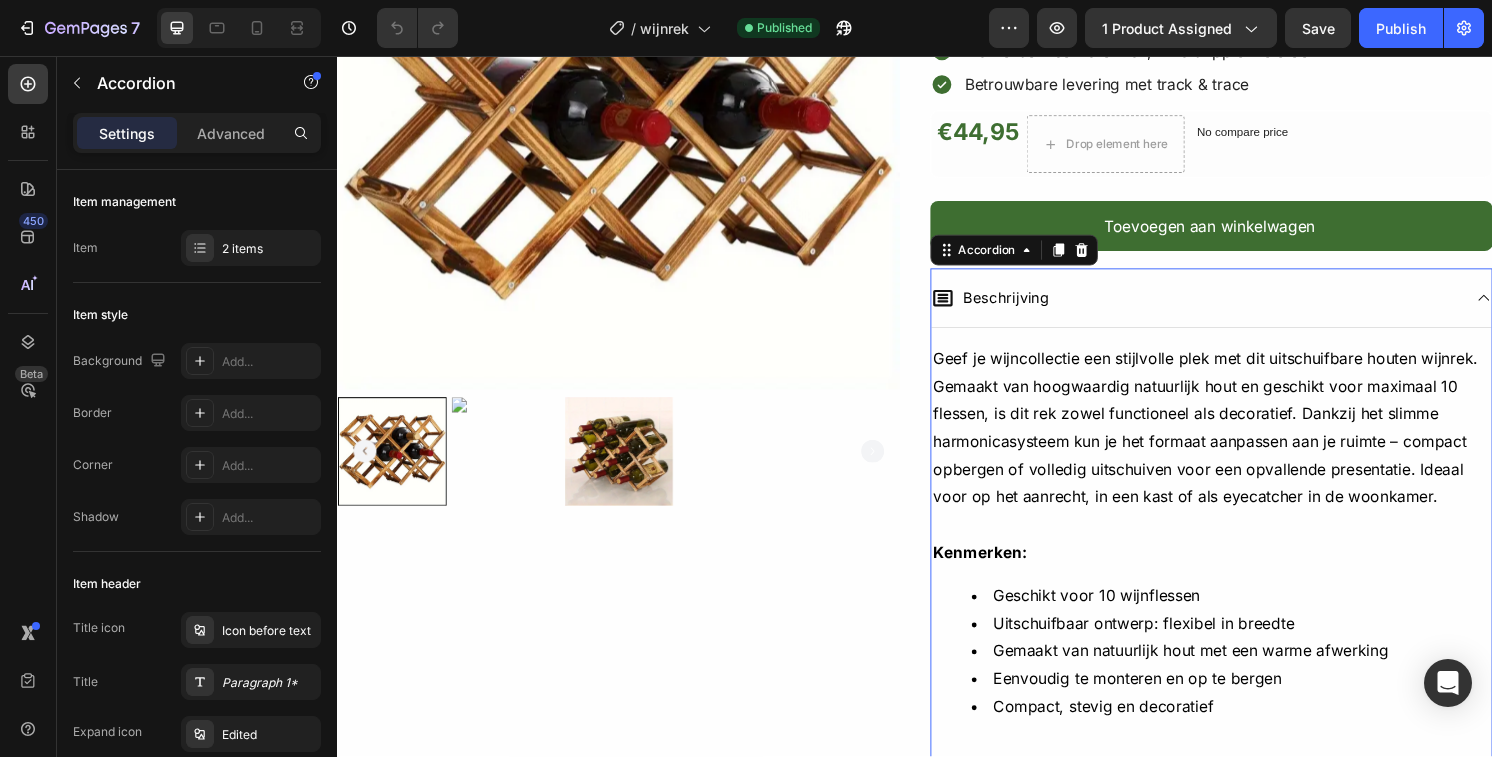 scroll, scrollTop: 327, scrollLeft: 0, axis: vertical 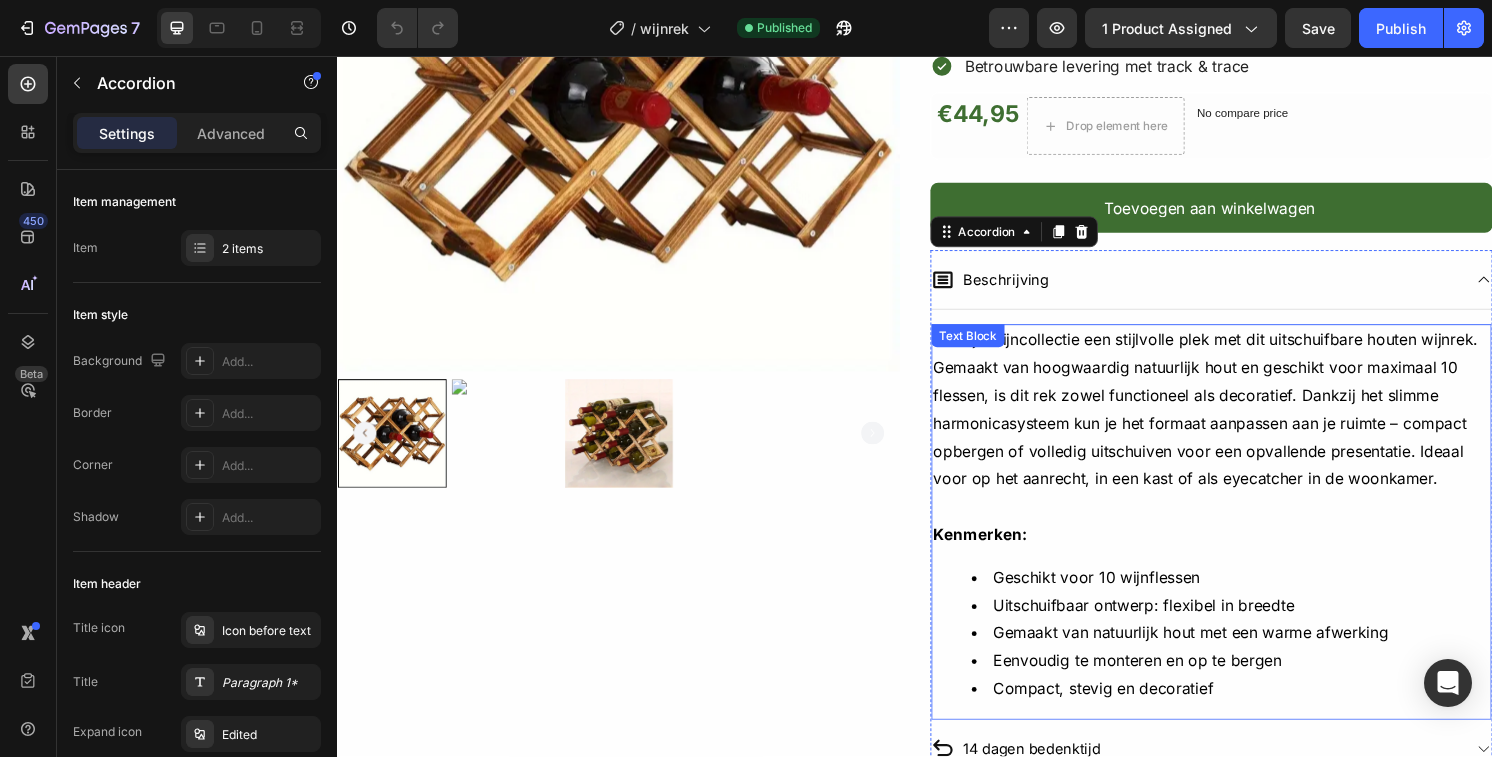 click on "Geef je wijncollectie een stijlvolle plek met dit uitschuifbare houten wijnrek. Gemaakt van hoogwaardig natuurlijk hout en geschikt voor maximaal 10 flessen, is dit rek zowel functioneel als decoratief. Dankzij het slimme harmonicasysteem kun je het formaat aanpassen aan je ruimte – compact opbergen of volledig uitschuiven voor een opvallende presentatie. Ideaal voor op het aanrecht, in een kast of als eyecatcher in de woonkamer." at bounding box center [1245, 423] 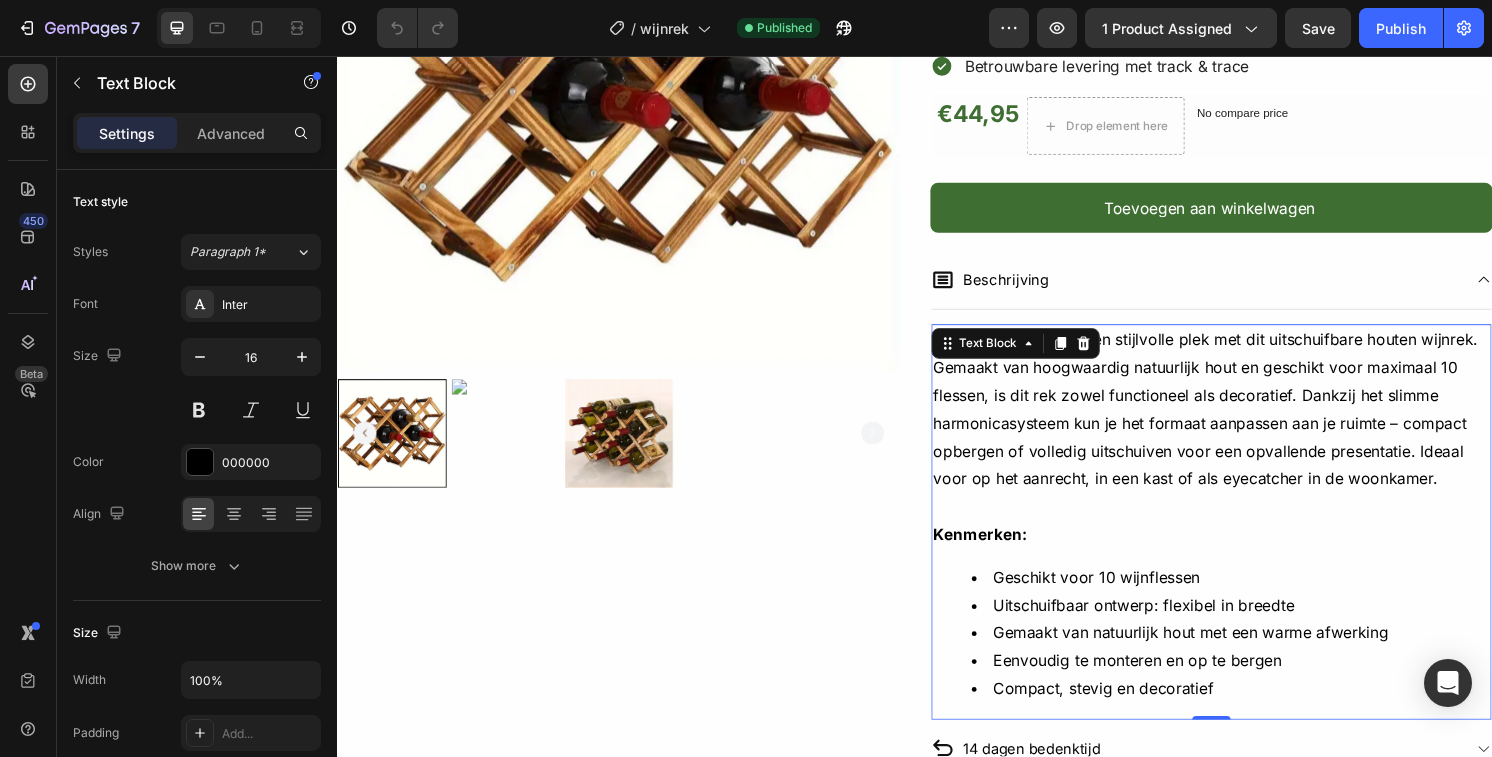 click at bounding box center [1245, 524] 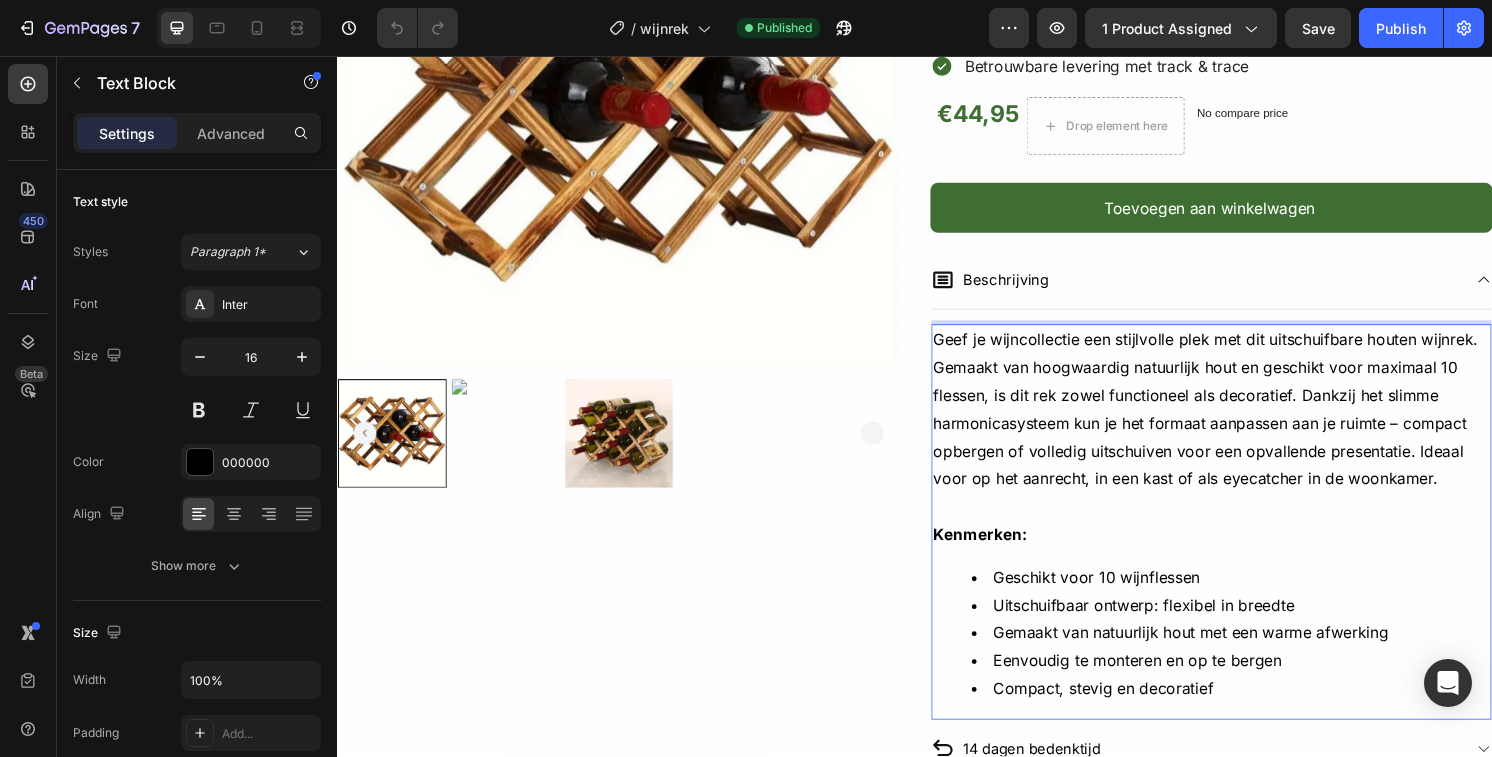 click on "Geef je wijncollectie een stijlvolle plek met dit uitschuifbare houten wijnrek. Gemaakt van hoogwaardig natuurlijk hout en geschikt voor maximaal 10 flessen, is dit rek zowel functioneel als decoratief. Dankzij het slimme harmonicasysteem kun je het formaat aanpassen aan je ruimte – compact opbergen of volledig uitschuiven voor een opvallende presentatie. Ideaal voor op het aanrecht, in een kast of als eyecatcher in de woonkamer. Kenmerken: Geschikt voor 10 wijnflessen Uitschuifbaar ontwerp: flexibel in breedte Gemaakt van natuurlijk hout met een warme afwerking Eenvoudig te monteren en op te bergen Compact, stevig en decoratief" at bounding box center (1245, 540) 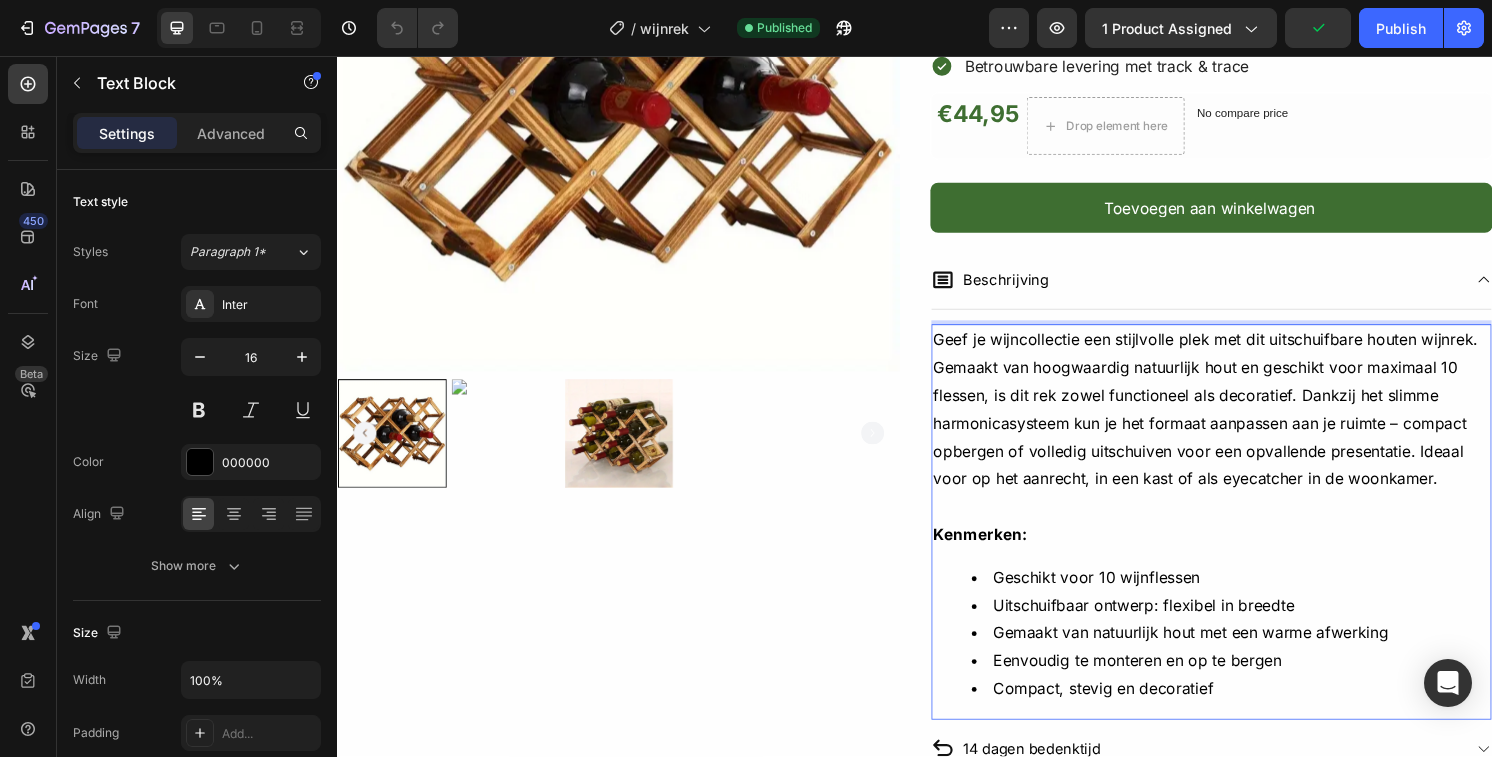 click on "Kenmerken:" at bounding box center (1245, 553) 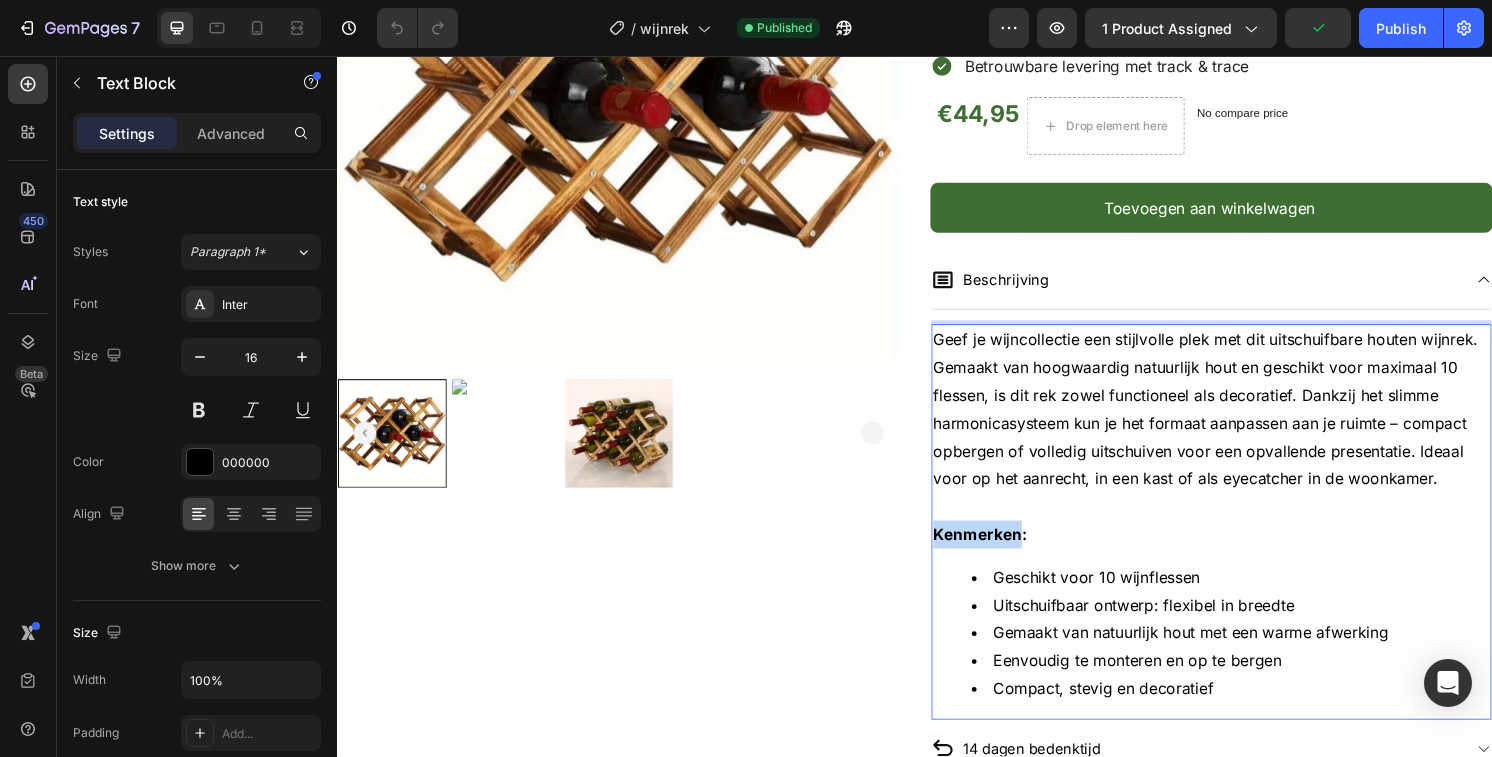 click on "Kenmerken:" at bounding box center [1004, 553] 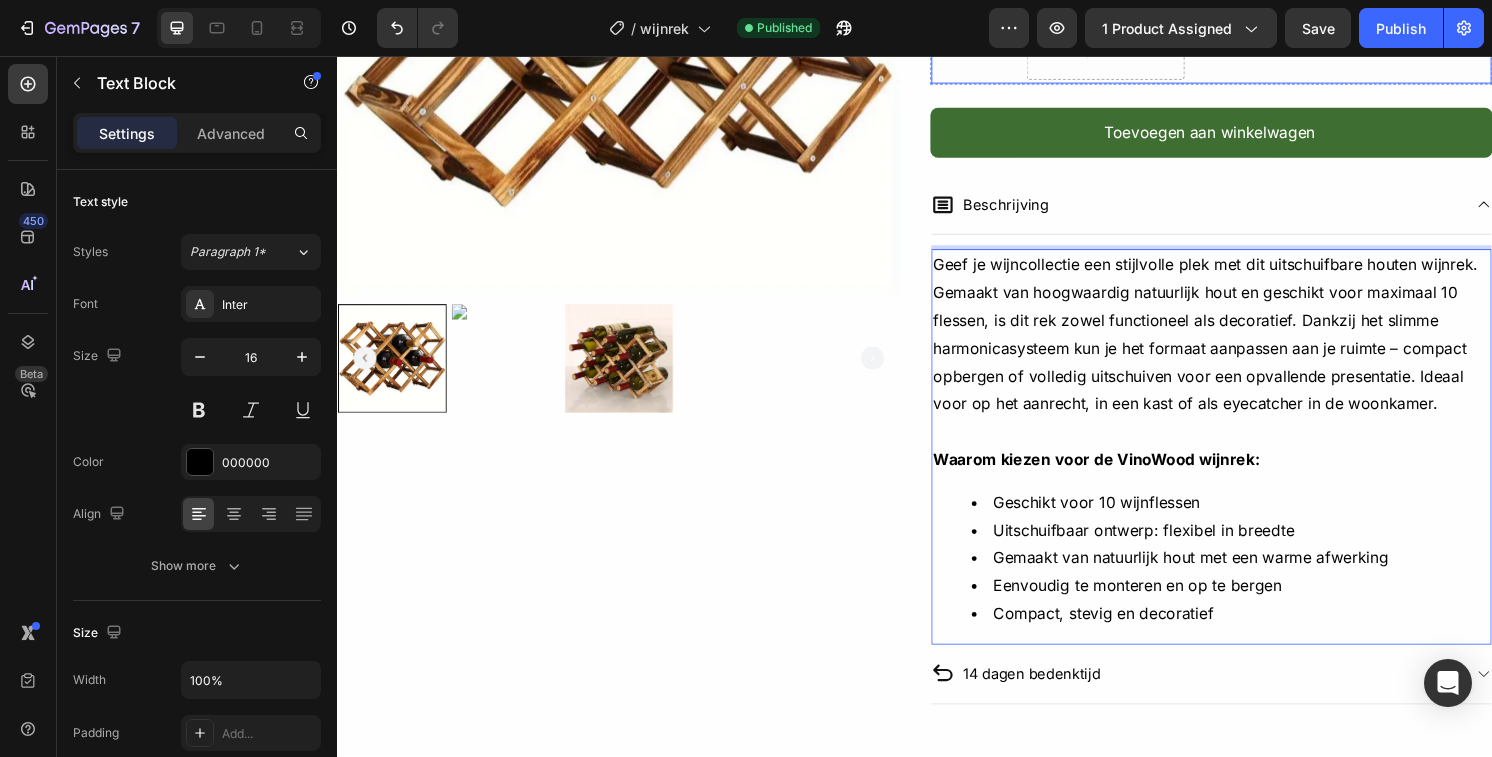 scroll, scrollTop: 411, scrollLeft: 0, axis: vertical 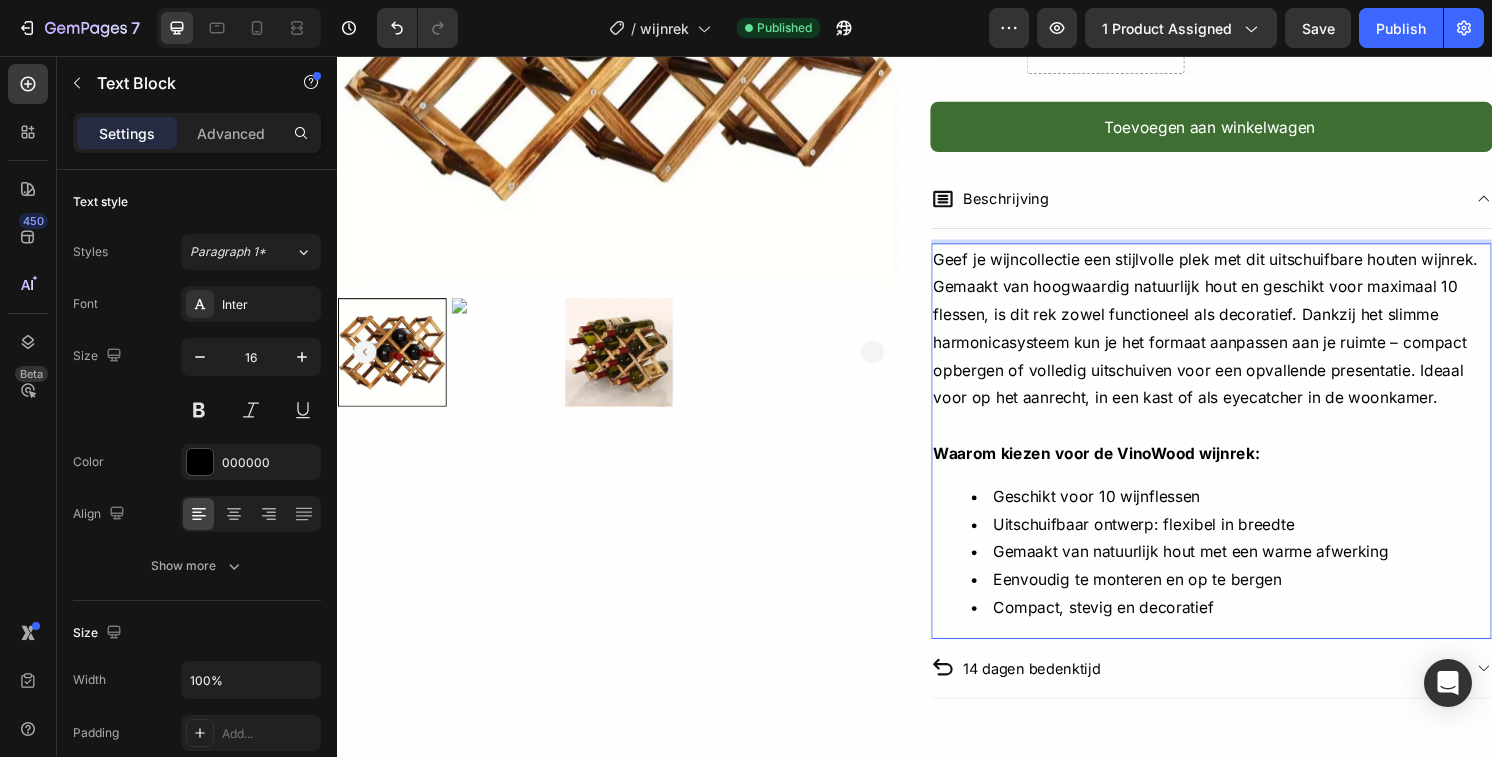 click on "Waarom kiezen voor de VinoWood wijnrek:" at bounding box center (1125, 469) 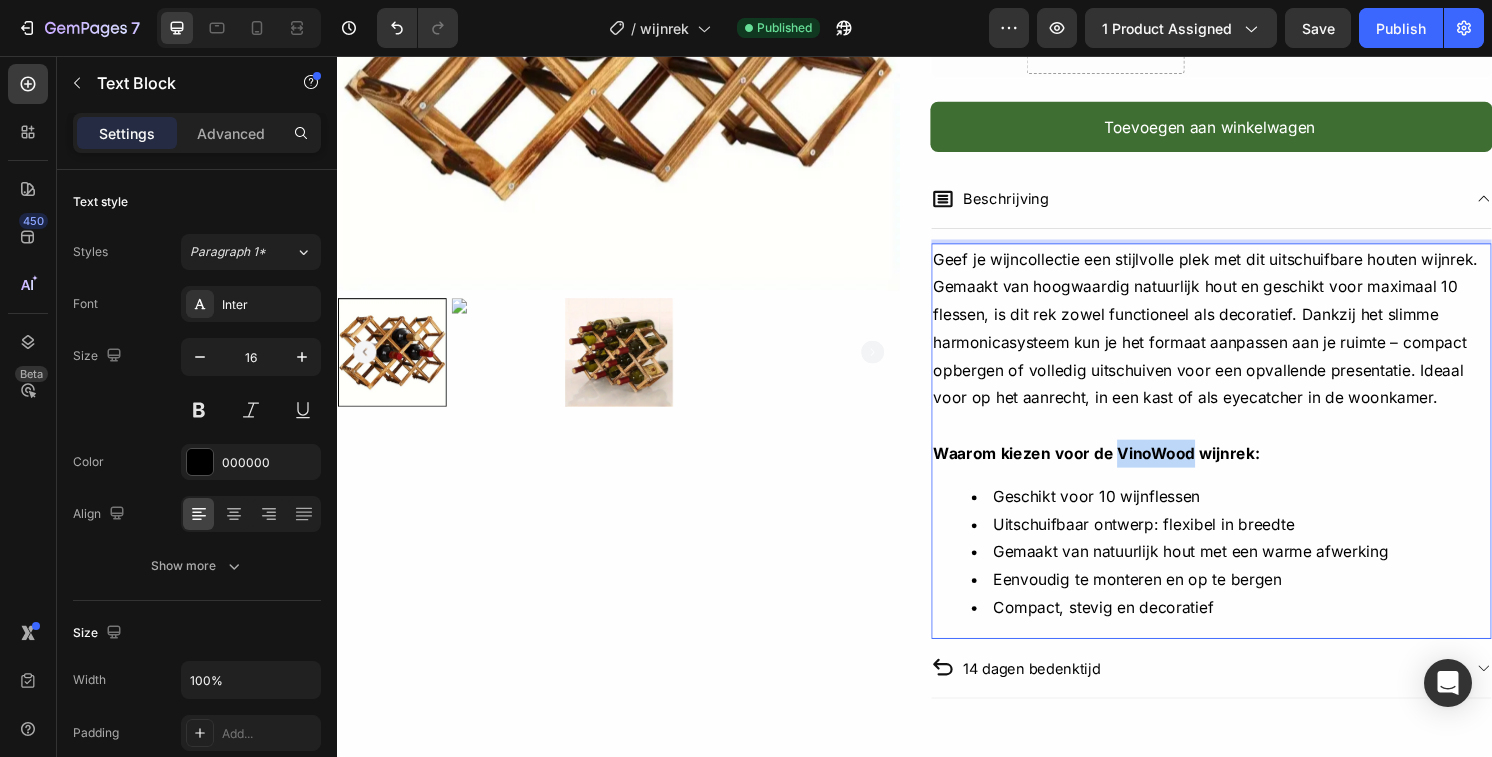 click on "Waarom kiezen voor de VinoWood wijnrek:" at bounding box center [1125, 469] 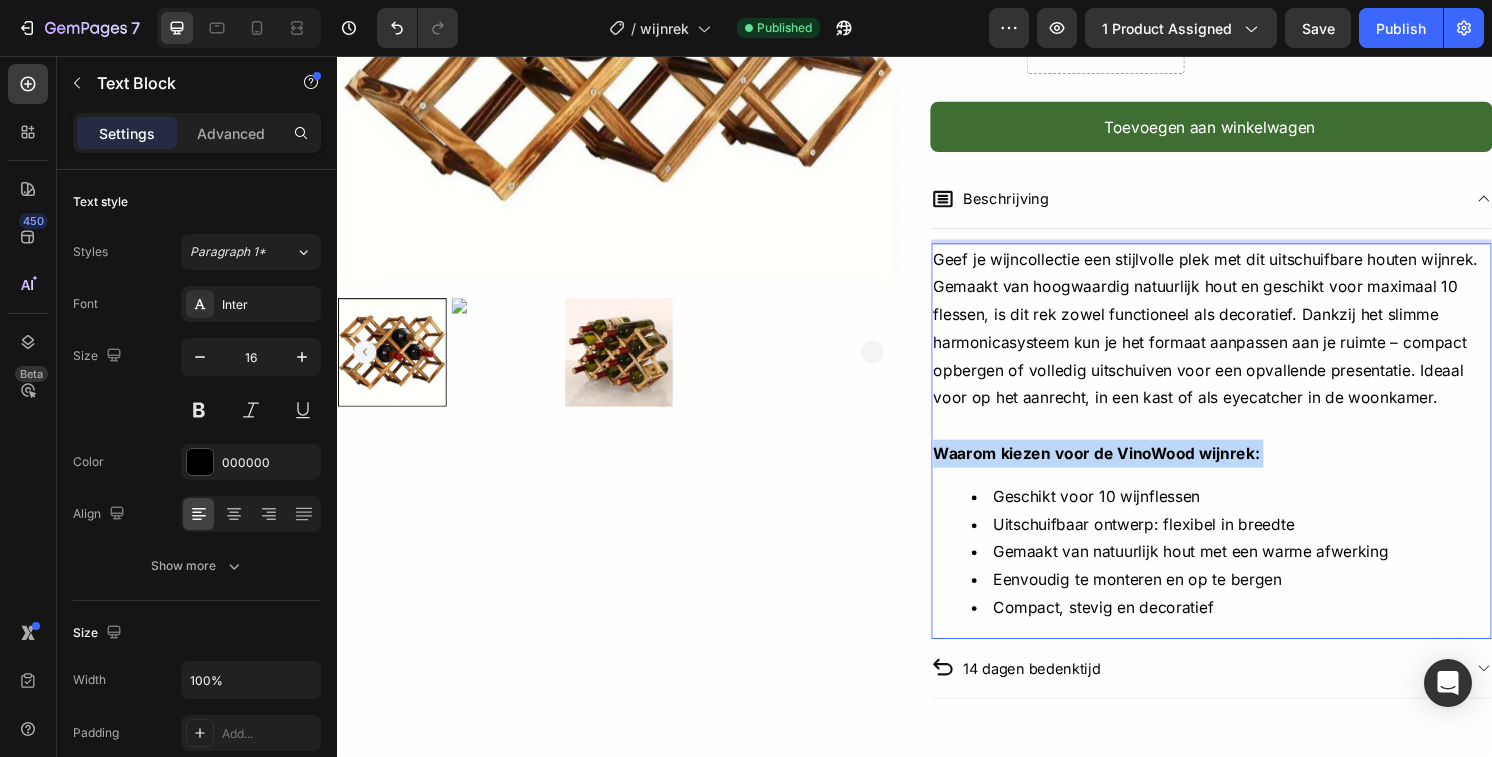 click on "Waarom kiezen voor de VinoWood wijnrek:" at bounding box center [1125, 469] 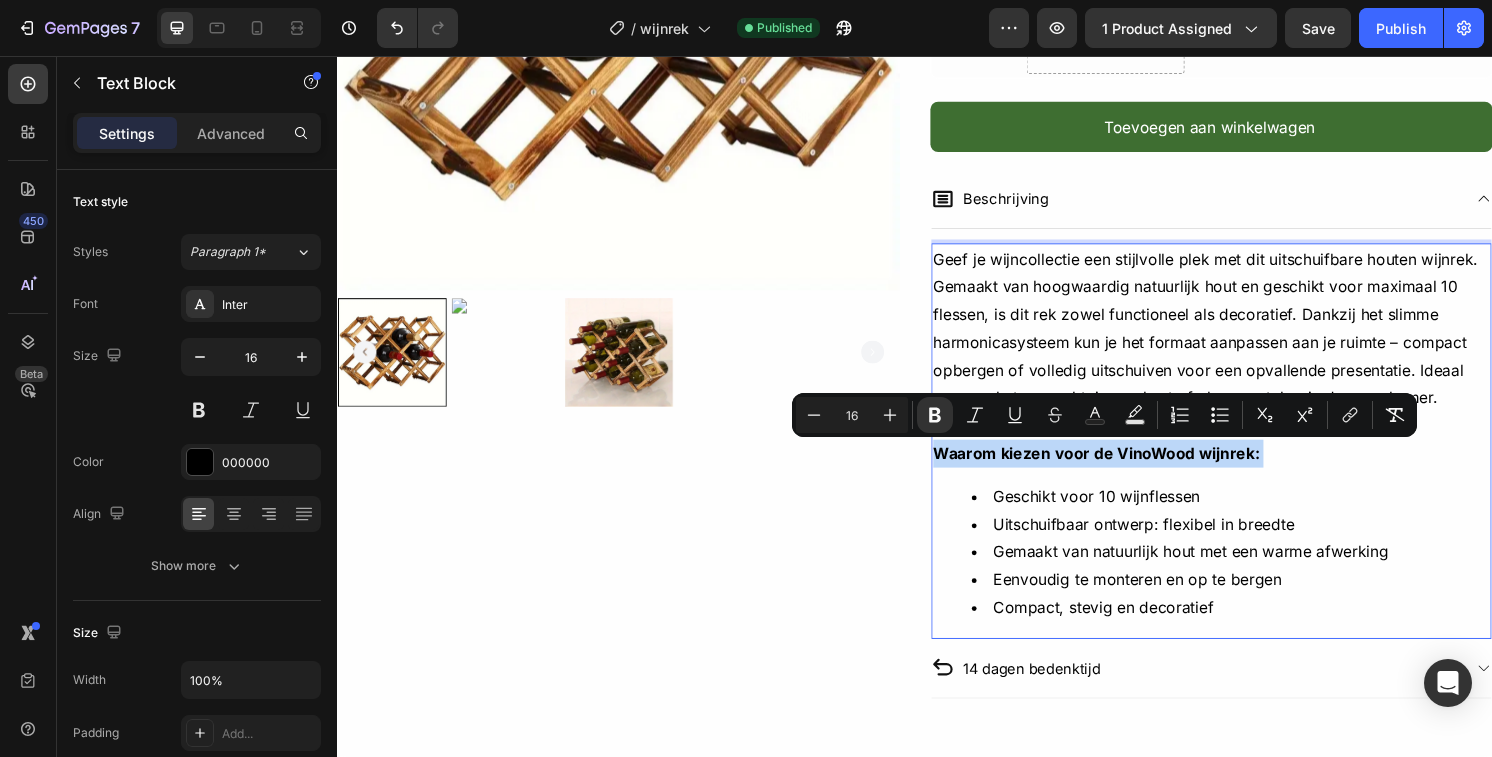 copy on "Waarom kiezen voor de VinoWood wijnrek:" 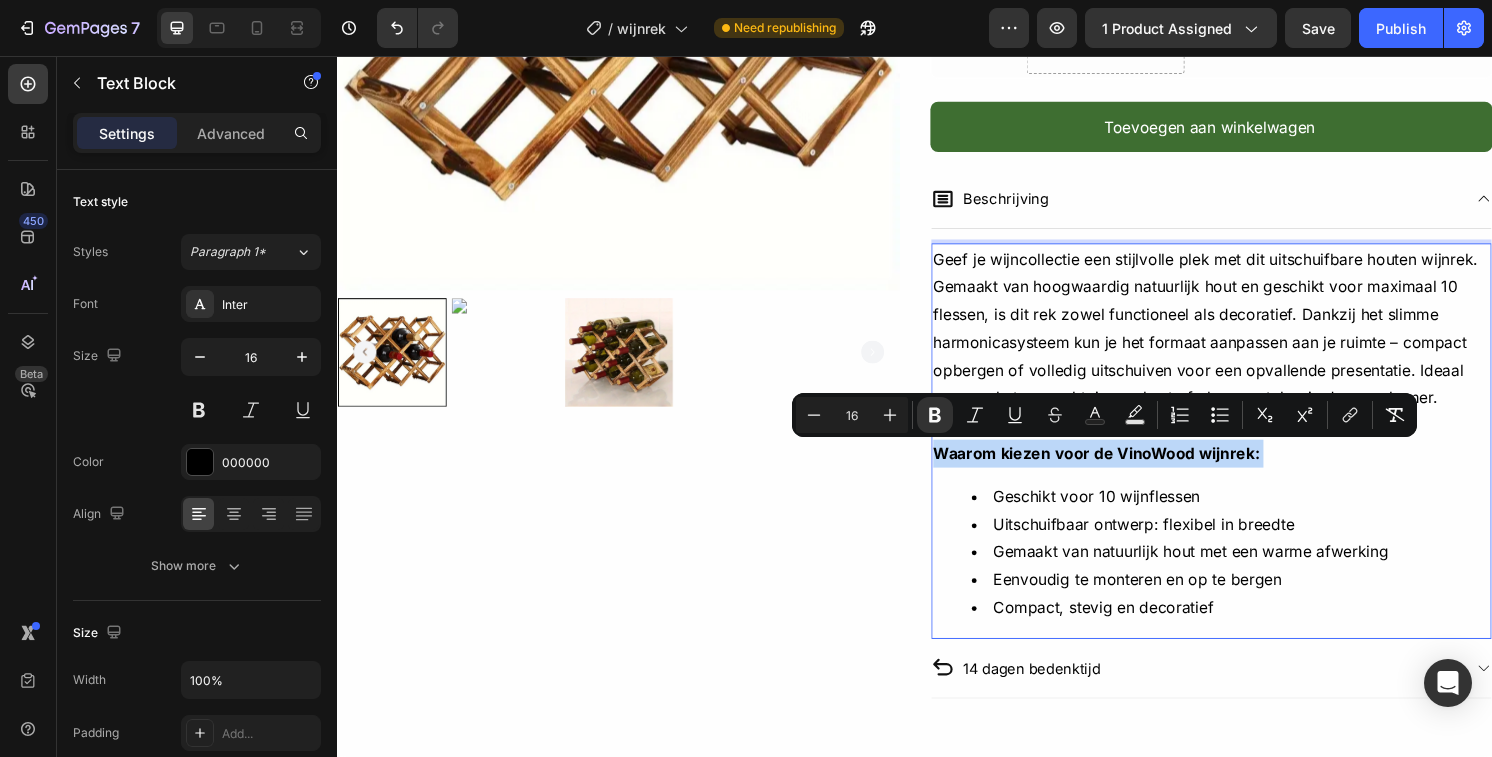 click on "Waarom kiezen voor de VinoWood wijnrek:" at bounding box center [1125, 469] 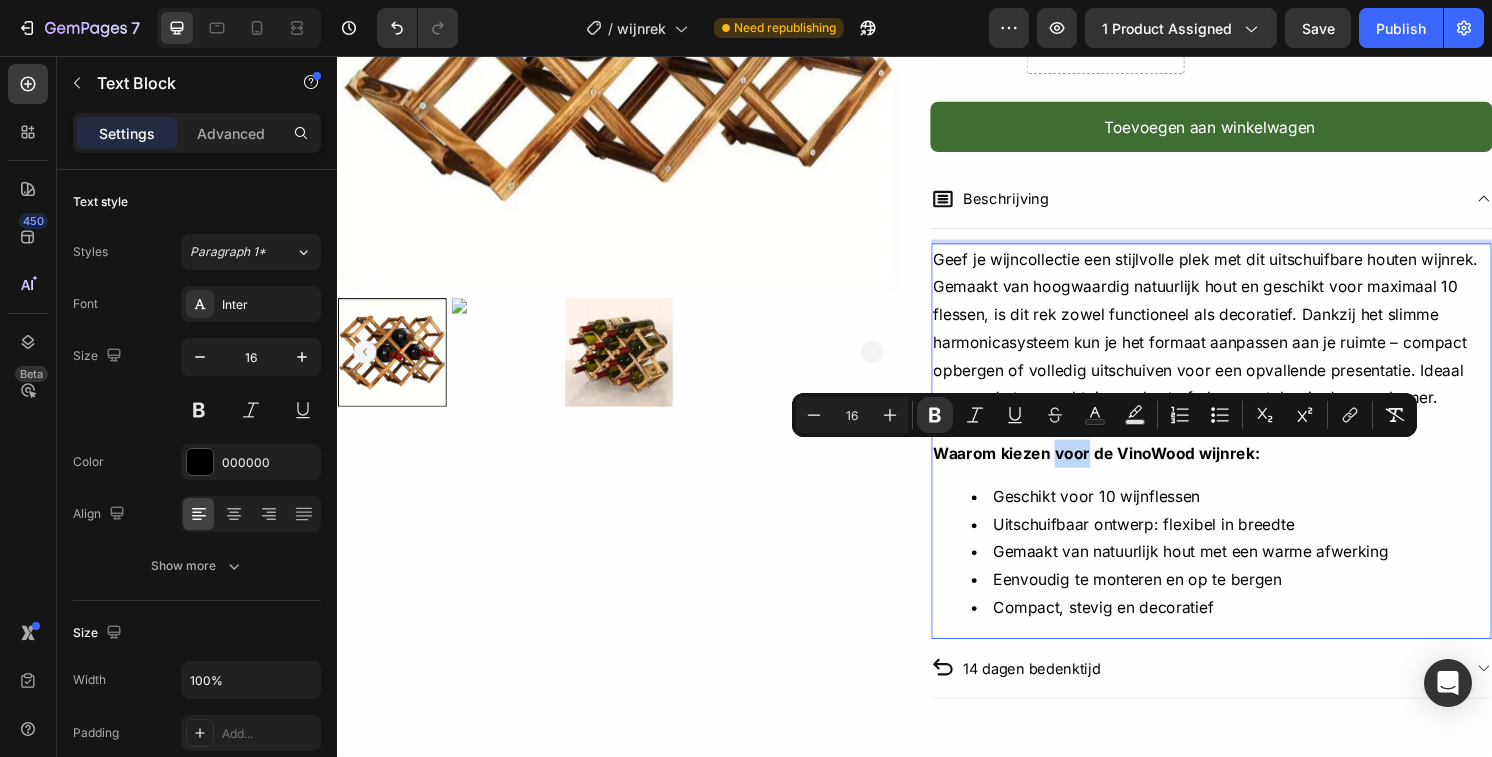 click on "Waarom kiezen voor de VinoWood wijnrek:" at bounding box center [1125, 469] 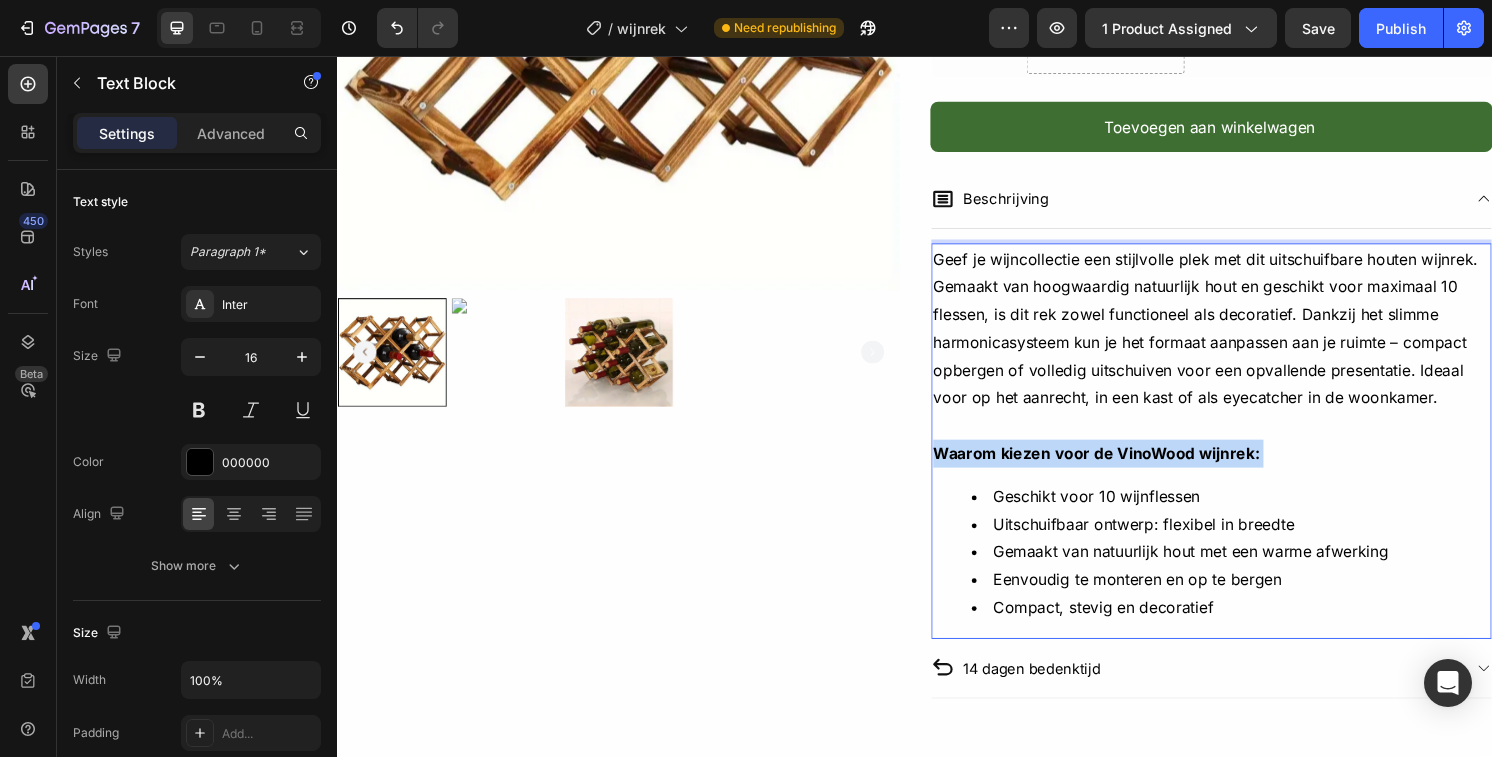 click on "Waarom kiezen voor de VinoWood wijnrek:" at bounding box center [1125, 469] 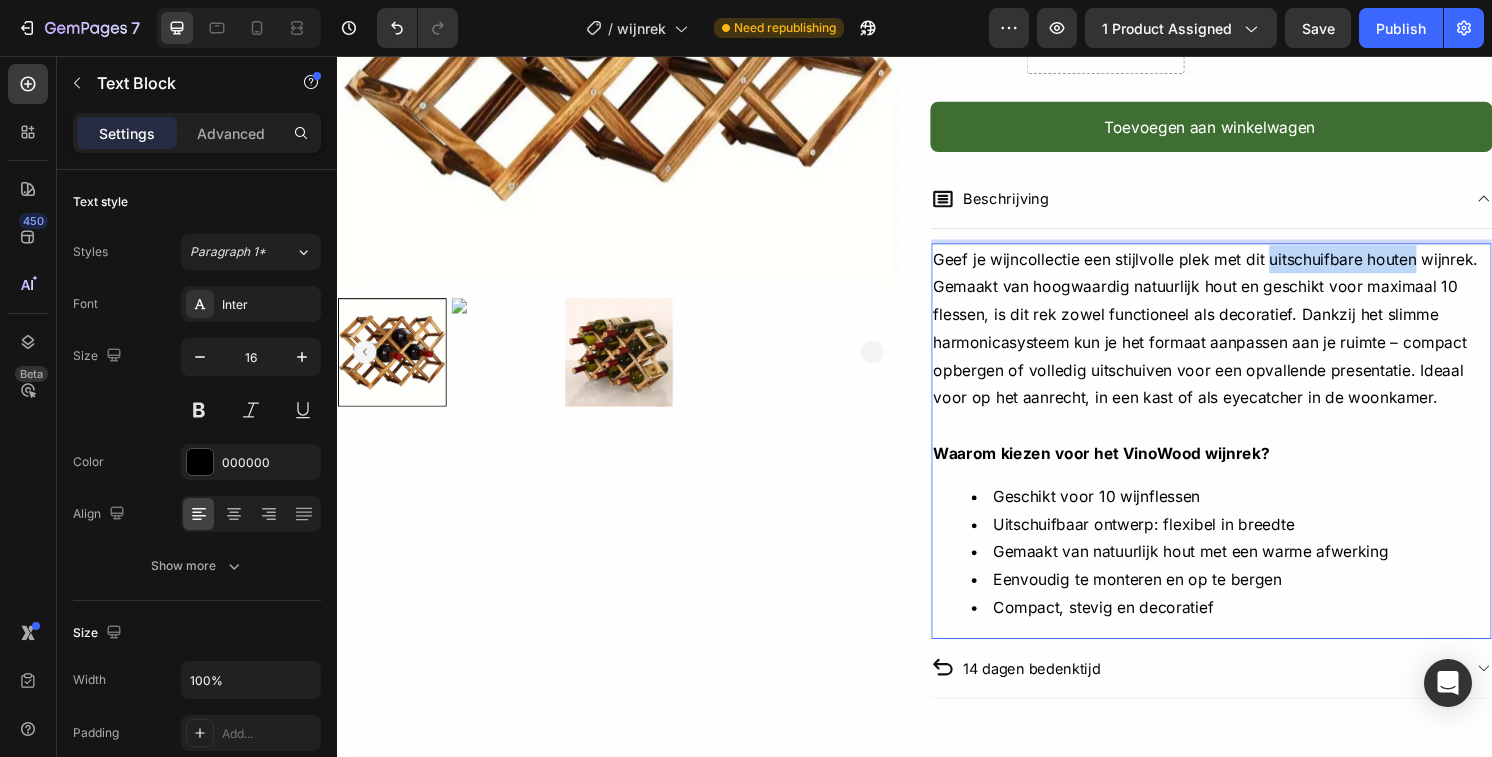 drag, startPoint x: 1302, startPoint y: 269, endPoint x: 1457, endPoint y: 272, distance: 155.02902 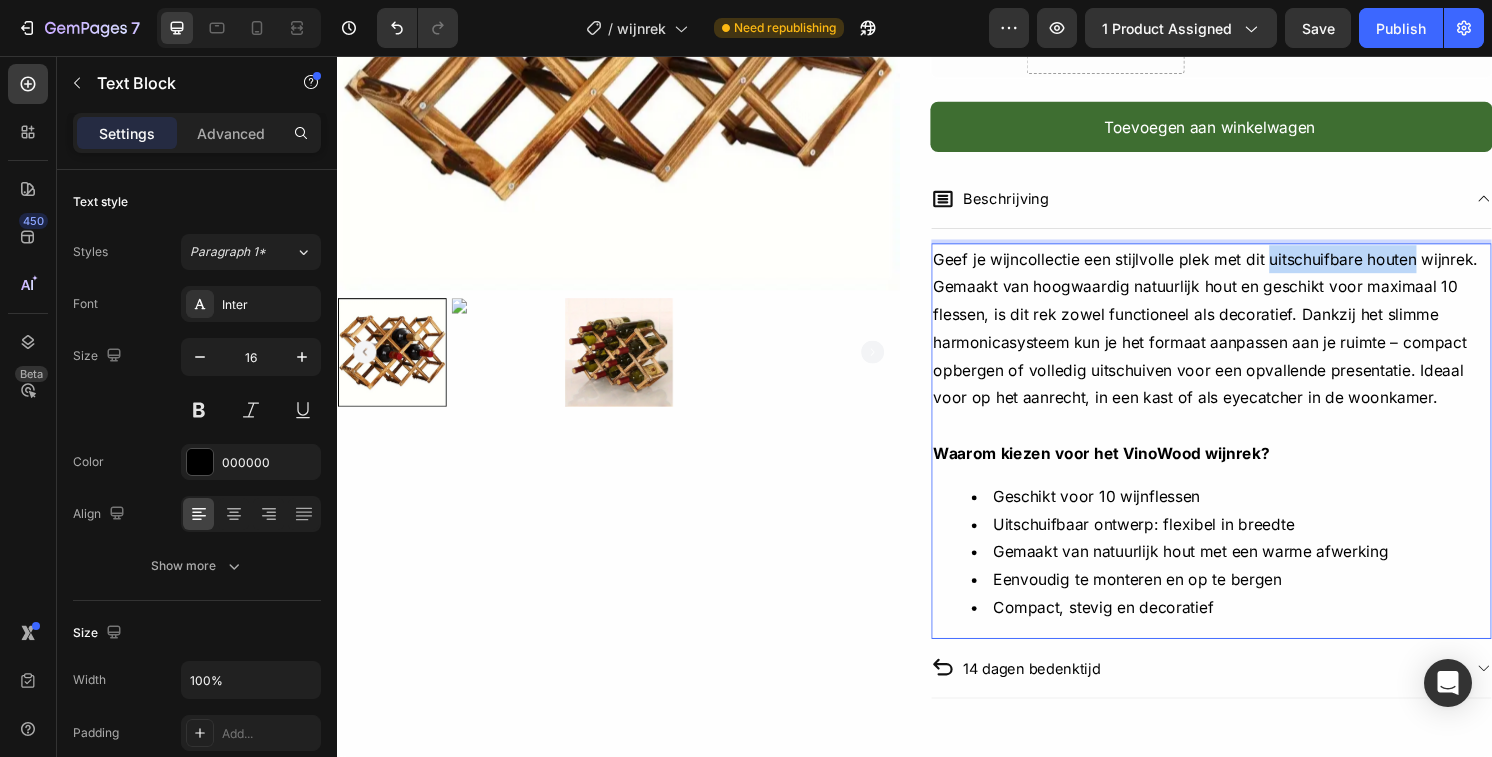 click on "Geef je wijncollectie een stijlvolle plek met dit uitschuifbare houten wijnrek. Gemaakt van hoogwaardig natuurlijk hout en geschikt voor maximaal 10 flessen, is dit rek zowel functioneel als decoratief. Dankzij het slimme harmonicasysteem kun je het formaat aanpassen aan je ruimte – compact opbergen of volledig uitschuiven voor een opvallende presentatie. Ideaal voor op het aanrecht, in een kast of als eyecatcher in de woonkamer." at bounding box center [1245, 339] 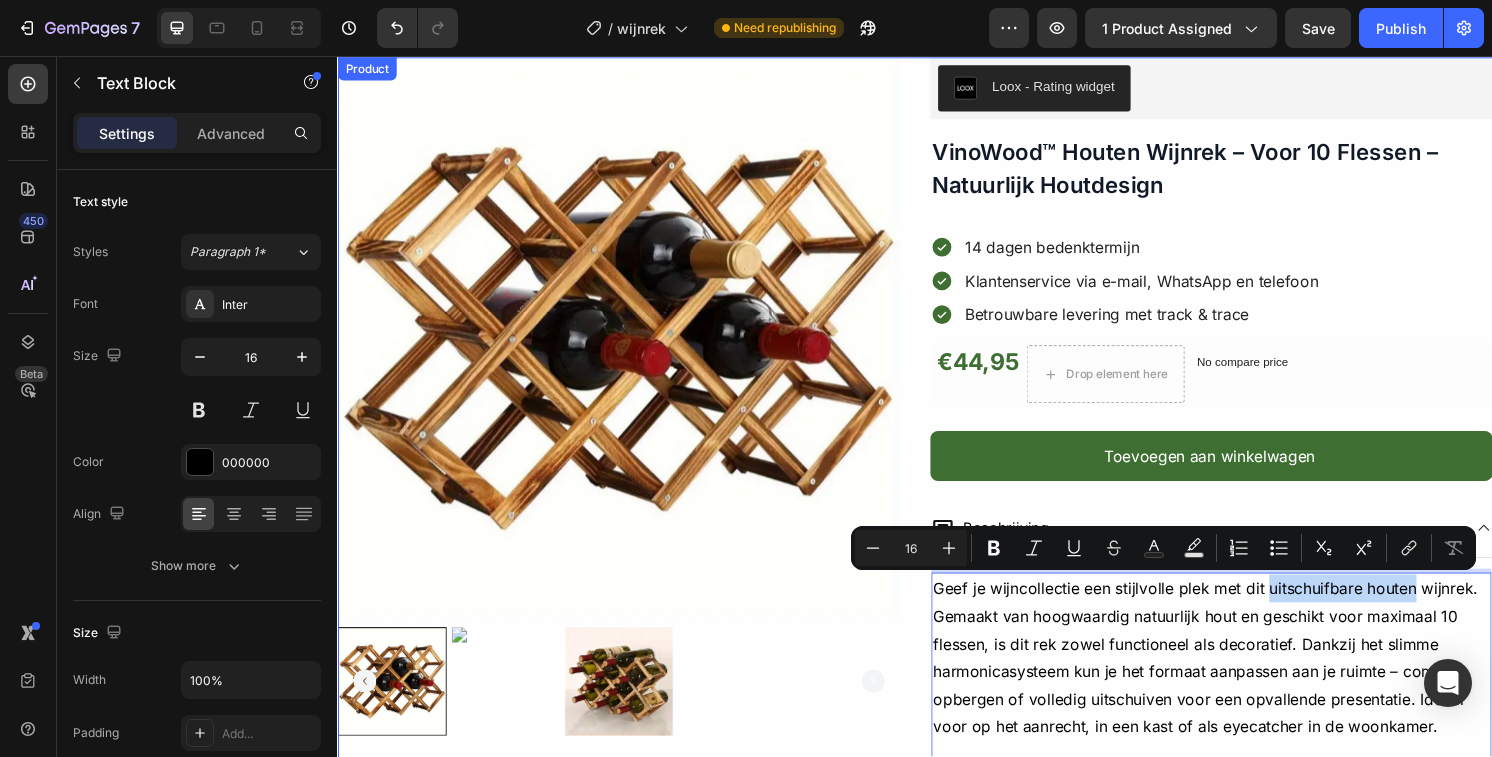 scroll, scrollTop: 67, scrollLeft: 0, axis: vertical 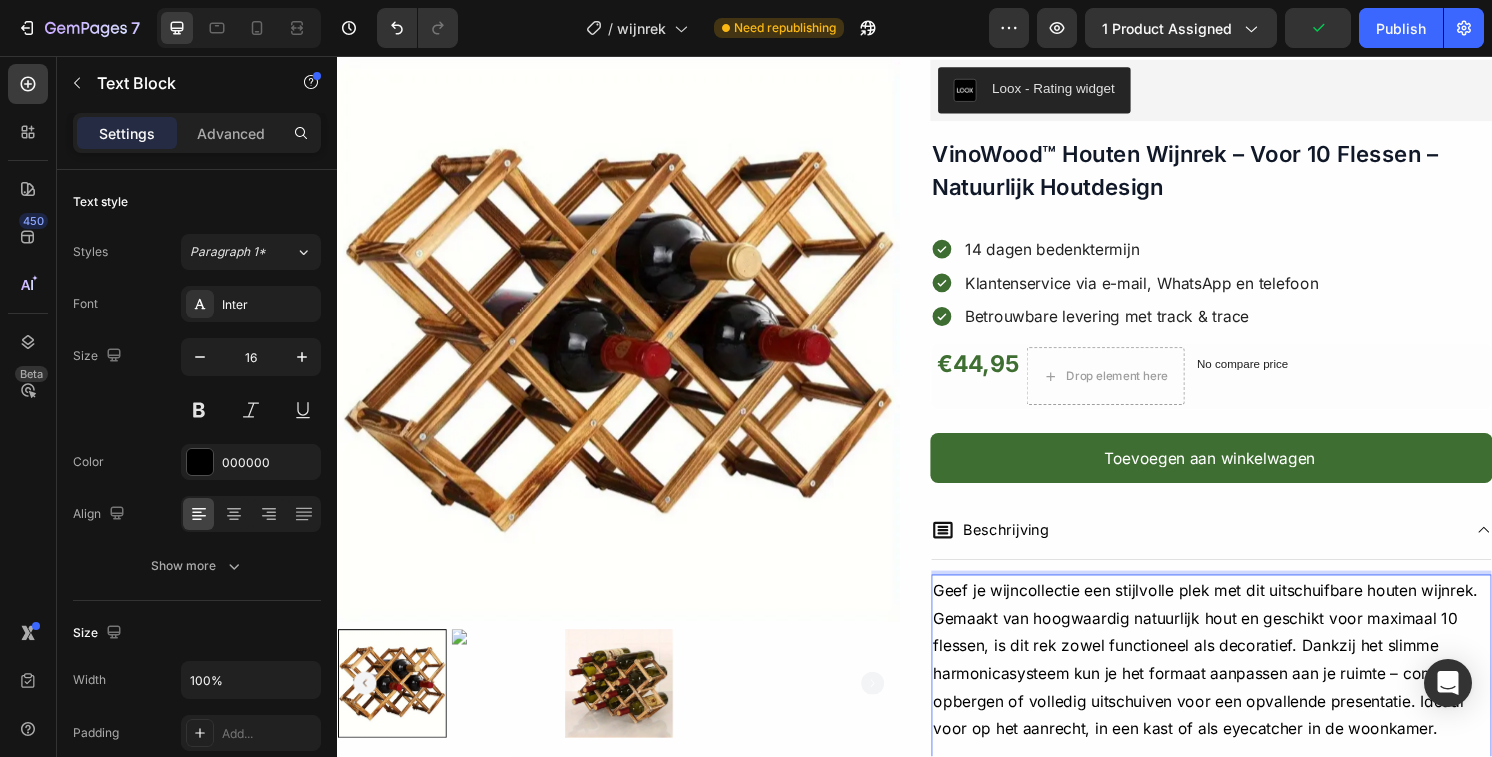 click on "Geef je wijncollectie een stijlvolle plek met dit uitschuifbare houten wijnrek. Gemaakt van hoogwaardig natuurlijk hout en geschikt voor maximaal 10 flessen, is dit rek zowel functioneel als decoratief. Dankzij het slimme harmonicasysteem kun je het formaat aanpassen aan je ruimte – compact opbergen of volledig uitschuiven voor een opvallende presentatie. Ideaal voor op het aanrecht, in een kast of als eyecatcher in de woonkamer." at bounding box center [1245, 683] 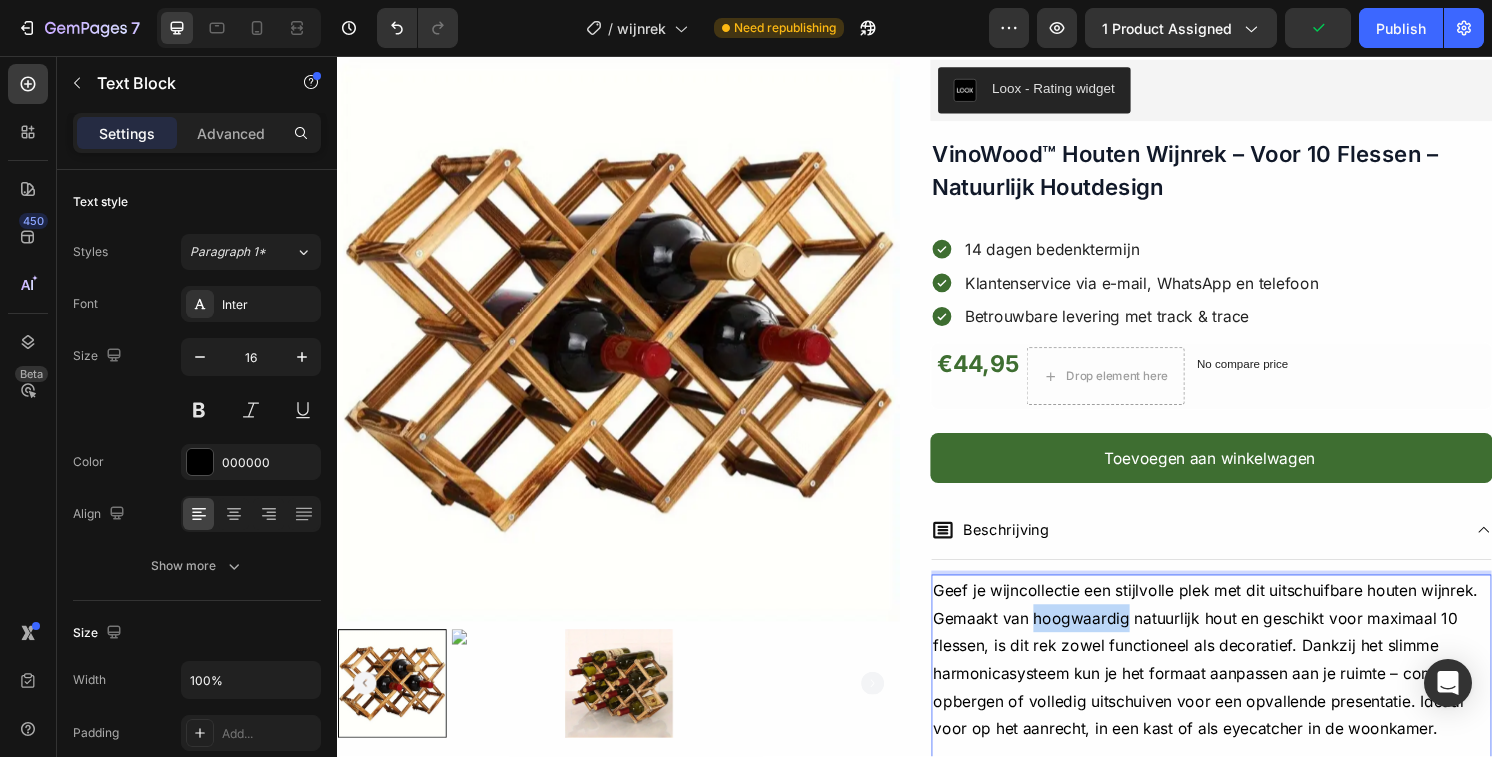 click on "Geef je wijncollectie een stijlvolle plek met dit uitschuifbare houten wijnrek. Gemaakt van hoogwaardig natuurlijk hout en geschikt voor maximaal 10 flessen, is dit rek zowel functioneel als decoratief. Dankzij het slimme harmonicasysteem kun je het formaat aanpassen aan je ruimte – compact opbergen of volledig uitschuiven voor een opvallende presentatie. Ideaal voor op het aanrecht, in een kast of als eyecatcher in de woonkamer." at bounding box center [1245, 683] 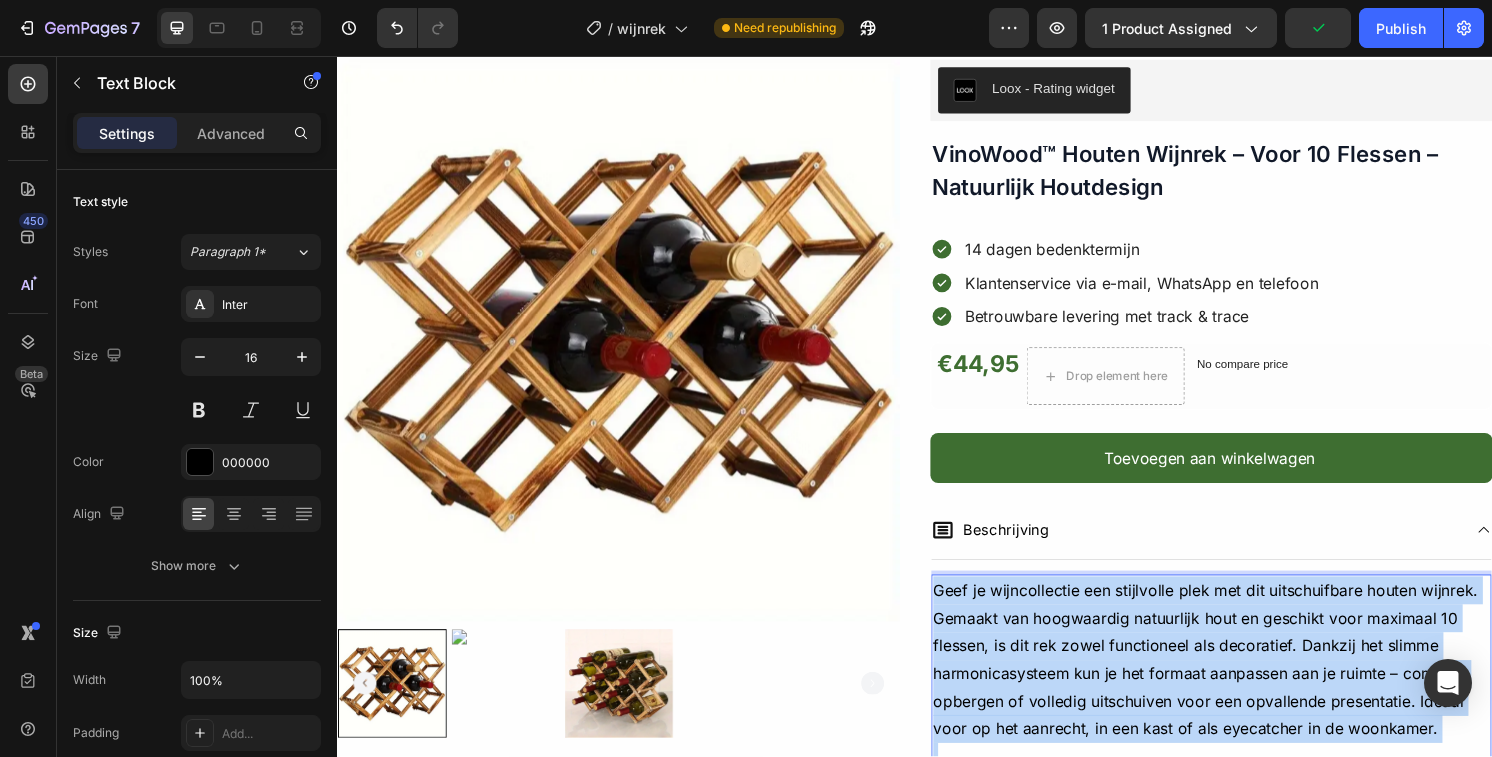 click on "Geef je wijncollectie een stijlvolle plek met dit uitschuifbare houten wijnrek. Gemaakt van hoogwaardig natuurlijk hout en geschikt voor maximaal 10 flessen, is dit rek zowel functioneel als decoratief. Dankzij het slimme harmonicasysteem kun je het formaat aanpassen aan je ruimte – compact opbergen of volledig uitschuiven voor een opvallende presentatie. Ideaal voor op het aanrecht, in een kast of als eyecatcher in de woonkamer." at bounding box center [1245, 683] 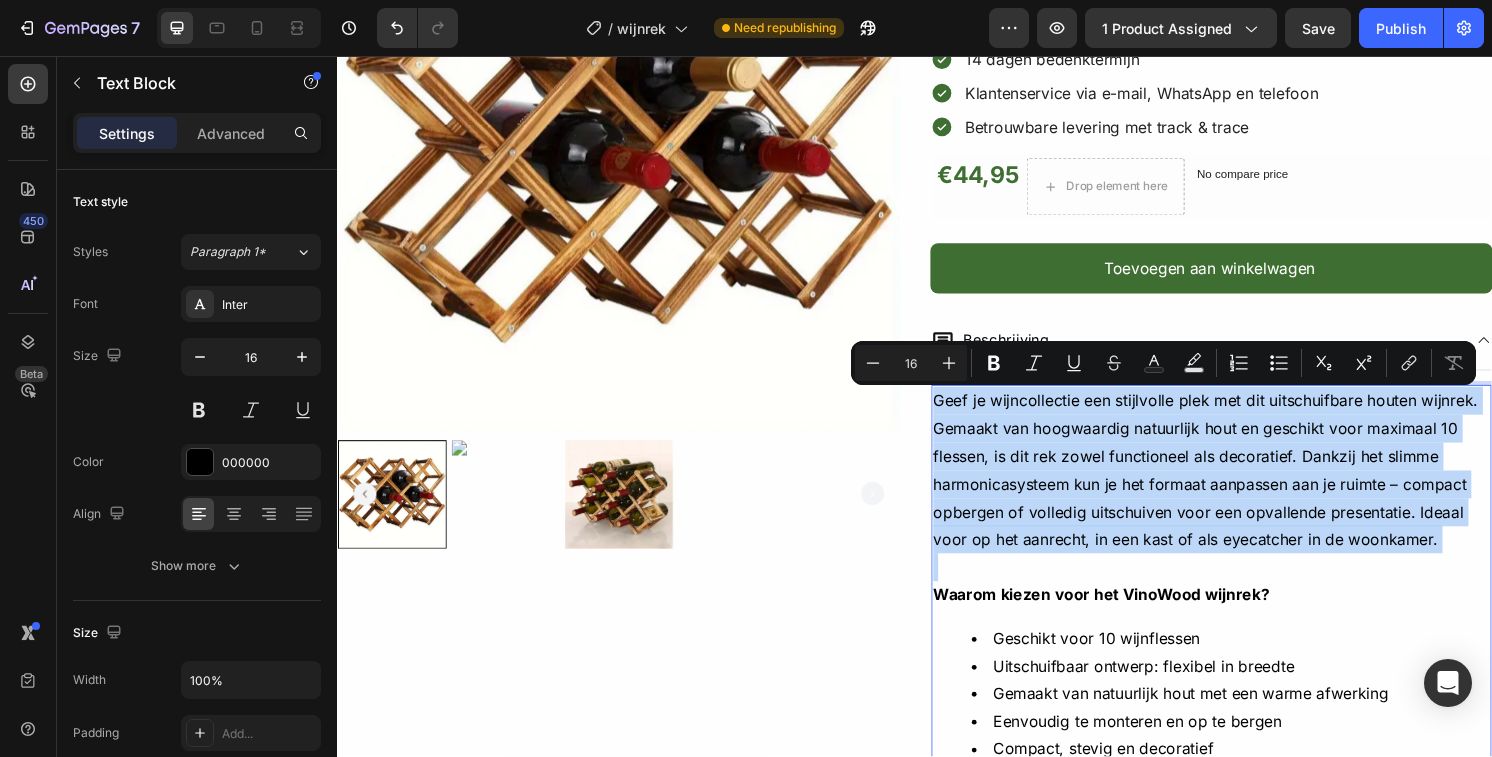 copy on "Geef je wijncollectie een stijlvolle plek met dit uitschuifbare houten wijnrek. Gemaakt van hoogwaardig natuurlijk hout en geschikt voor maximaal 10 flessen, is dit rek zowel functioneel als decoratief. Dankzij het slimme harmonicasysteem kun je het formaat aanpassen aan je ruimte – compact opbergen of volledig uitschuiven voor een opvallende presentatie. Ideaal voor op het aanrecht, in een kast of als eyecatcher in de woonkamer." 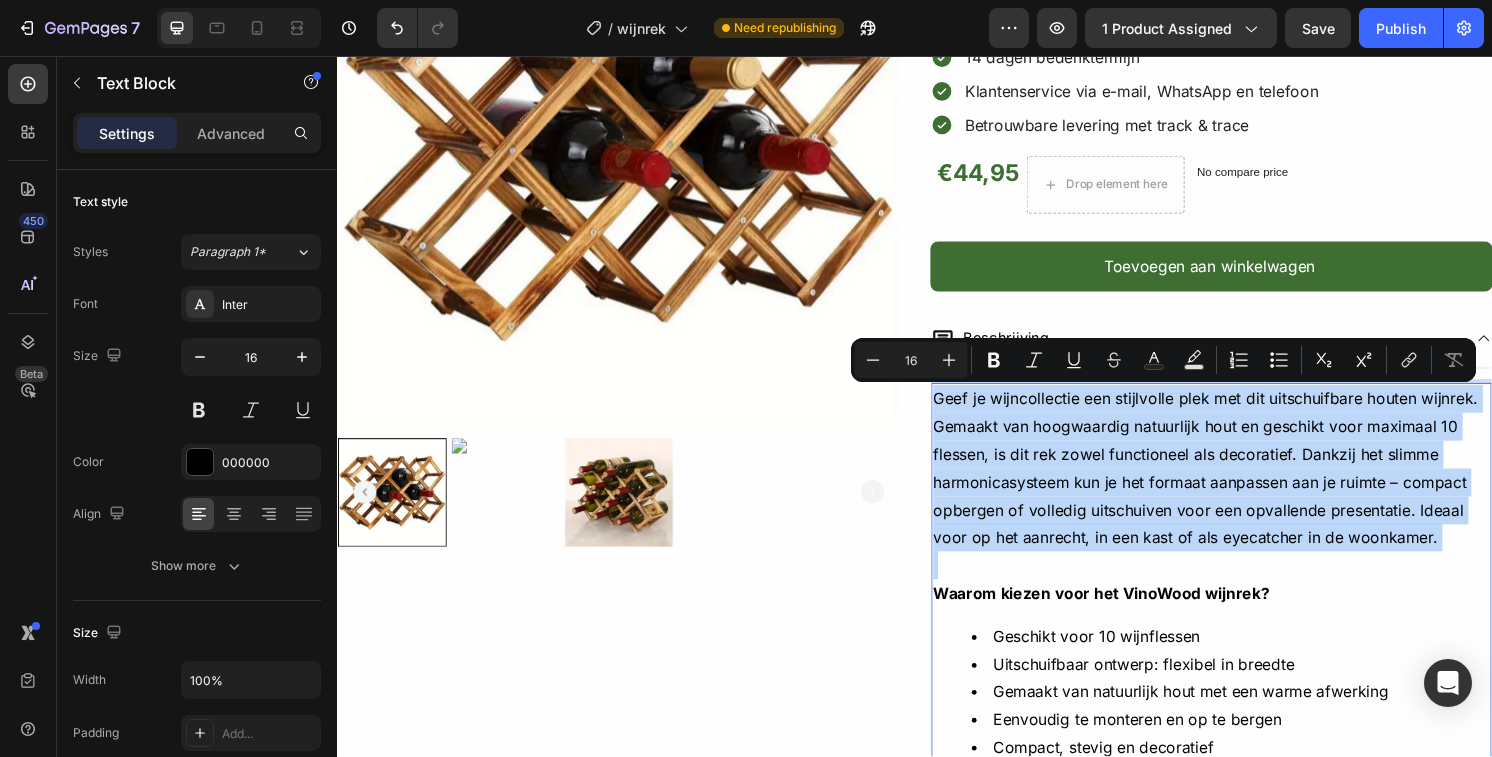click on "Geef je wijncollectie een stijlvolle plek met dit uitschuifbare houten wijnrek. Gemaakt van hoogwaardig natuurlijk hout en geschikt voor maximaal 10 flessen, is dit rek zowel functioneel als decoratief. Dankzij het slimme harmonicasysteem kun je het formaat aanpassen aan je ruimte – compact opbergen of volledig uitschuiven voor een opvallende presentatie. Ideaal voor op het aanrecht, in een kast of als eyecatcher in de woonkamer." at bounding box center [1245, 484] 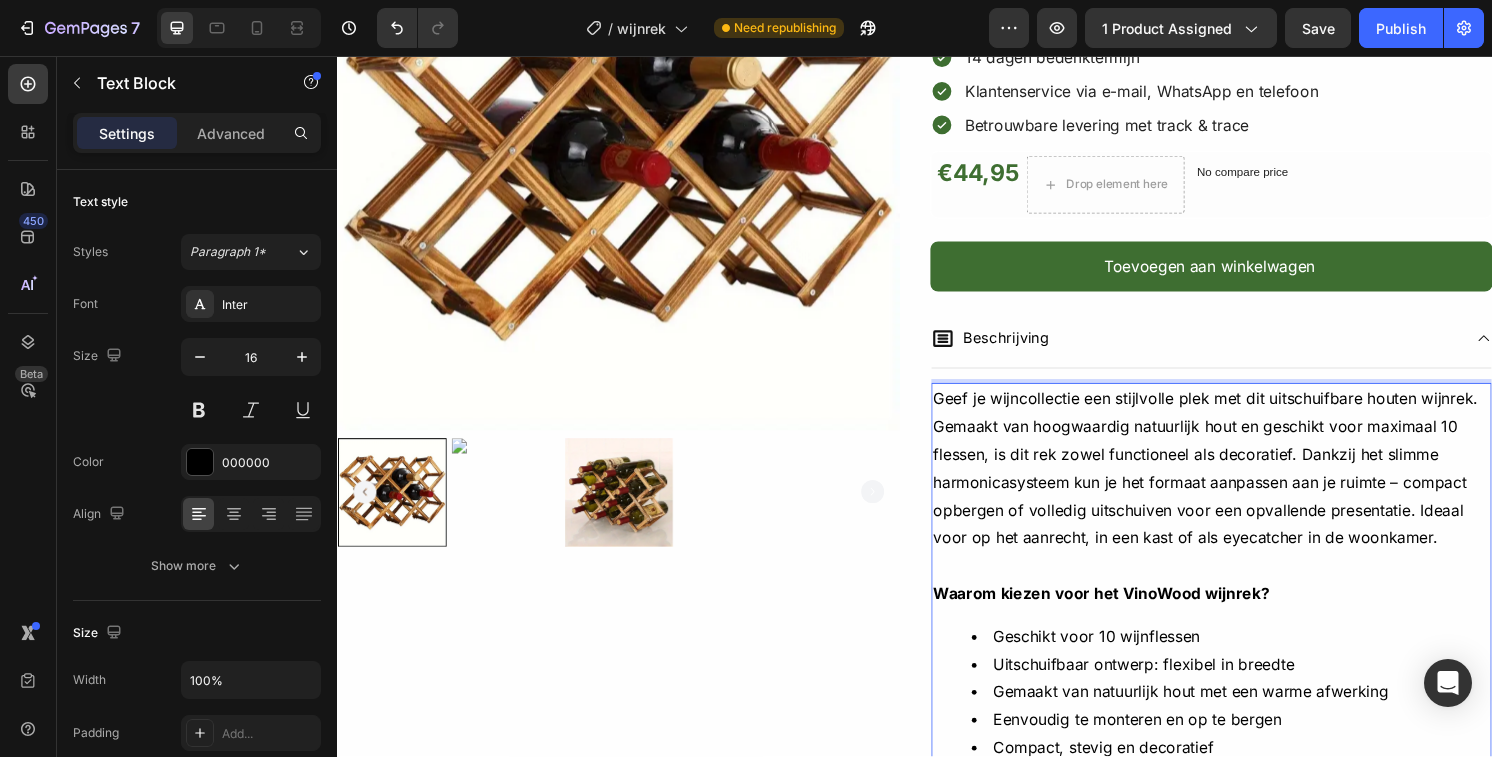 click on "Geef je wijncollectie een stijlvolle plek met dit uitschuifbare houten wijnrek. Gemaakt van hoogwaardig natuurlijk hout en geschikt voor maximaal 10 flessen, is dit rek zowel functioneel als decoratief. Dankzij het slimme harmonicasysteem kun je het formaat aanpassen aan je ruimte – compact opbergen of volledig uitschuiven voor een opvallende presentatie. Ideaal voor op het aanrecht, in een kast of als eyecatcher in de woonkamer." at bounding box center [1245, 484] 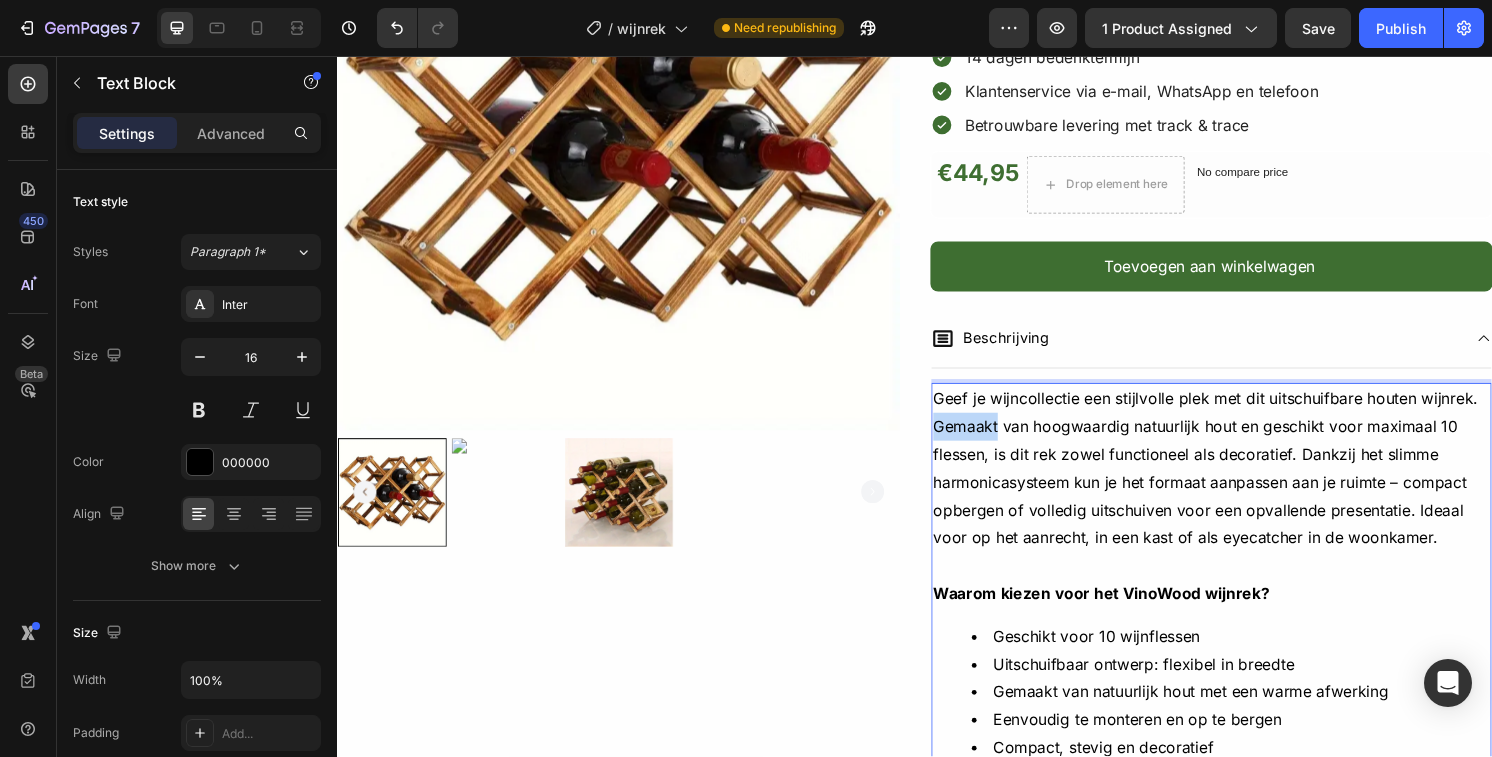 click on "Geef je wijncollectie een stijlvolle plek met dit uitschuifbare houten wijnrek. Gemaakt van hoogwaardig natuurlijk hout en geschikt voor maximaal 10 flessen, is dit rek zowel functioneel als decoratief. Dankzij het slimme harmonicasysteem kun je het formaat aanpassen aan je ruimte – compact opbergen of volledig uitschuiven voor een opvallende presentatie. Ideaal voor op het aanrecht, in een kast of als eyecatcher in de woonkamer." at bounding box center [1245, 484] 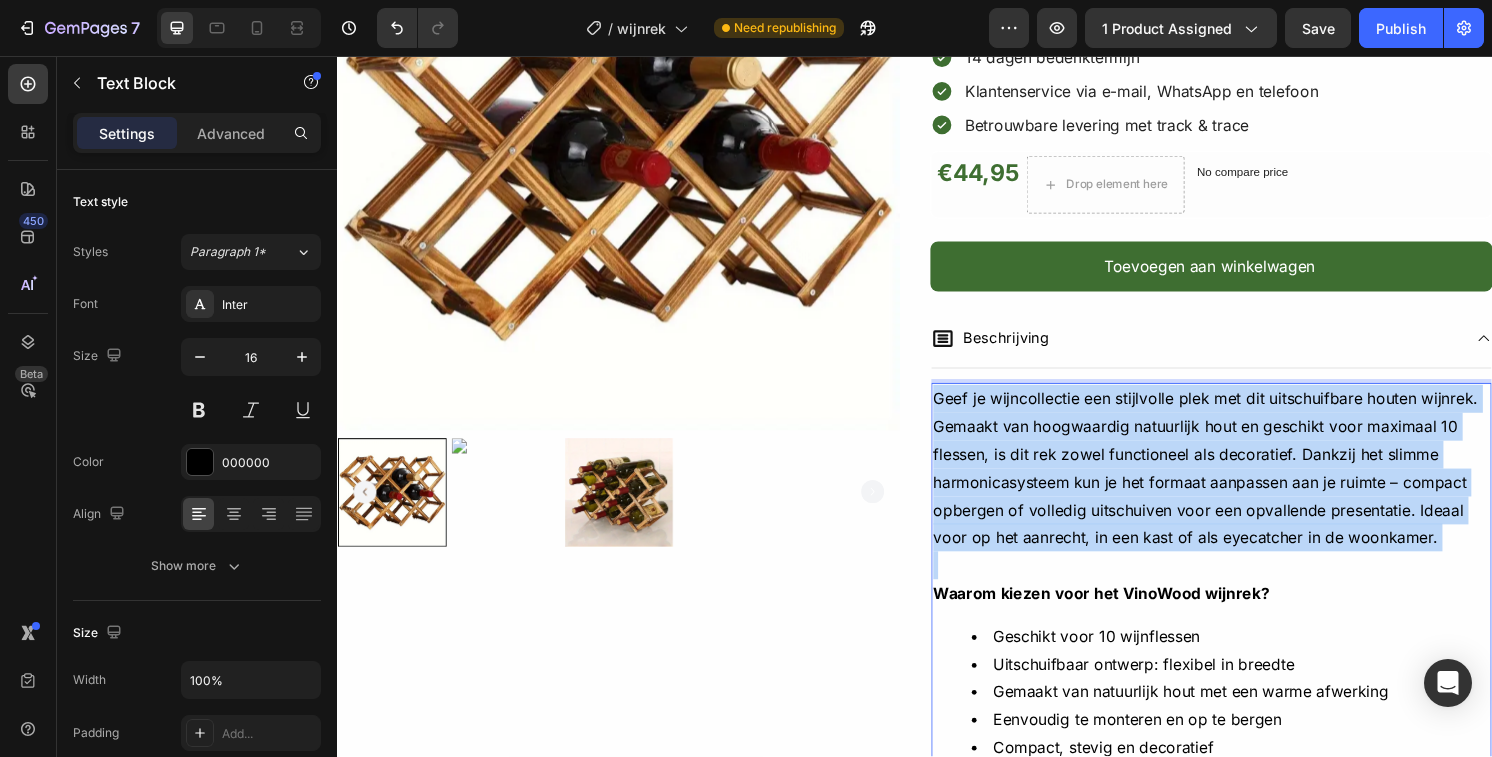 click on "Geef je wijncollectie een stijlvolle plek met dit uitschuifbare houten wijnrek. Gemaakt van hoogwaardig natuurlijk hout en geschikt voor maximaal 10 flessen, is dit rek zowel functioneel als decoratief. Dankzij het slimme harmonicasysteem kun je het formaat aanpassen aan je ruimte – compact opbergen of volledig uitschuiven voor een opvallende presentatie. Ideaal voor op het aanrecht, in een kast of als eyecatcher in de woonkamer." at bounding box center [1245, 484] 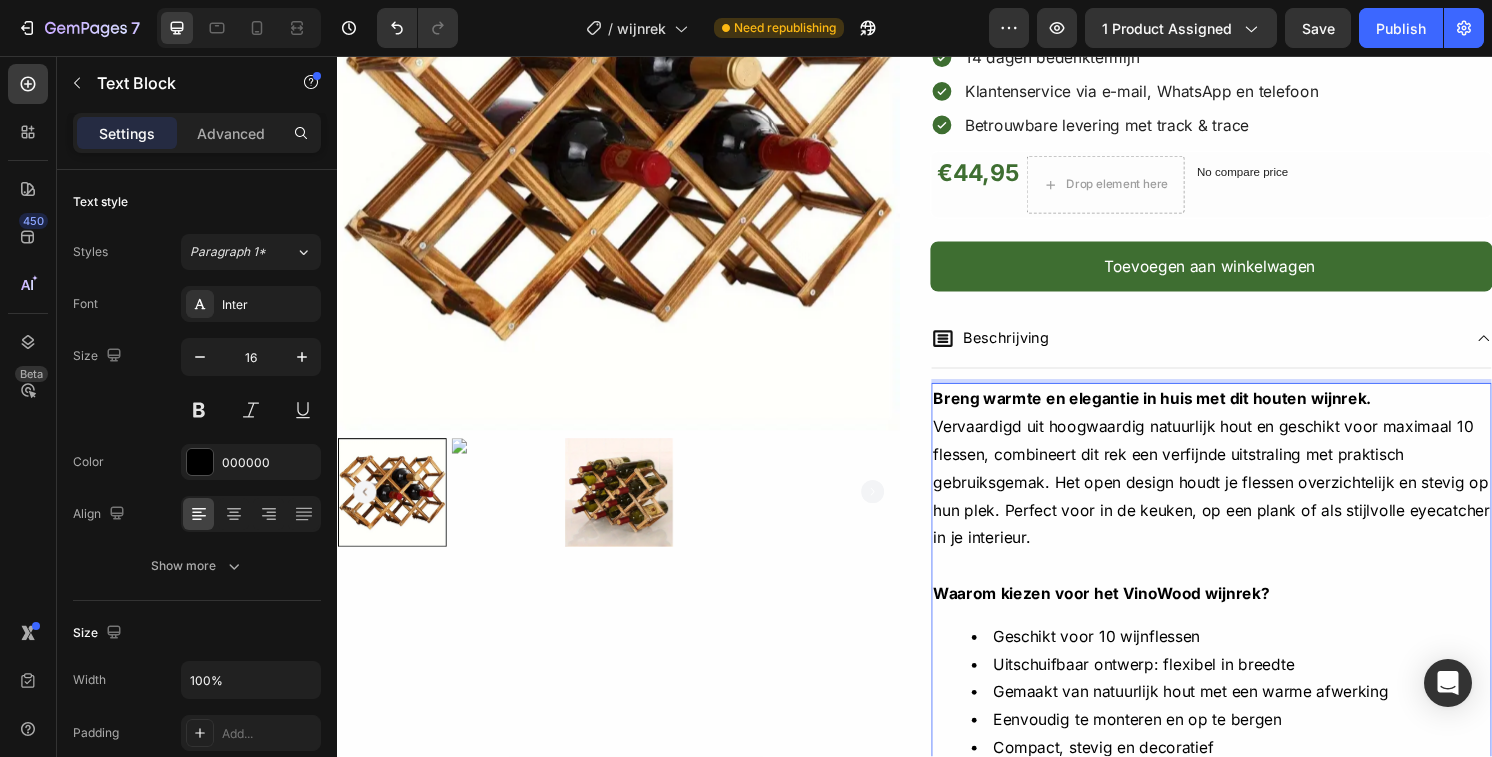 click on "Breng warmte en elegantie in huis met dit houten wijnrek. Vervaardigd uit hoogwaardig natuurlijk hout en geschikt voor maximaal 10 flessen, combineert dit rek een verfijnde uitstraling met praktisch gebruiksgemak. Het open design houdt je flessen overzichtelijk en stevig op hun plek. Perfect voor in de keuken, op een plank of als stijlvolle eyecatcher in je interieur." at bounding box center [1245, 484] 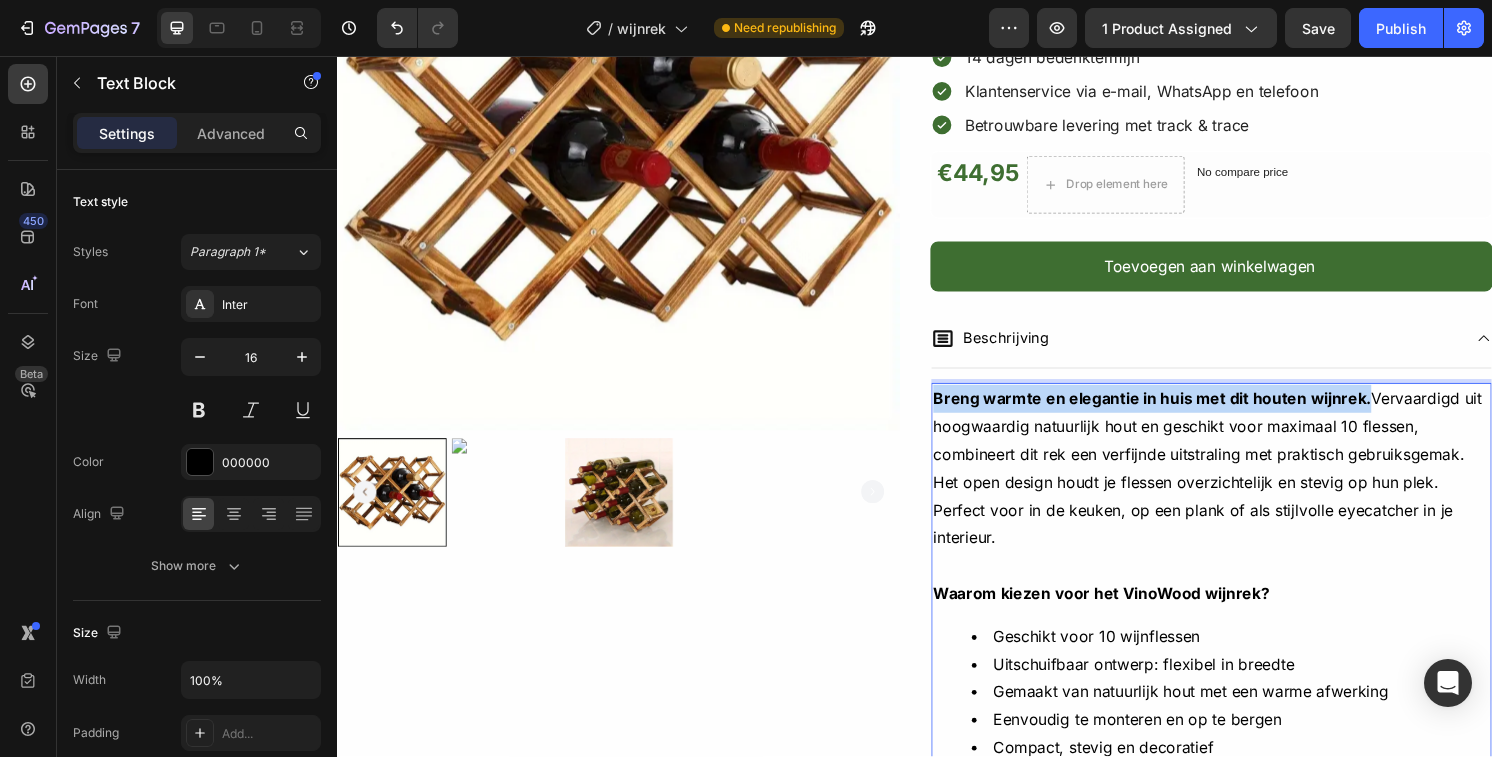 drag, startPoint x: 1404, startPoint y: 417, endPoint x: 957, endPoint y: 422, distance: 447.02795 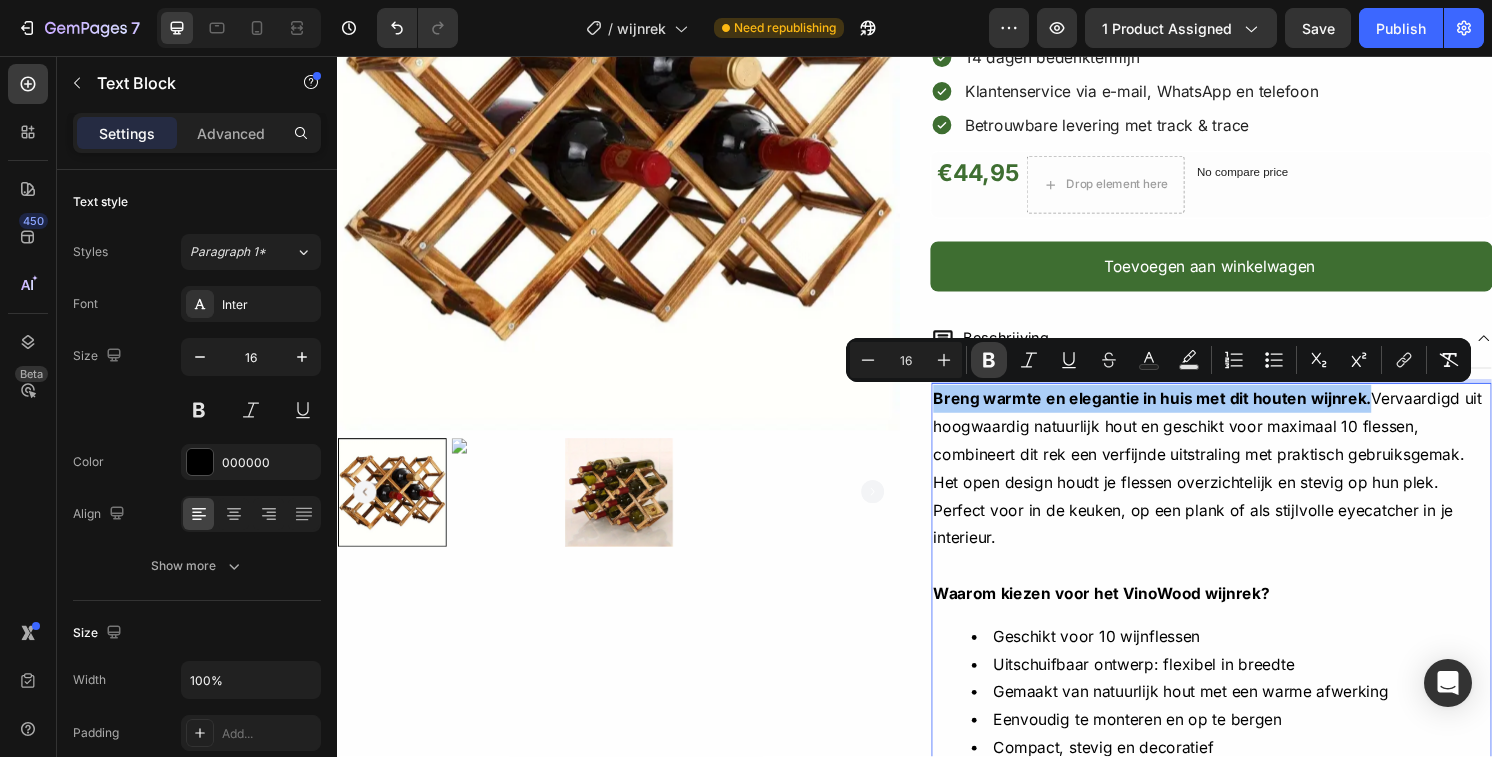 click 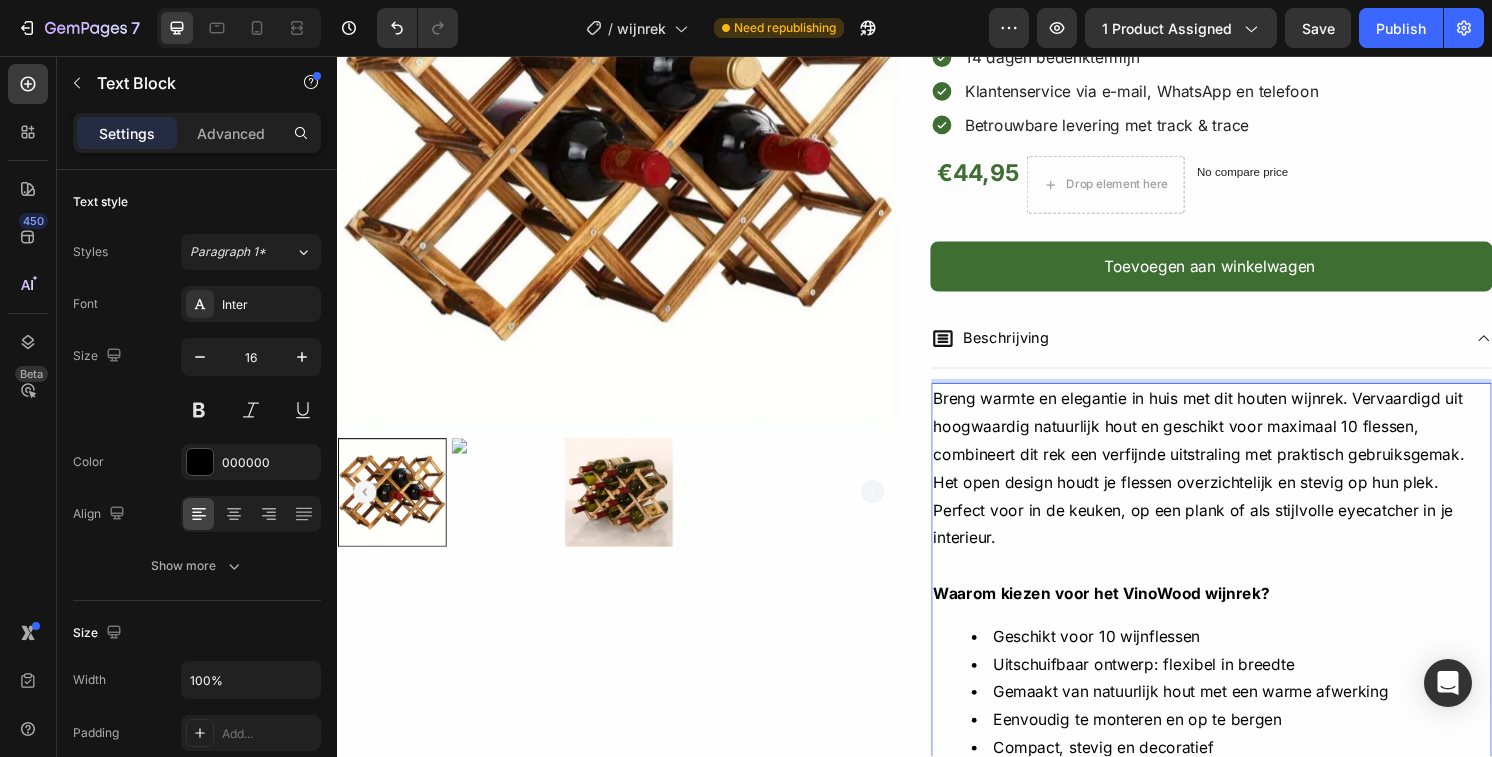 click on "Breng warmte en elegantie in huis met dit houten wijnrek.   Vervaardigd uit hoogwaardig natuurlijk hout en geschikt voor maximaal 10 flessen, combineert dit rek een verfijnde uitstraling met praktisch gebruiksgemak. Het open design houdt je flessen overzichtelijk en stevig op hun plek. Perfect voor in de keuken, op een plank of als stijlvolle eyecatcher in je interieur." at bounding box center [1245, 484] 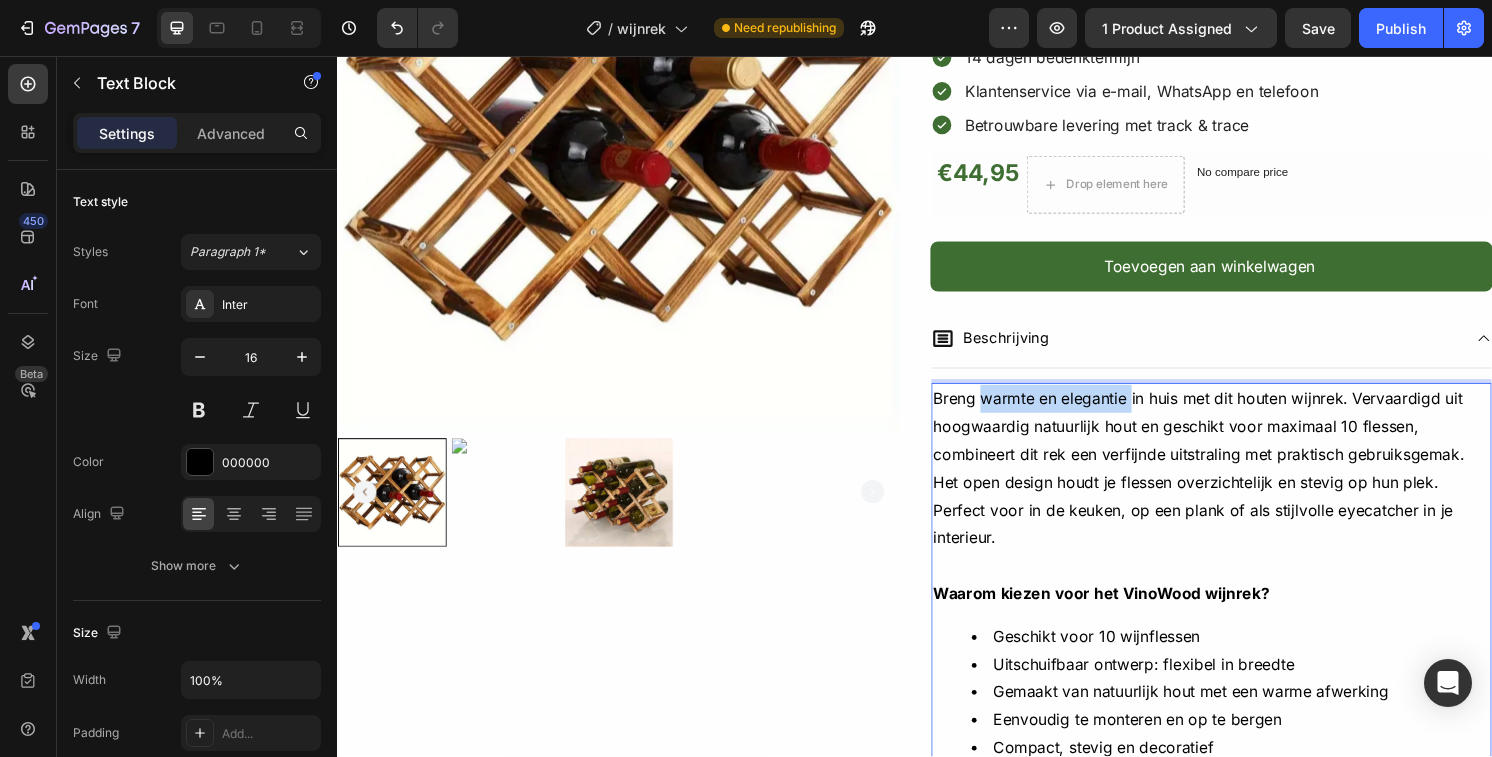 drag, startPoint x: 1005, startPoint y: 410, endPoint x: 1161, endPoint y: 410, distance: 156 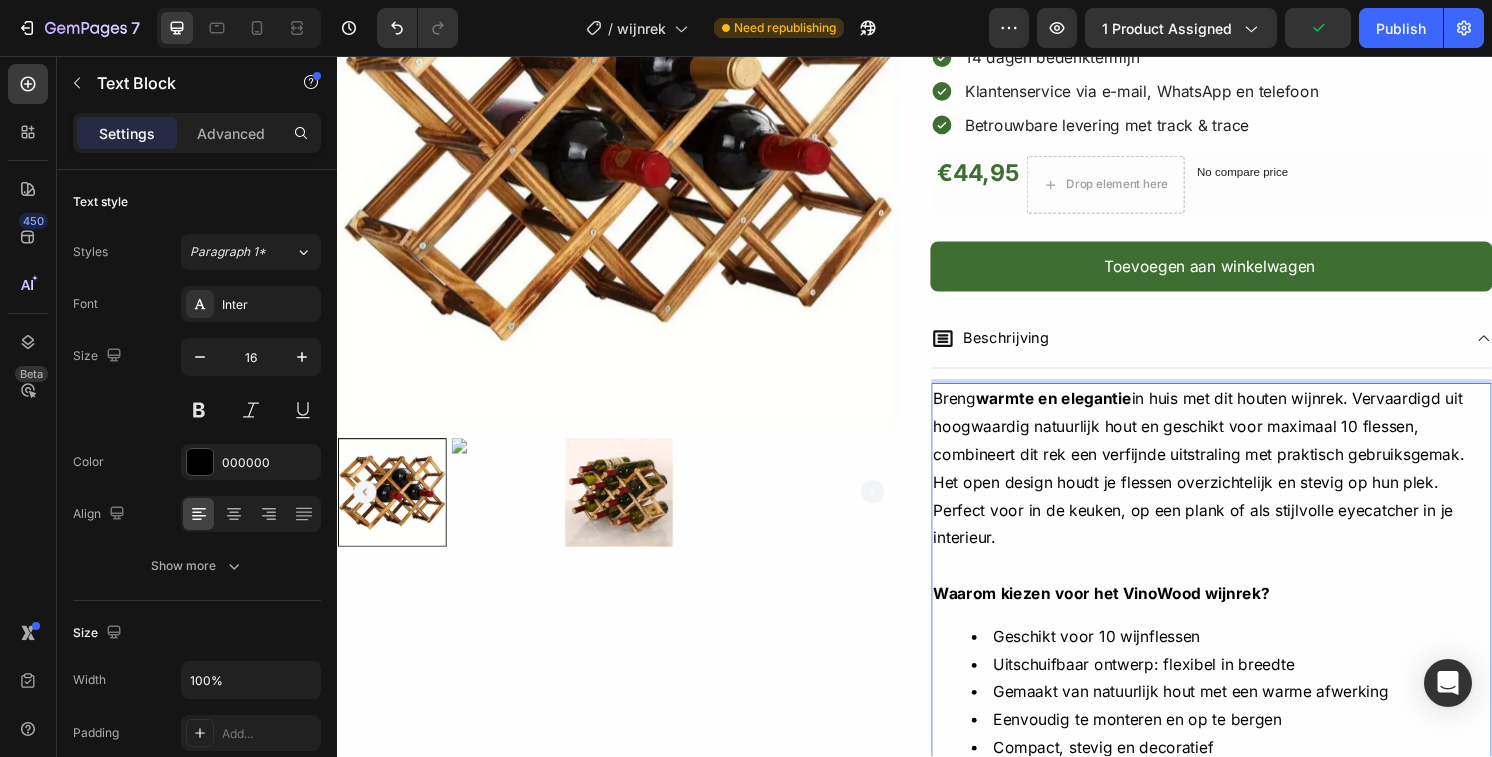 click on "Breng  warmte en elegantie  in huis met dit houten wijnrek.   Vervaardigd uit hoogwaardig natuurlijk hout en geschikt voor maximaal 10 flessen, combineert dit rek een verfijnde uitstraling met praktisch gebruiksgemak. Het open design houdt je flessen overzichtelijk en stevig op hun plek. Perfect voor in de keuken, op een plank of als stijlvolle eyecatcher in je interieur." at bounding box center [1245, 484] 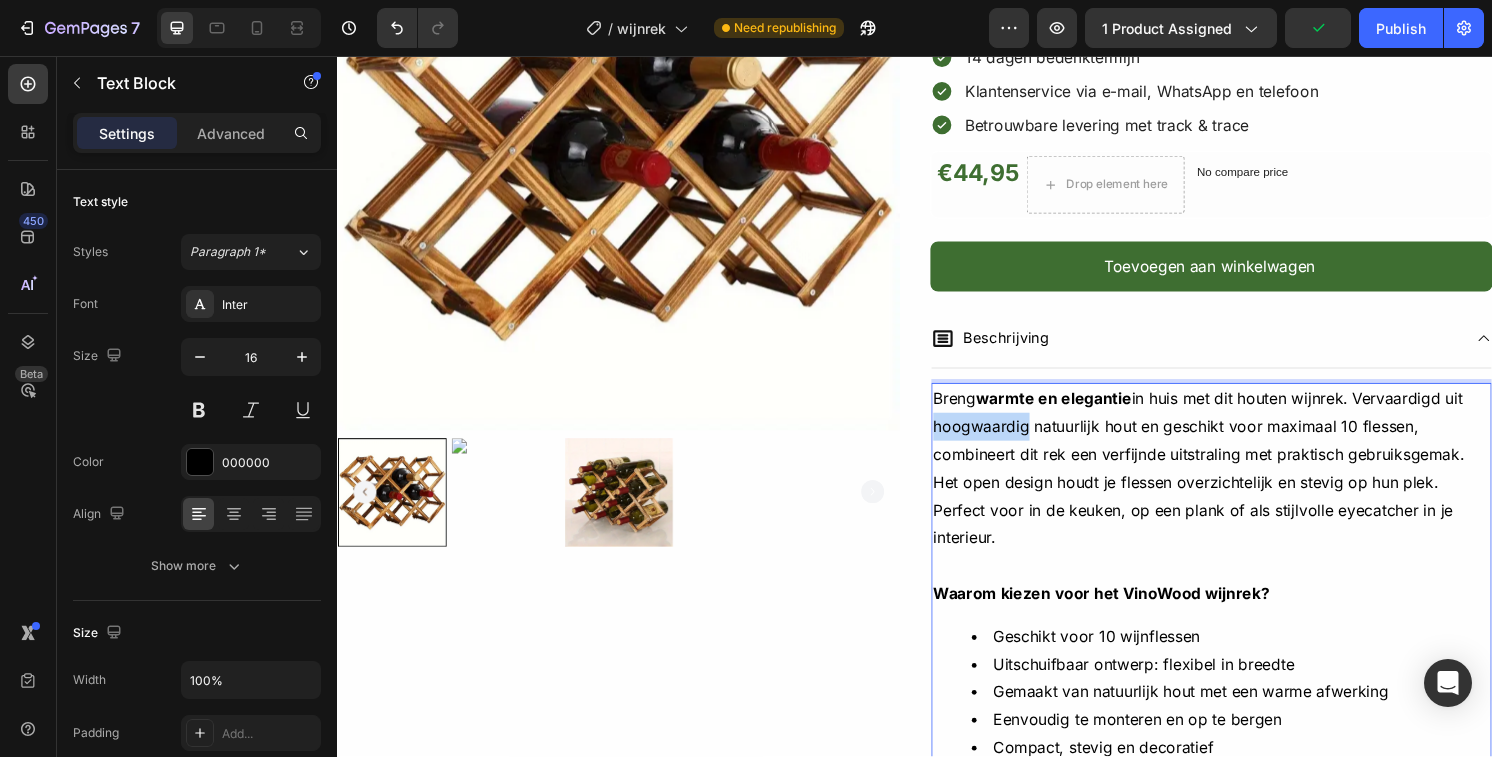 click on "Breng  warmte en elegantie  in huis met dit houten wijnrek.   Vervaardigd uit hoogwaardig natuurlijk hout en geschikt voor maximaal 10 flessen, combineert dit rek een verfijnde uitstraling met praktisch gebruiksgemak. Het open design houdt je flessen overzichtelijk en stevig op hun plek. Perfect voor in de keuken, op een plank of als stijlvolle eyecatcher in je interieur." at bounding box center (1245, 484) 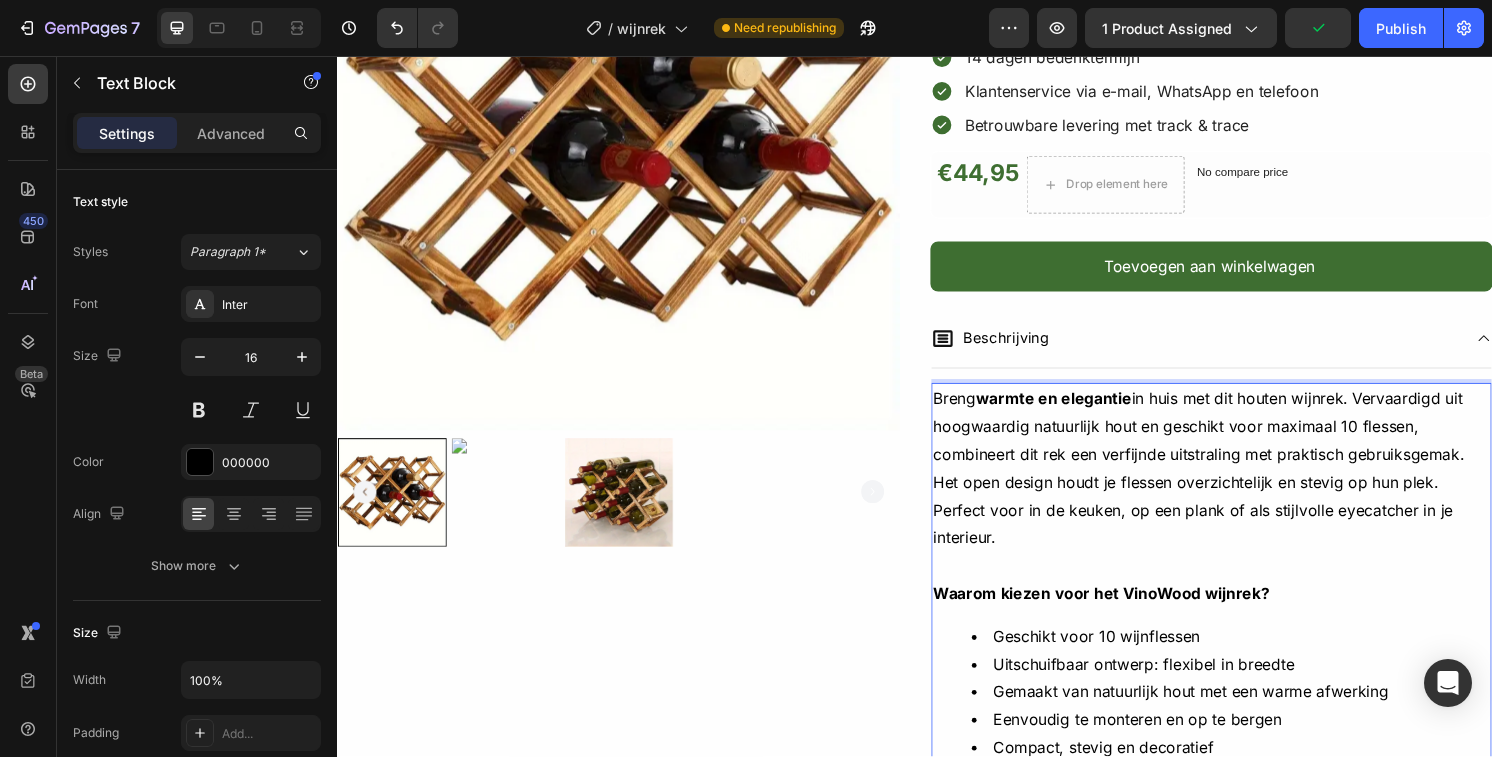 click on "Breng  warmte en elegantie  in huis met dit houten wijnrek.   Vervaardigd uit hoogwaardig natuurlijk hout en geschikt voor maximaal 10 flessen, combineert dit rek een verfijnde uitstraling met praktisch gebruiksgemak. Het open design houdt je flessen overzichtelijk en stevig op hun plek. Perfect voor in de keuken, op een plank of als stijlvolle eyecatcher in je interieur." at bounding box center [1245, 484] 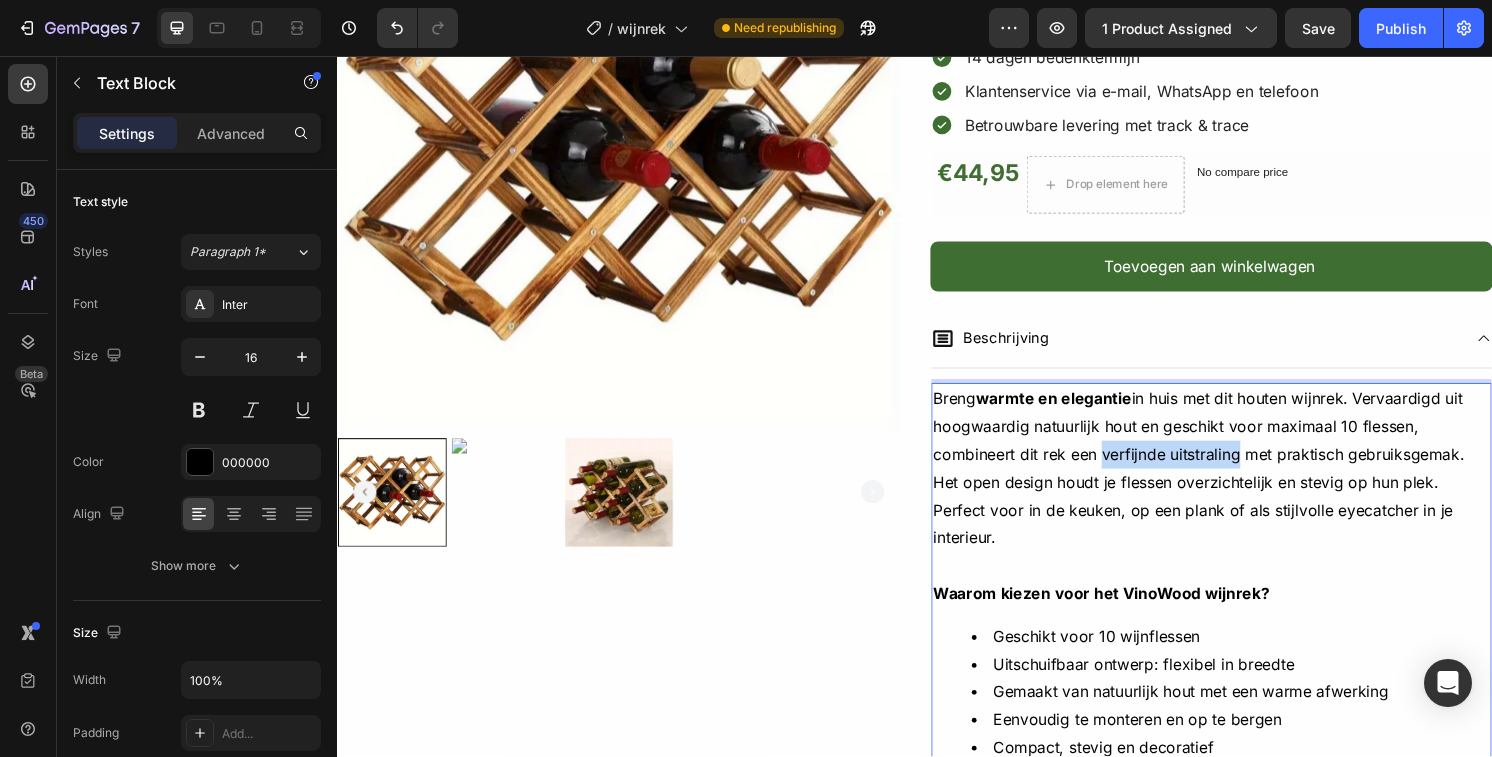 drag, startPoint x: 1133, startPoint y: 472, endPoint x: 1273, endPoint y: 478, distance: 140.12851 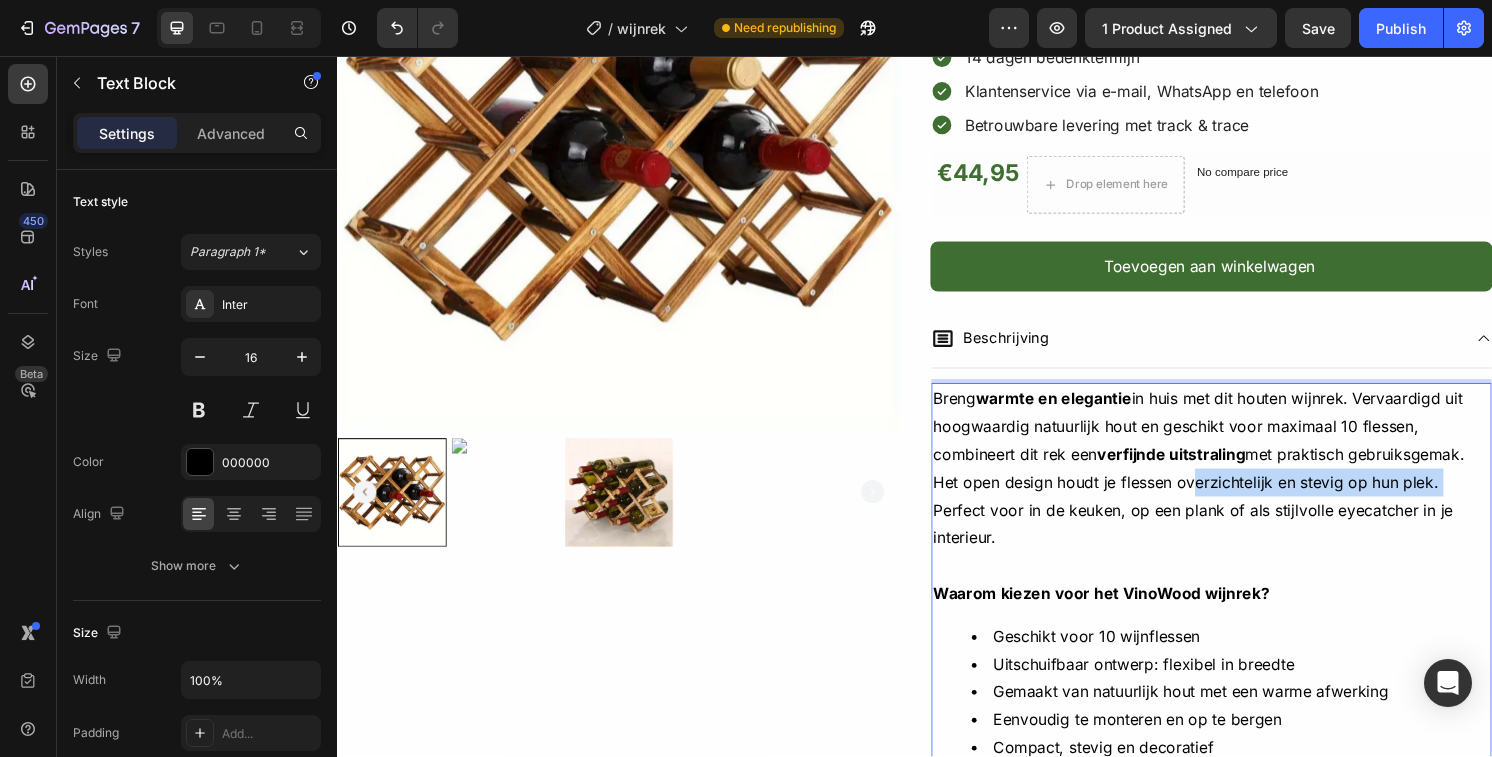 drag, startPoint x: 1215, startPoint y: 502, endPoint x: 1481, endPoint y: 509, distance: 266.0921 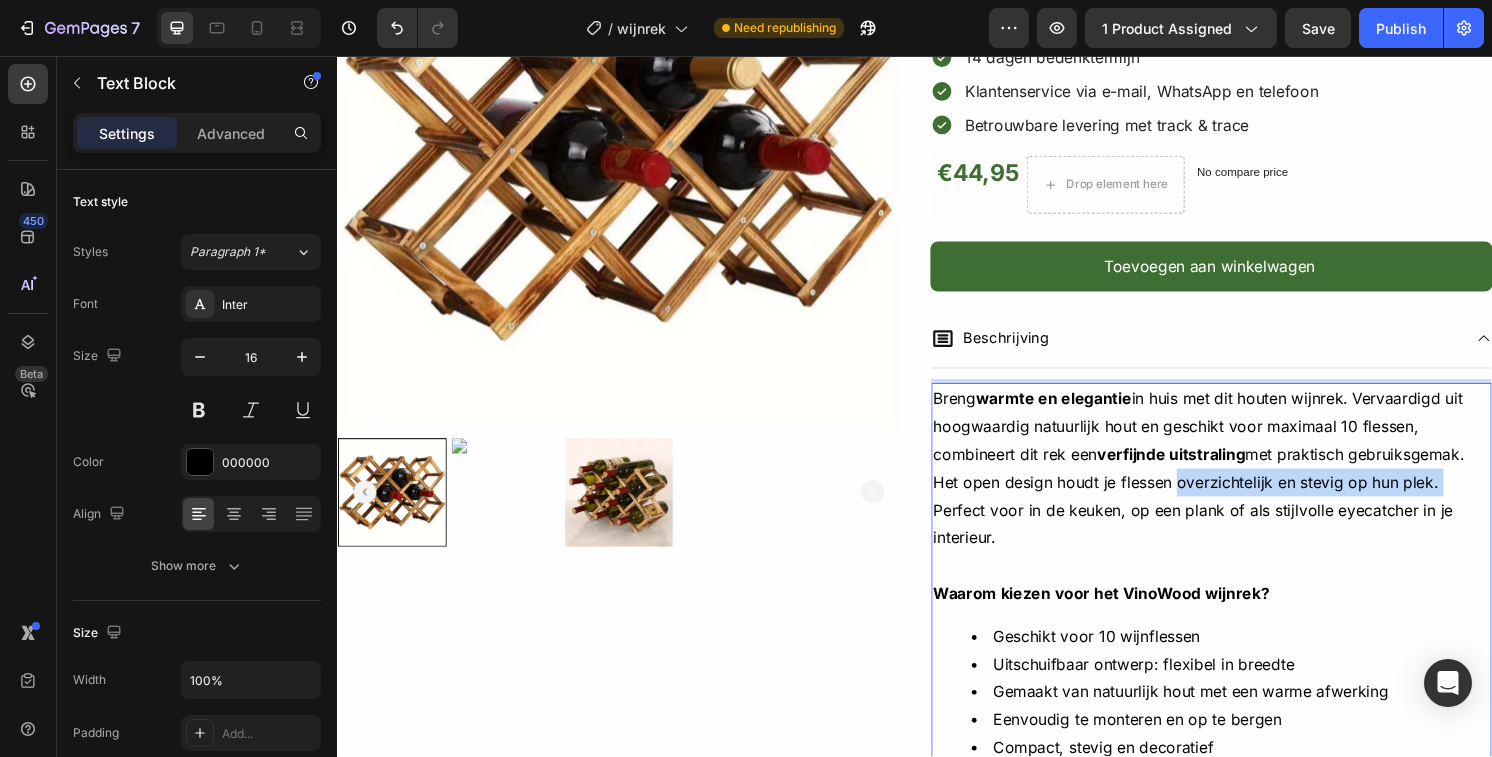 drag, startPoint x: 1205, startPoint y: 495, endPoint x: 1494, endPoint y: 507, distance: 289.24902 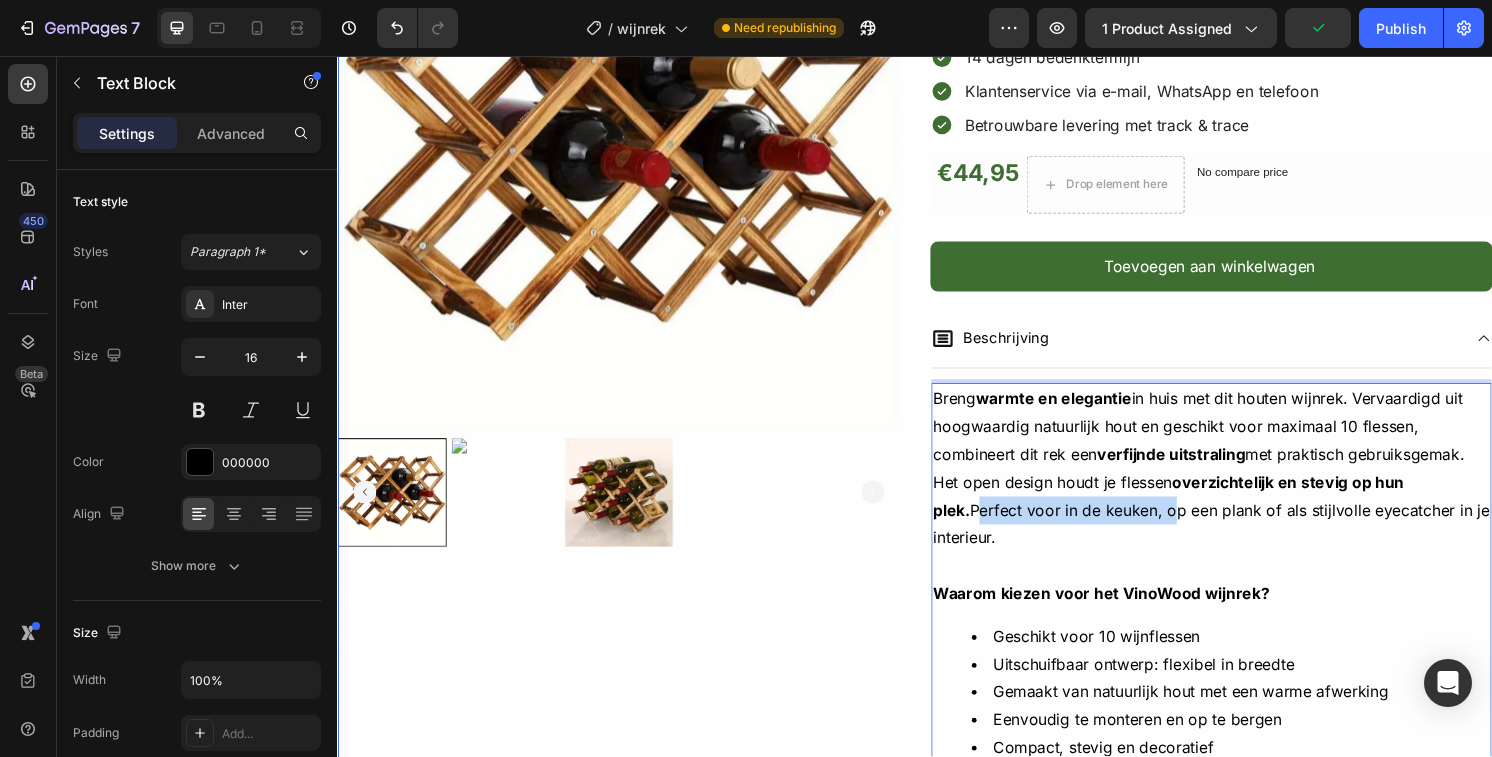 drag, startPoint x: 1159, startPoint y: 531, endPoint x: 946, endPoint y: 530, distance: 213.00235 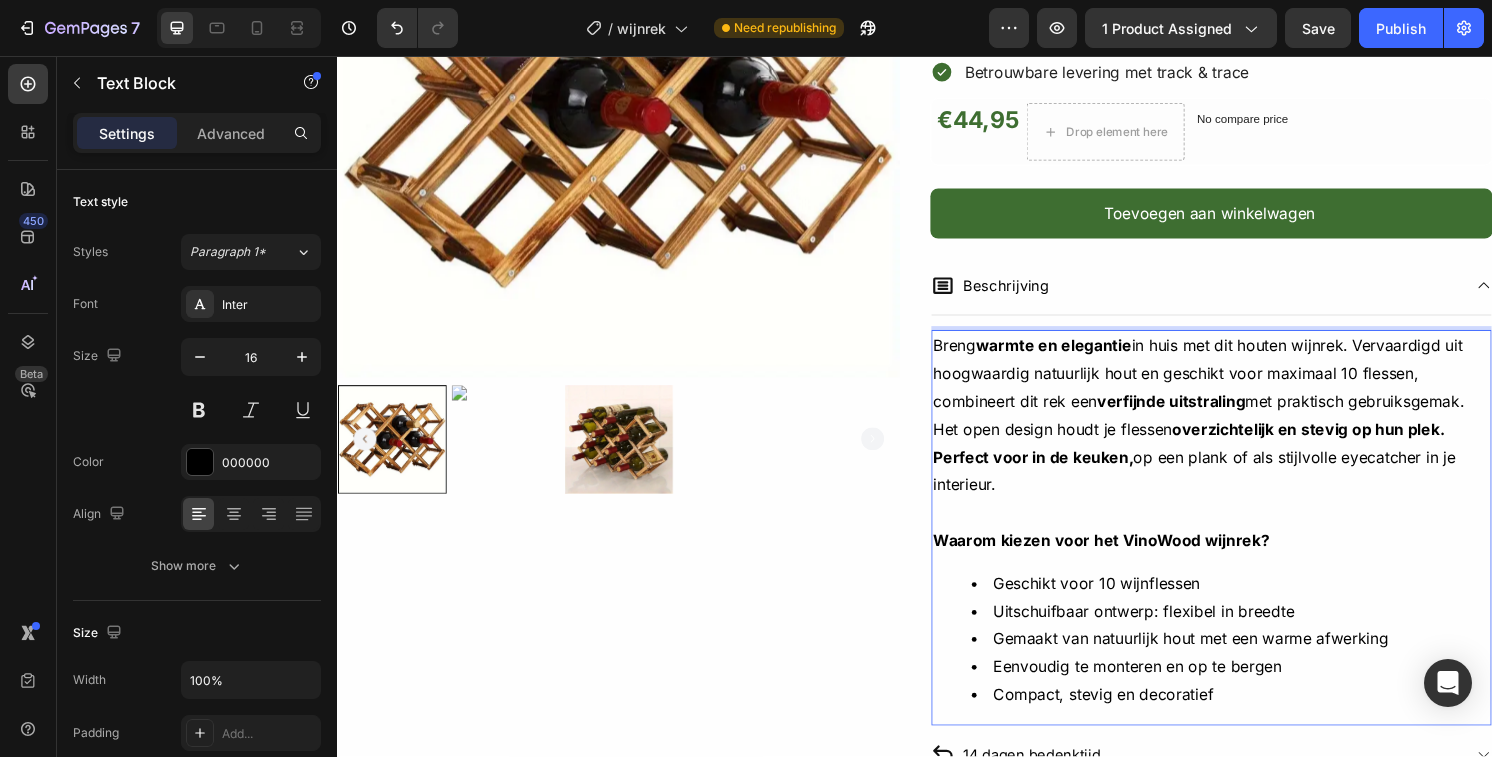 scroll, scrollTop: 357, scrollLeft: 0, axis: vertical 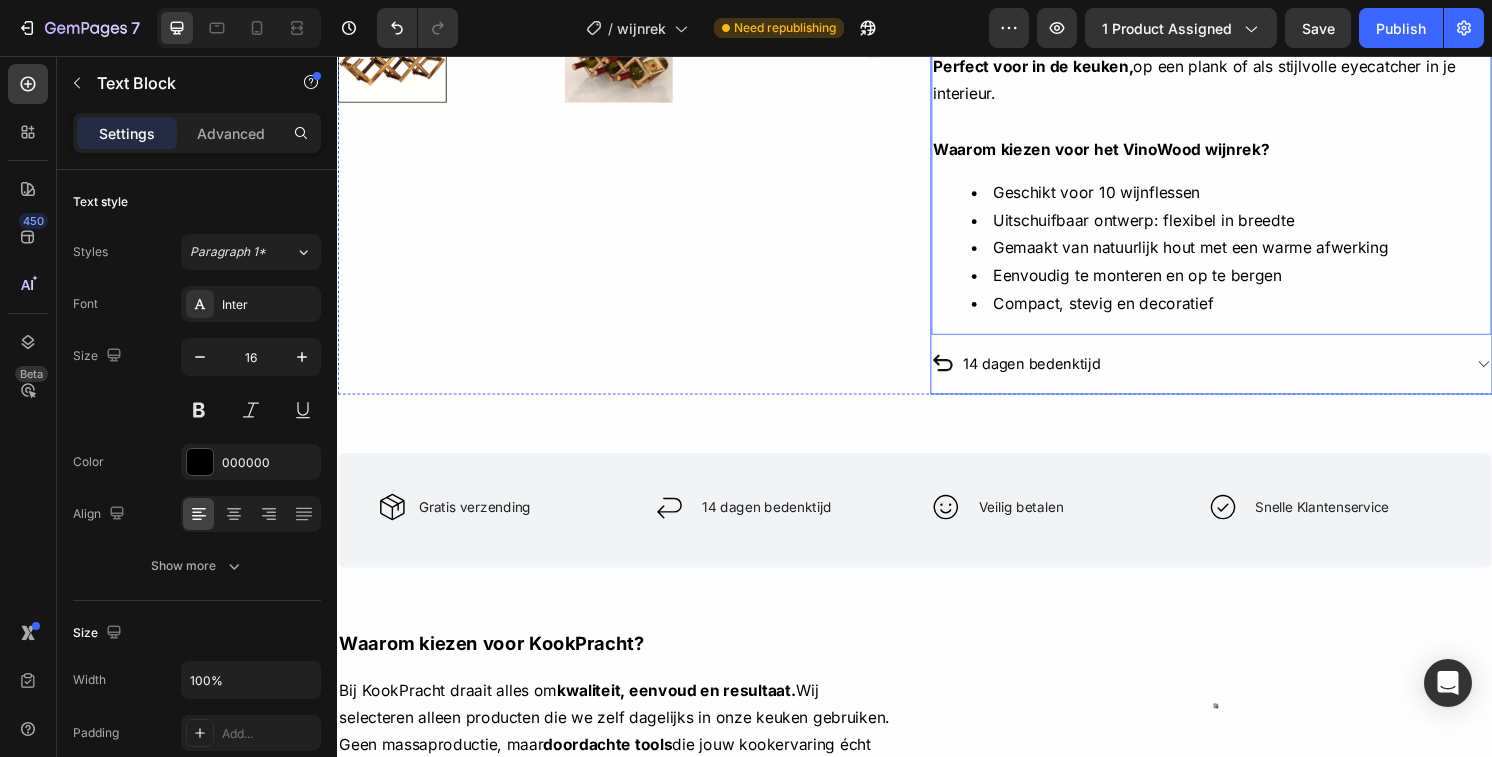 click on "14 dagen bedenktijd" at bounding box center (1229, 376) 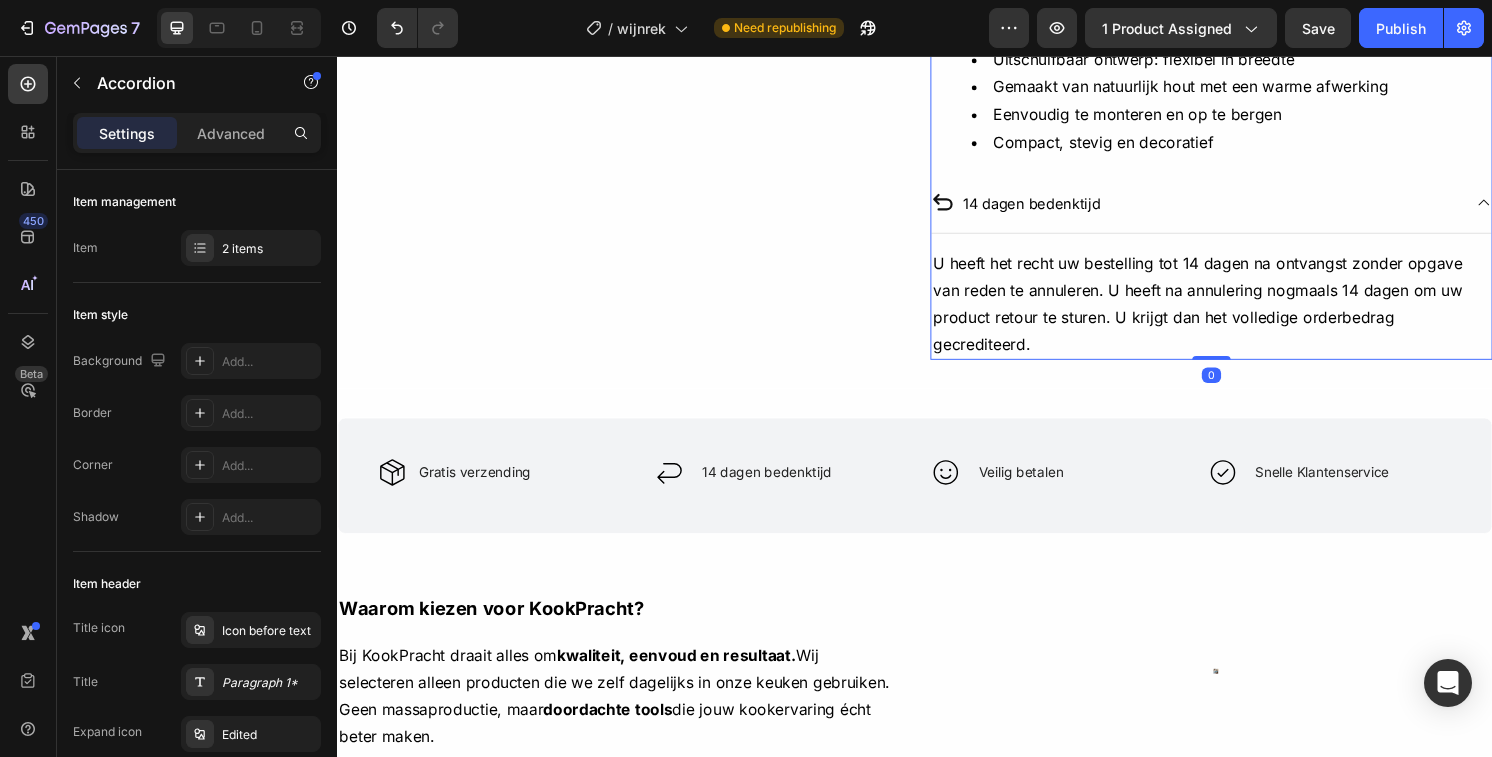 scroll, scrollTop: 996, scrollLeft: 0, axis: vertical 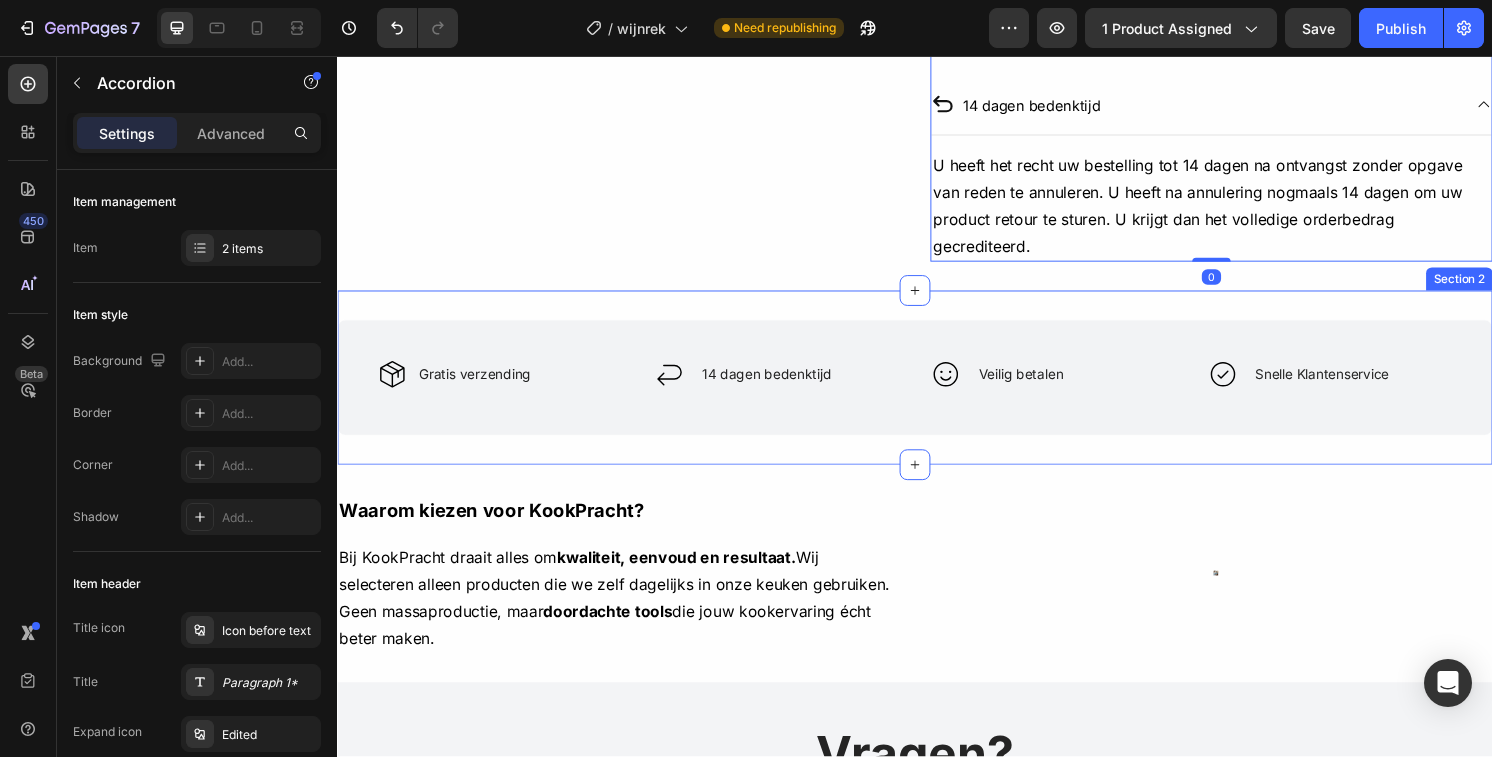 click on "U heeft het recht uw bestelling tot 14 dagen na ontvangst zonder opgave van reden te annuleren. U heeft na annulering nogmaals 14 dagen om uw product retour te sturen. U krijgt dan het volledige orderbedrag gecrediteerd." at bounding box center [1231, 212] 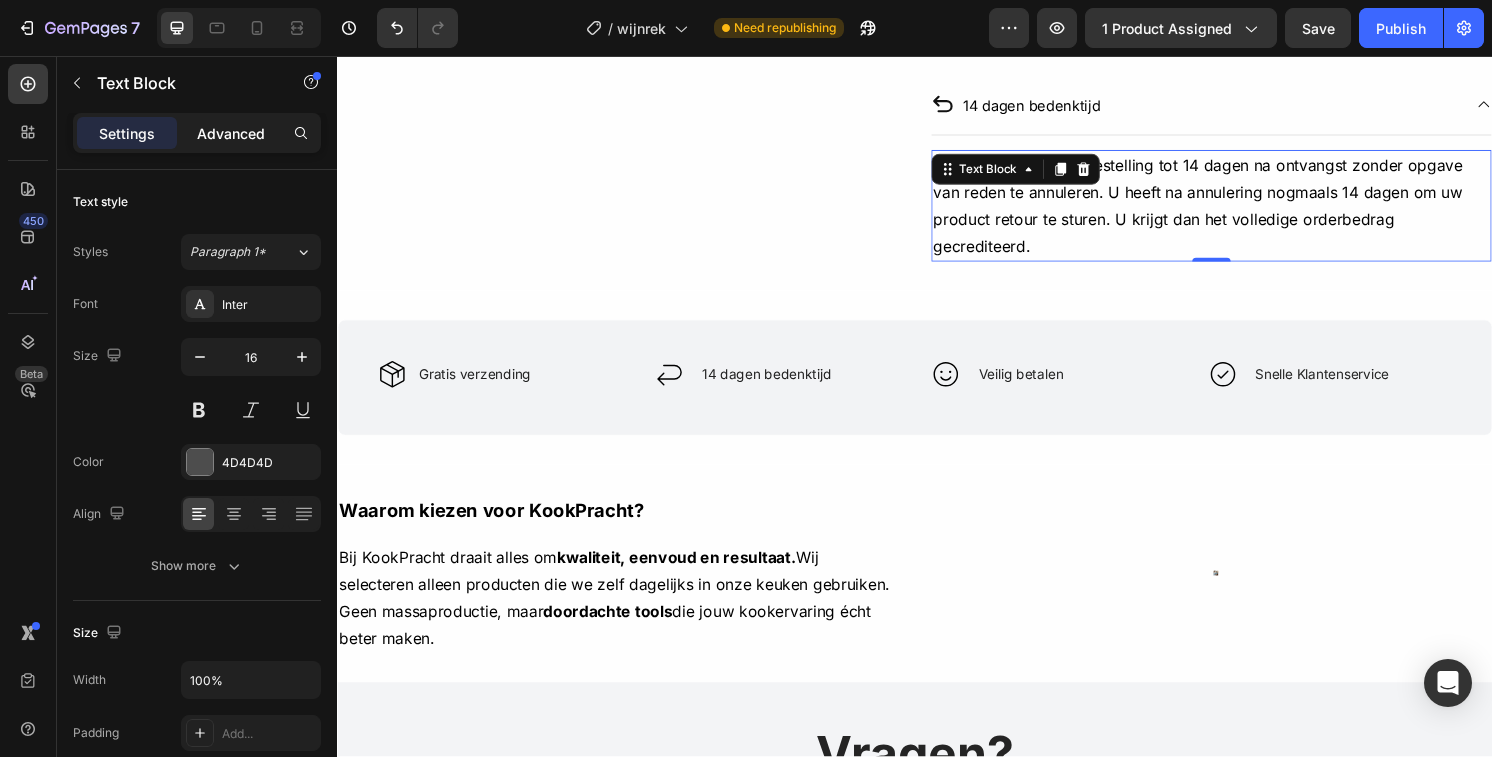 click on "Advanced" at bounding box center (231, 133) 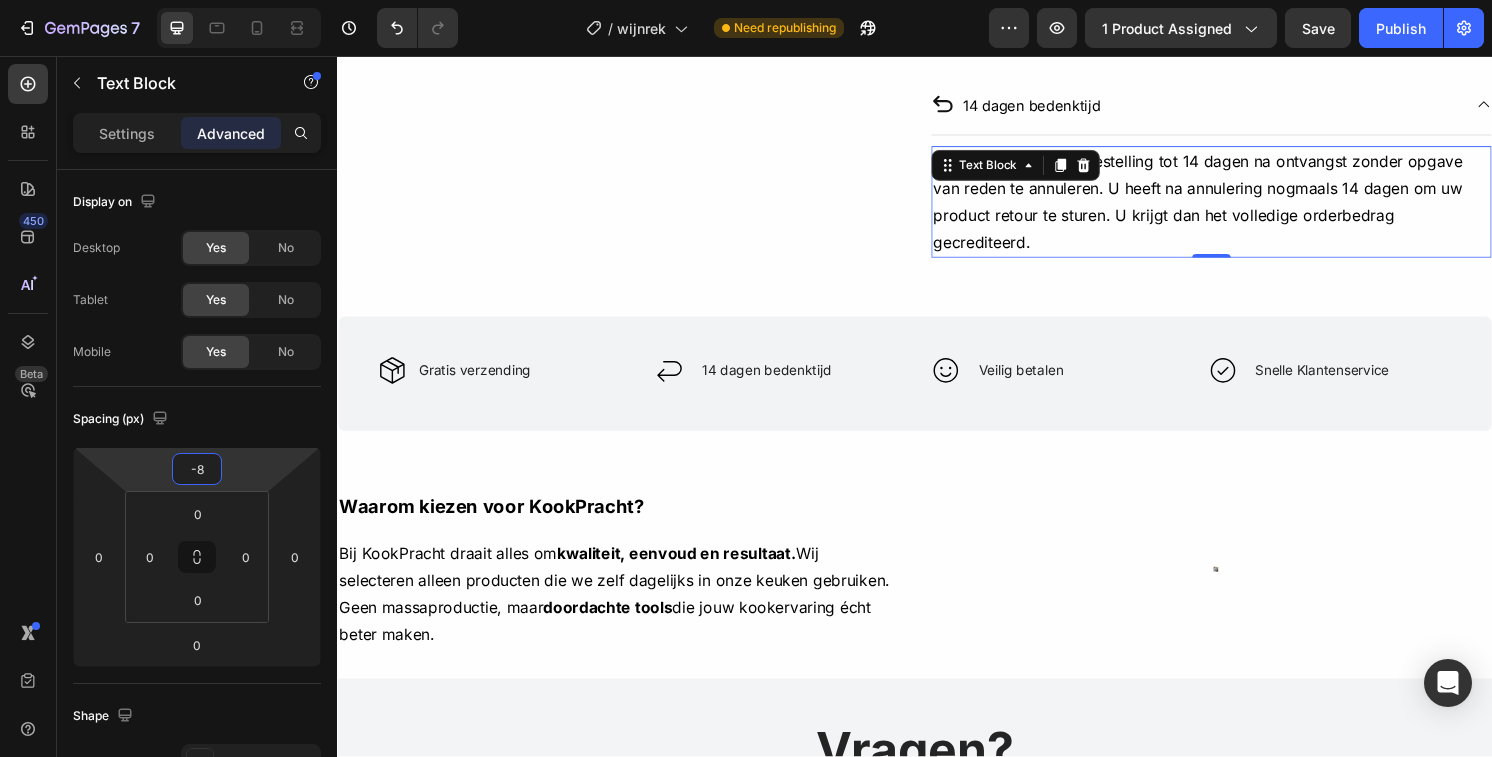 type on "-10" 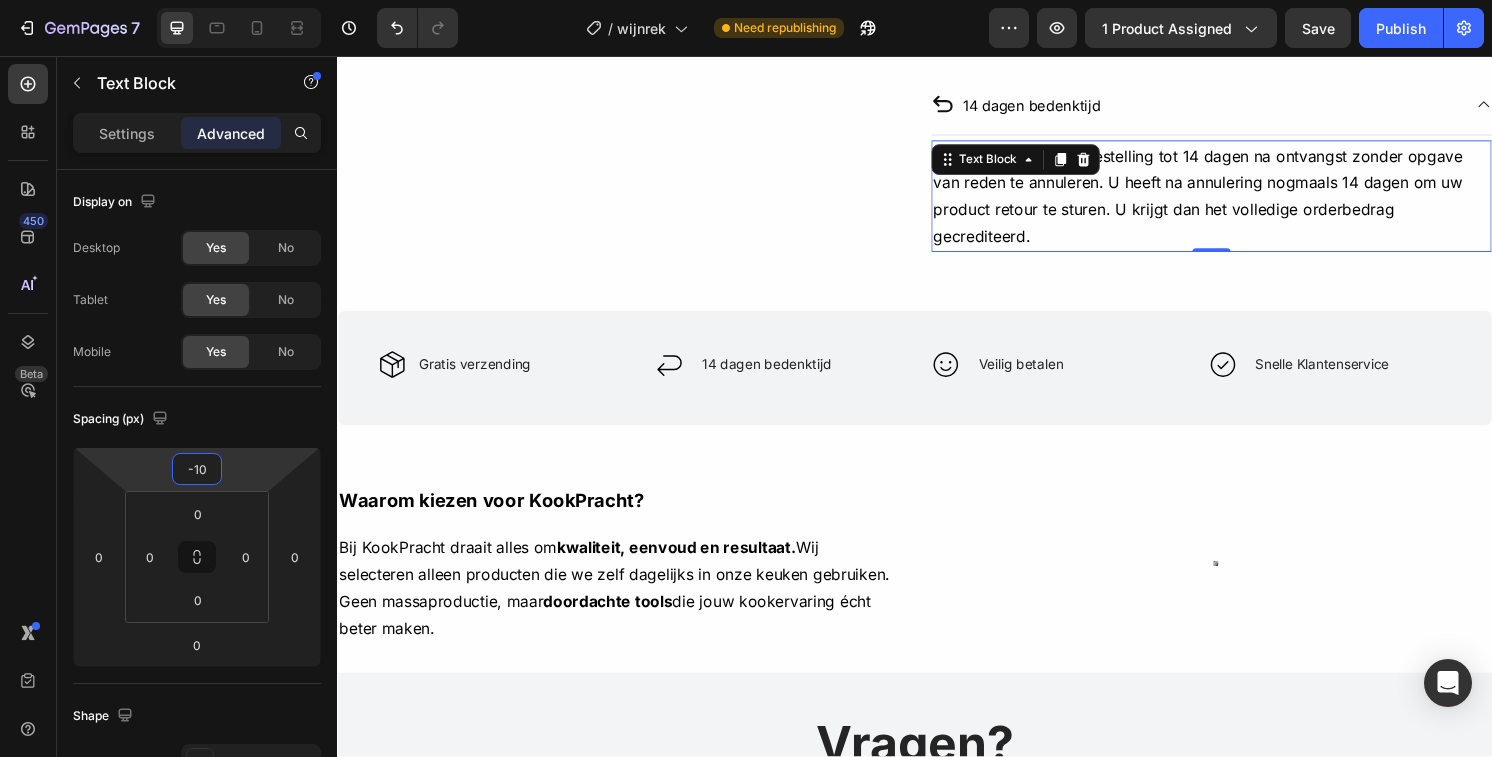 click on "7  Version history  /  wijnrek Need republishing Preview 1 product assigned  Save   Publish  450 Beta Sections(18) Elements(84) Section Element Hero Section Product Detail Brands Trusted Badges Guarantee Product Breakdown How to use Testimonials Compare Bundle FAQs Social Proof Brand Story Product List Collection Blog List Contact Sticky Add to Cart Custom Footer Browse Library 450 Layout
Row
Row
Row
Row Text
Heading
Text Block Button
Button
Button Media
Image
Image" at bounding box center (746, 0) 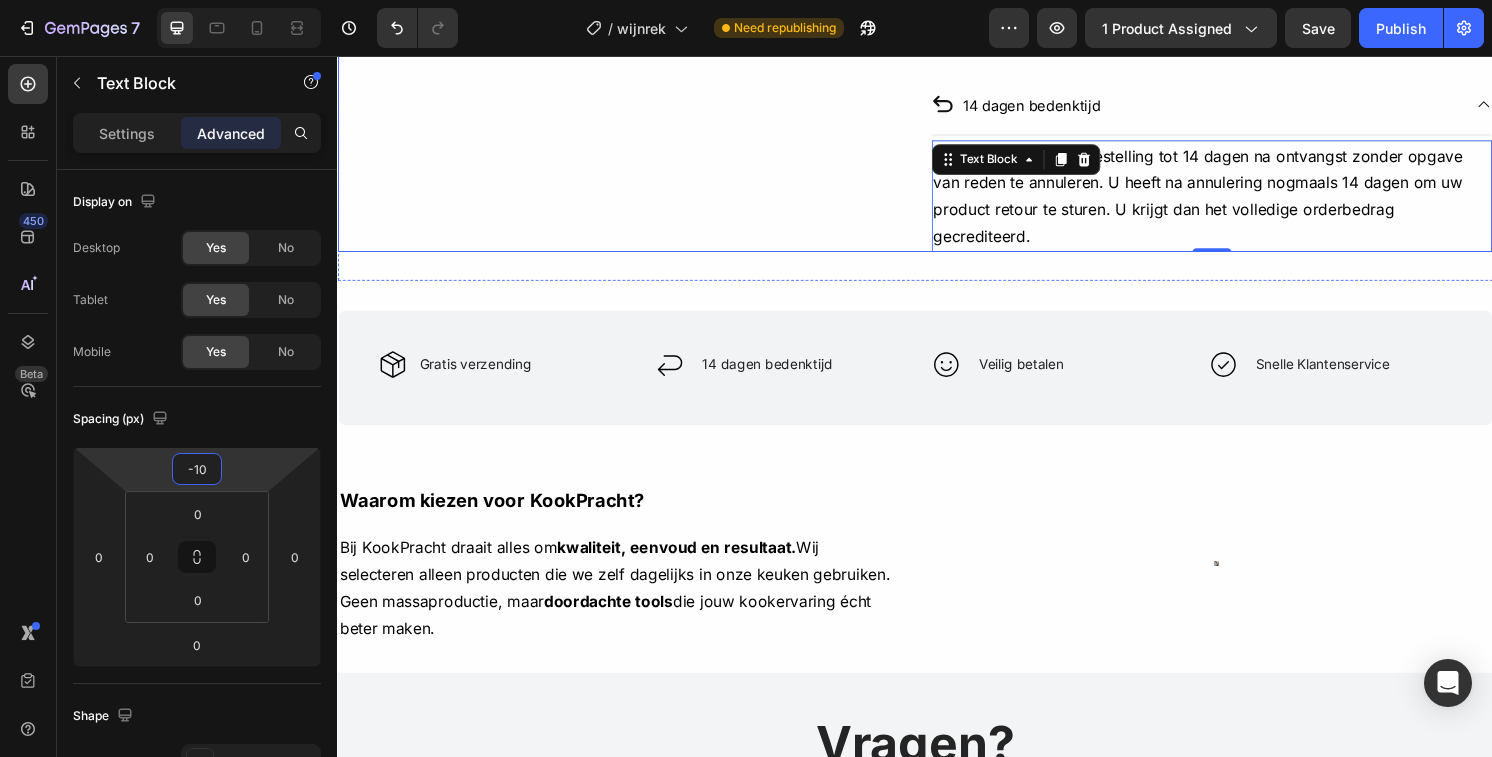 click on "Product Images" at bounding box center [629, -305] 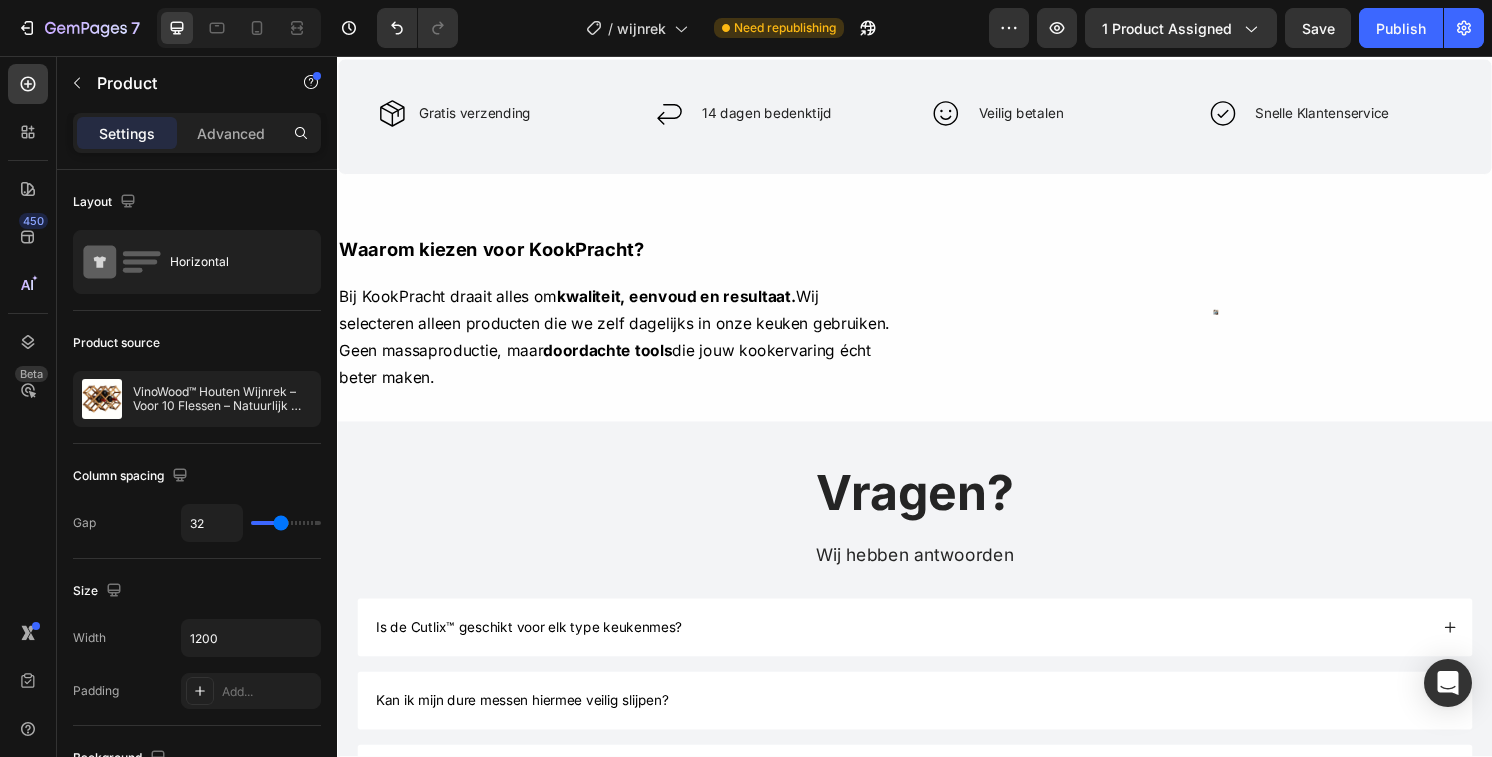 scroll, scrollTop: 1274, scrollLeft: 0, axis: vertical 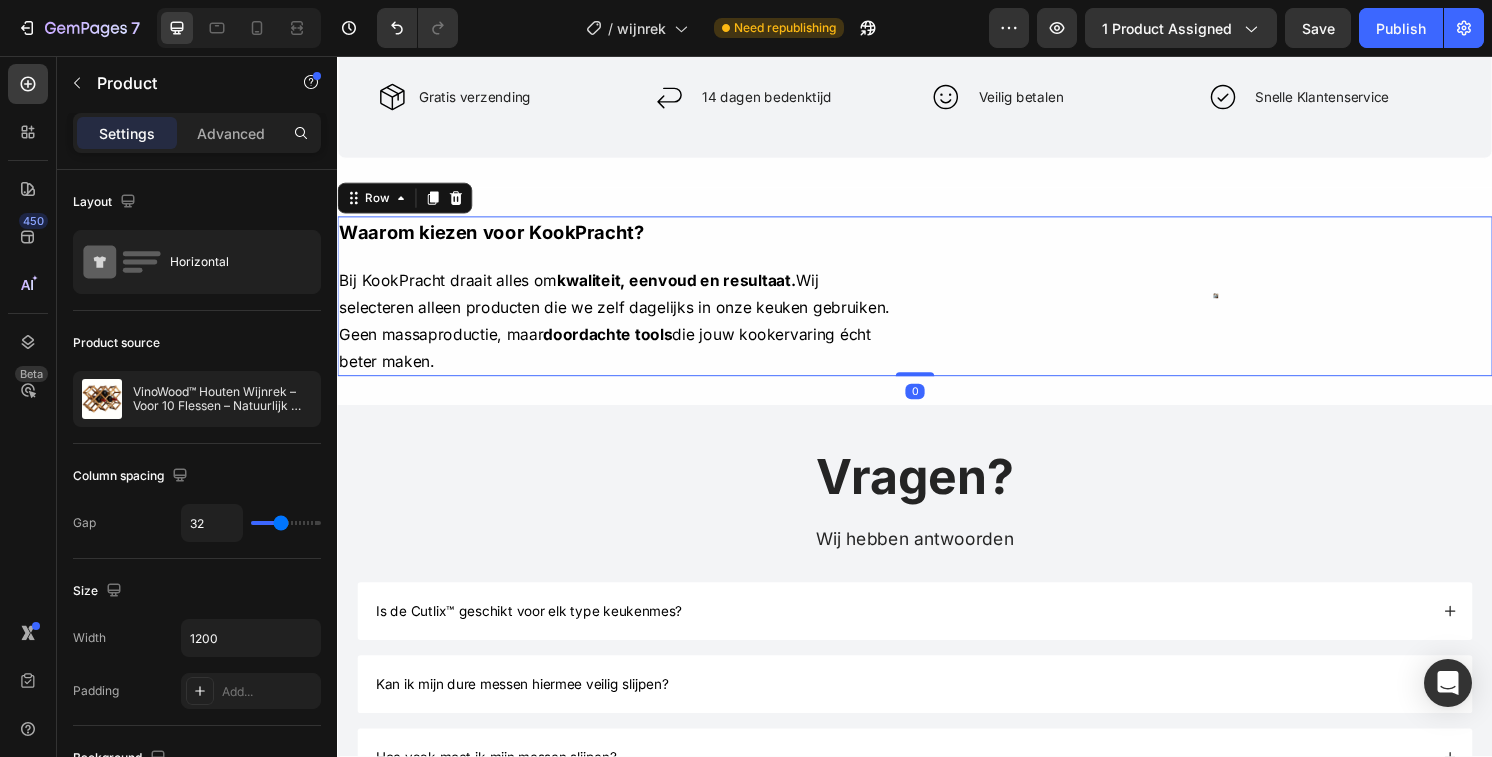 click on "Image" at bounding box center [1249, 306] 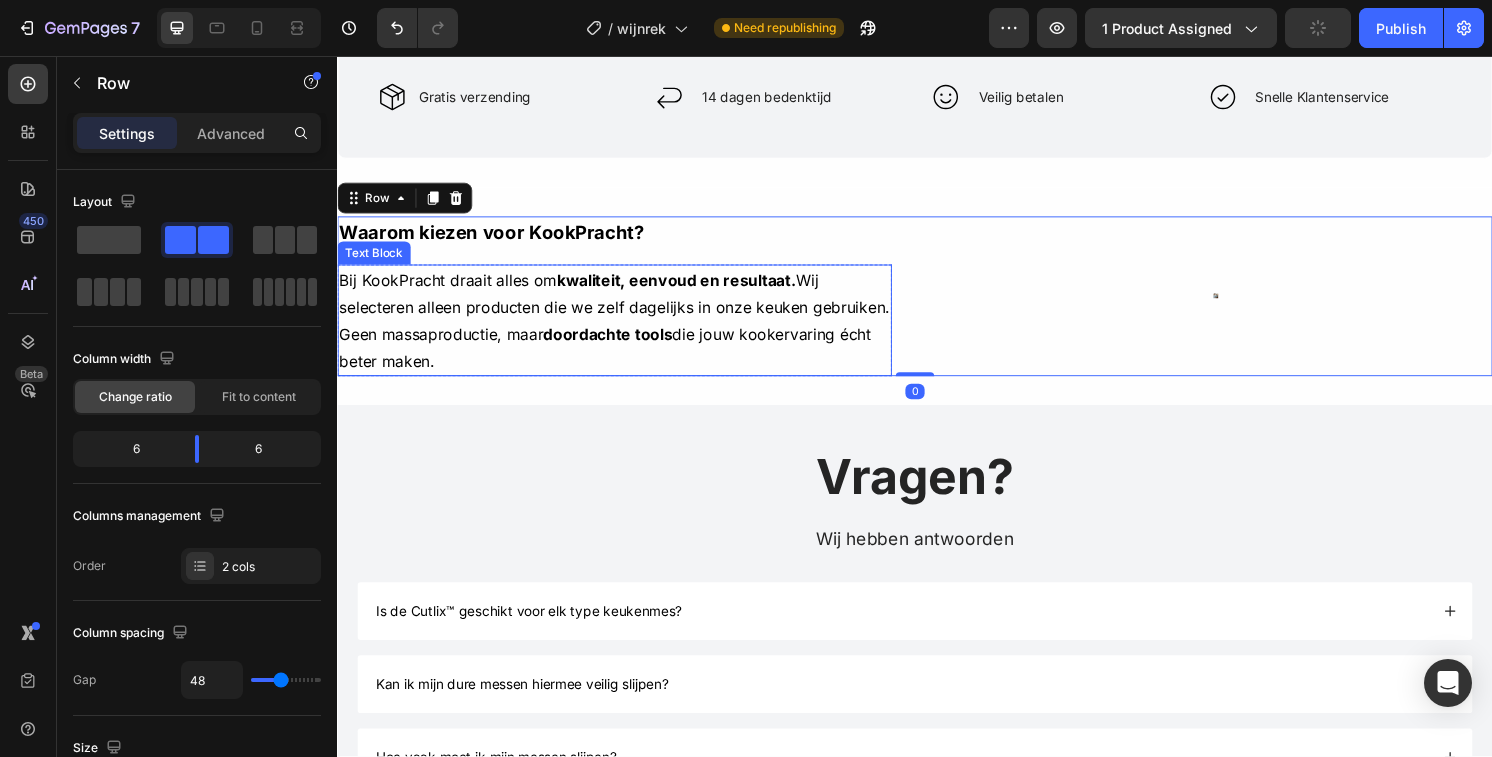 click on "Bij KookPracht draait alles om  kwaliteit, eenvoud en resultaat.  Wij selecteren alleen producten die we zelf dagelijks in onze keuken gebruiken. Geen massaproductie, maar  doordachte tools  die jouw kookervaring écht beter maken." at bounding box center (625, 331) 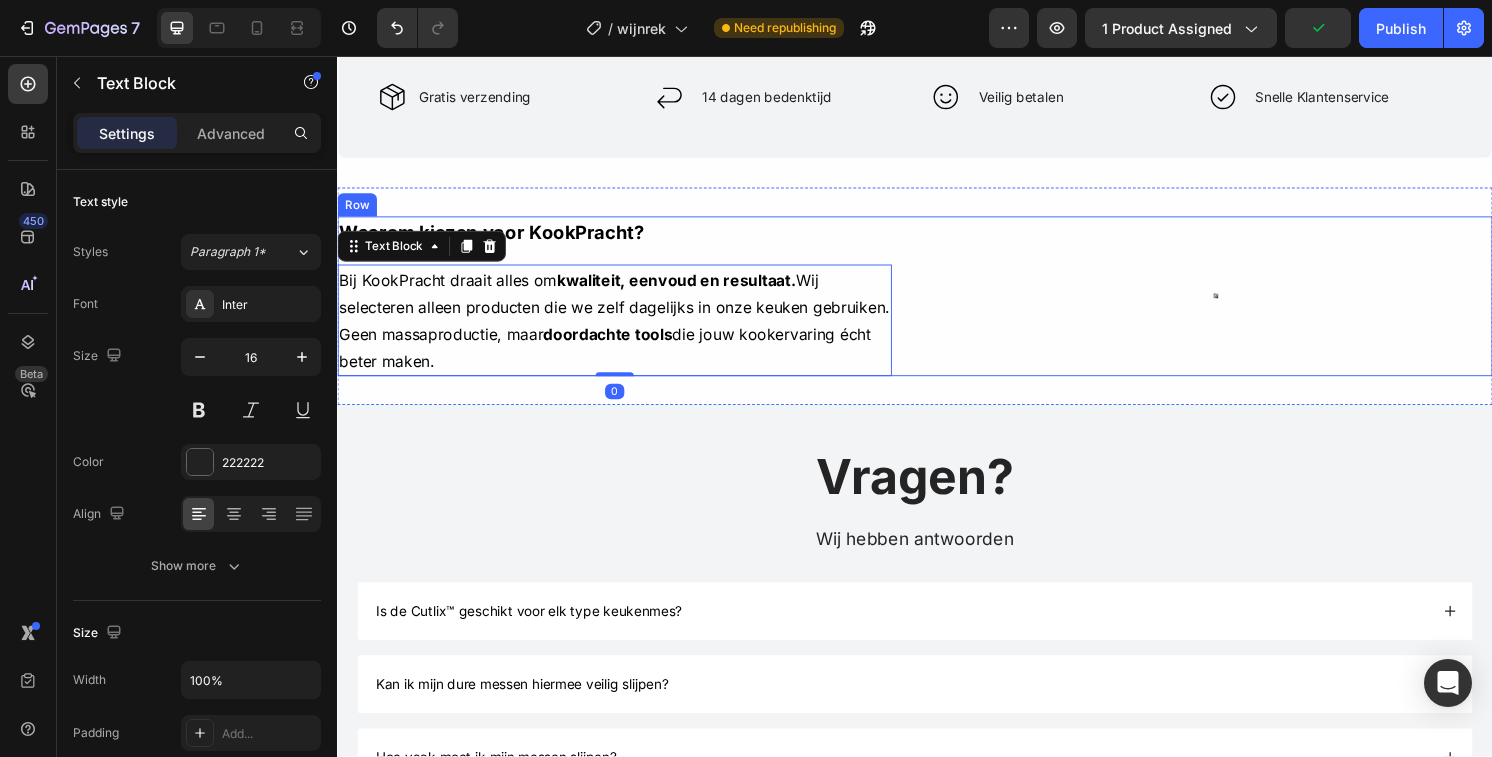 click at bounding box center [1249, 305] 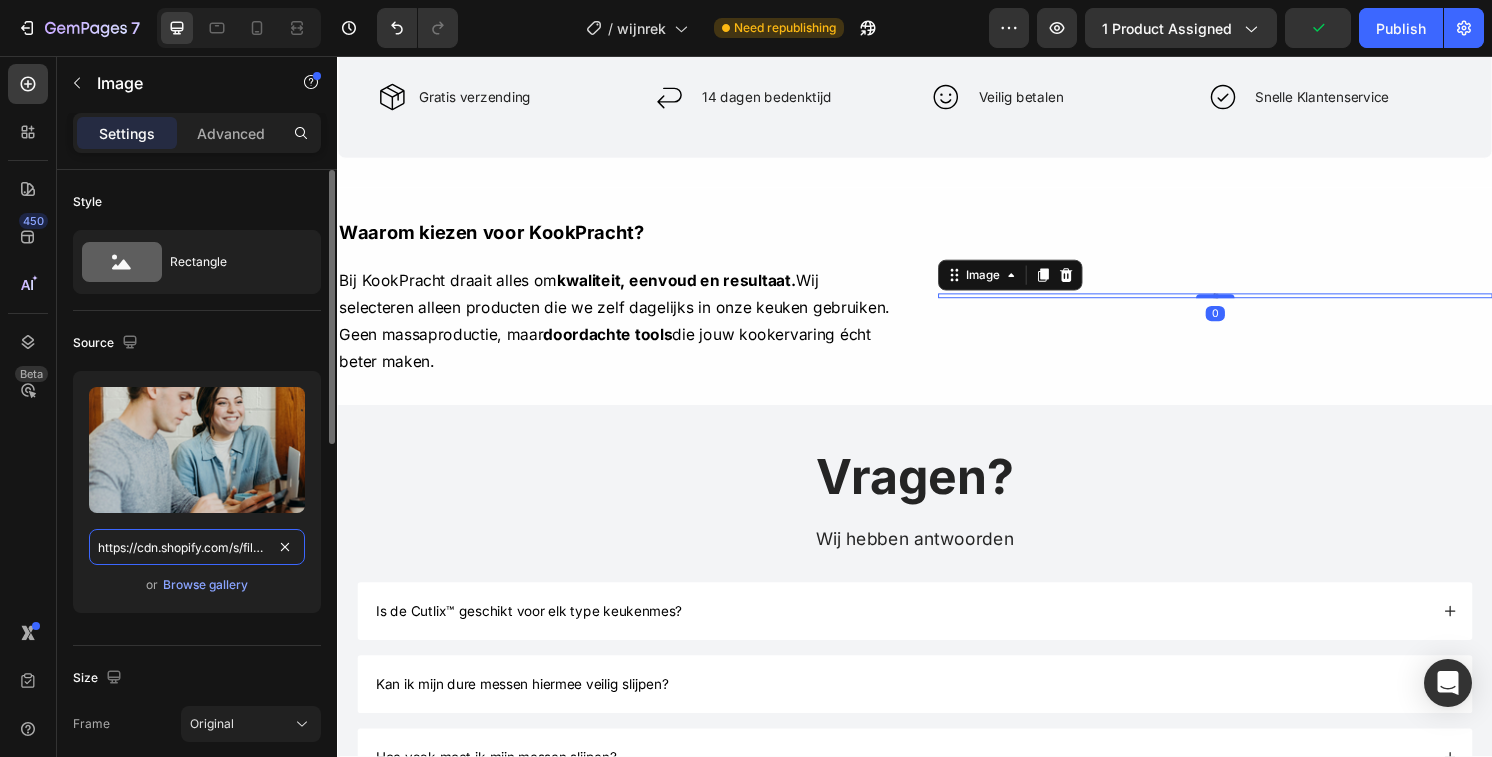 click on "https://cdn.shopify.com/s/files/1/0901/1606/3498/files/gempages_570214349604389760-7c58acbb-d24c-46b0-a06b-0954f5cb2115.png" at bounding box center (197, 547) 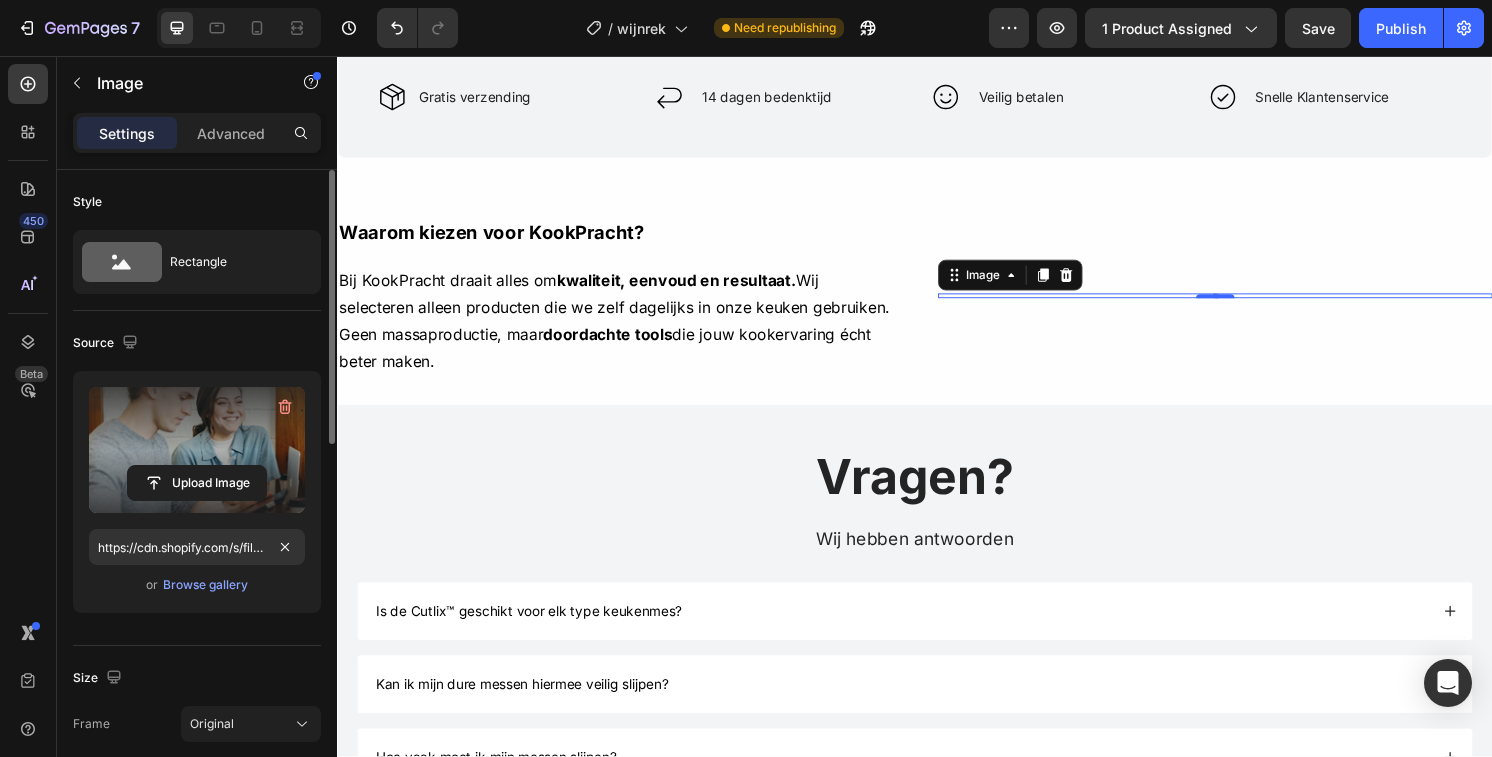 click at bounding box center [197, 450] 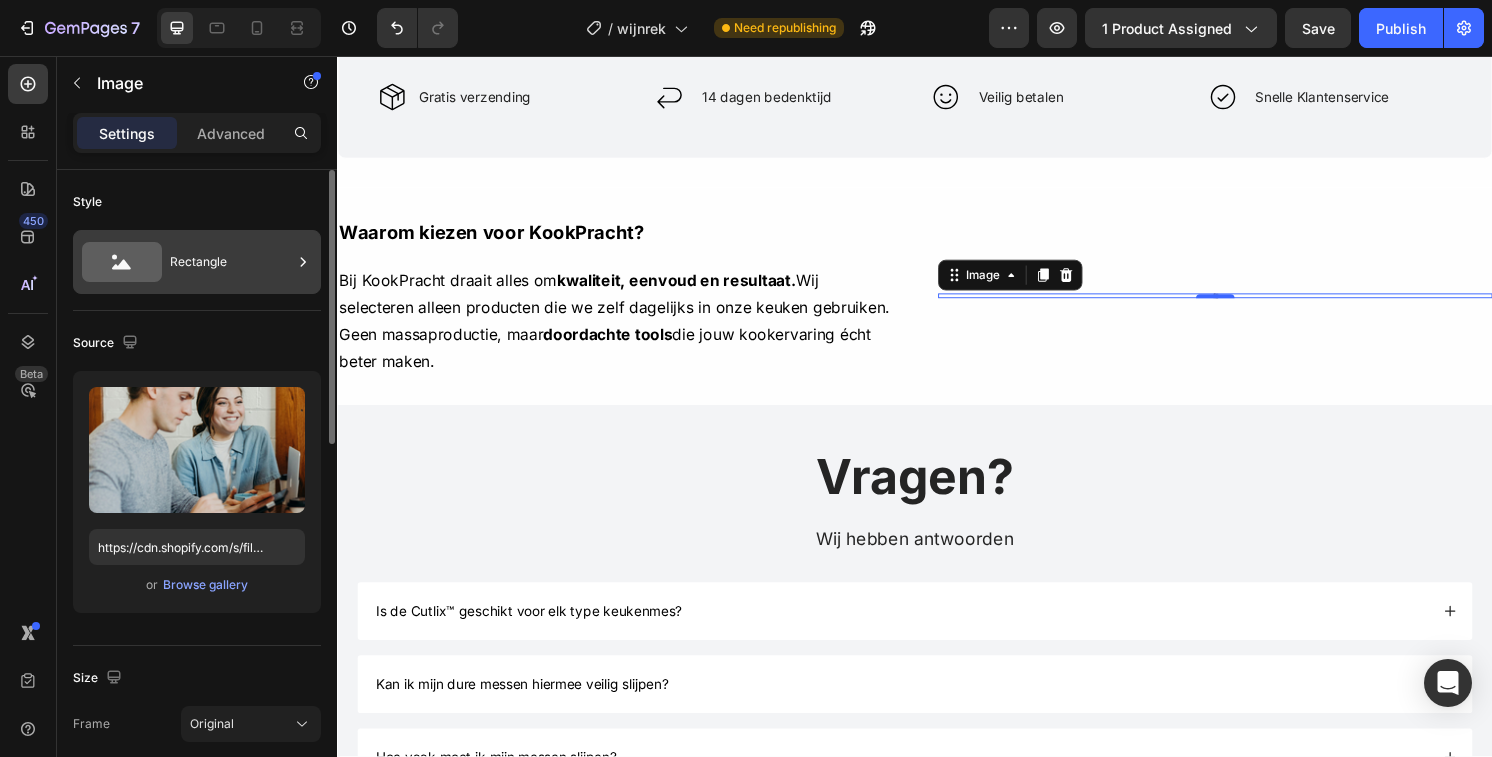 click on "Rectangle" at bounding box center (231, 262) 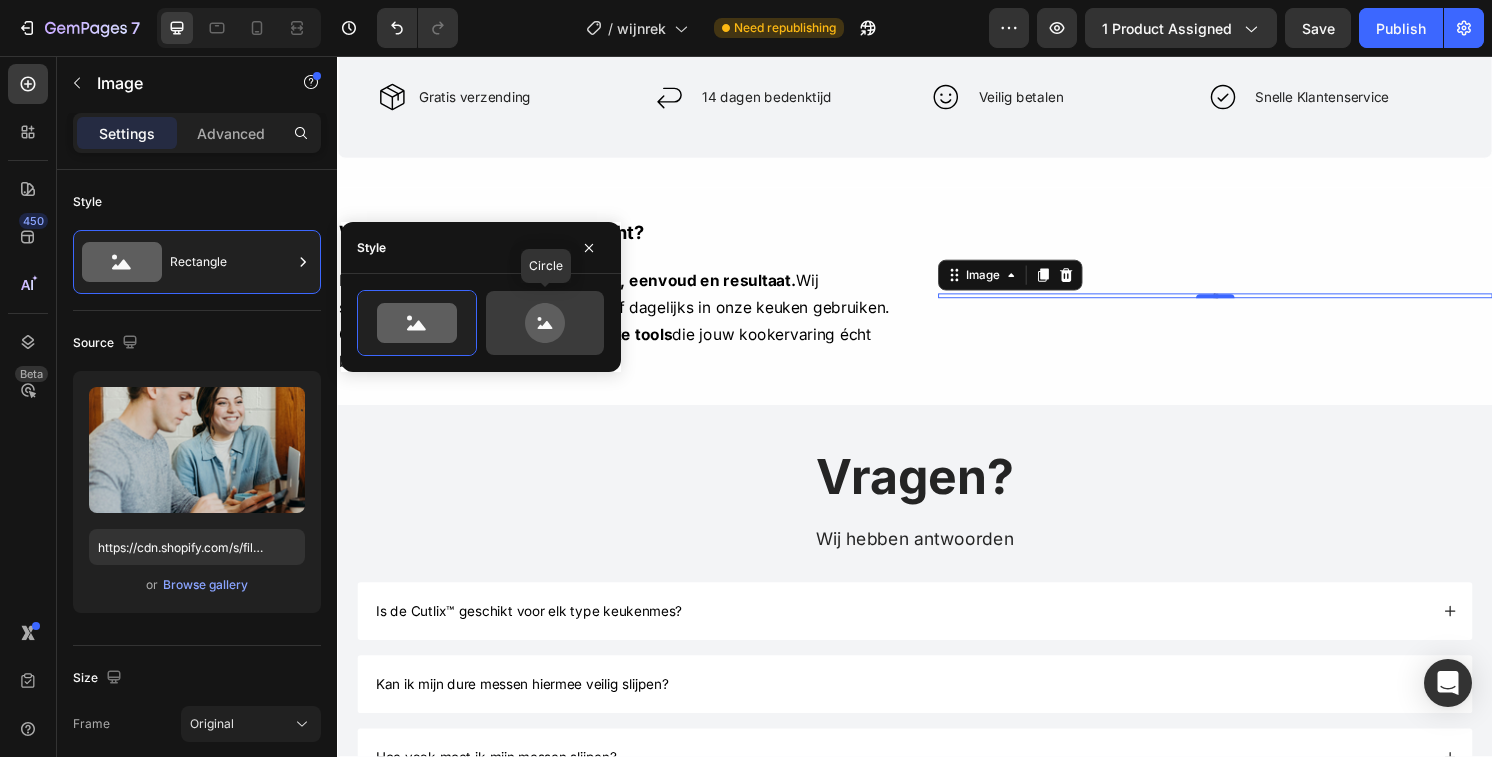 click 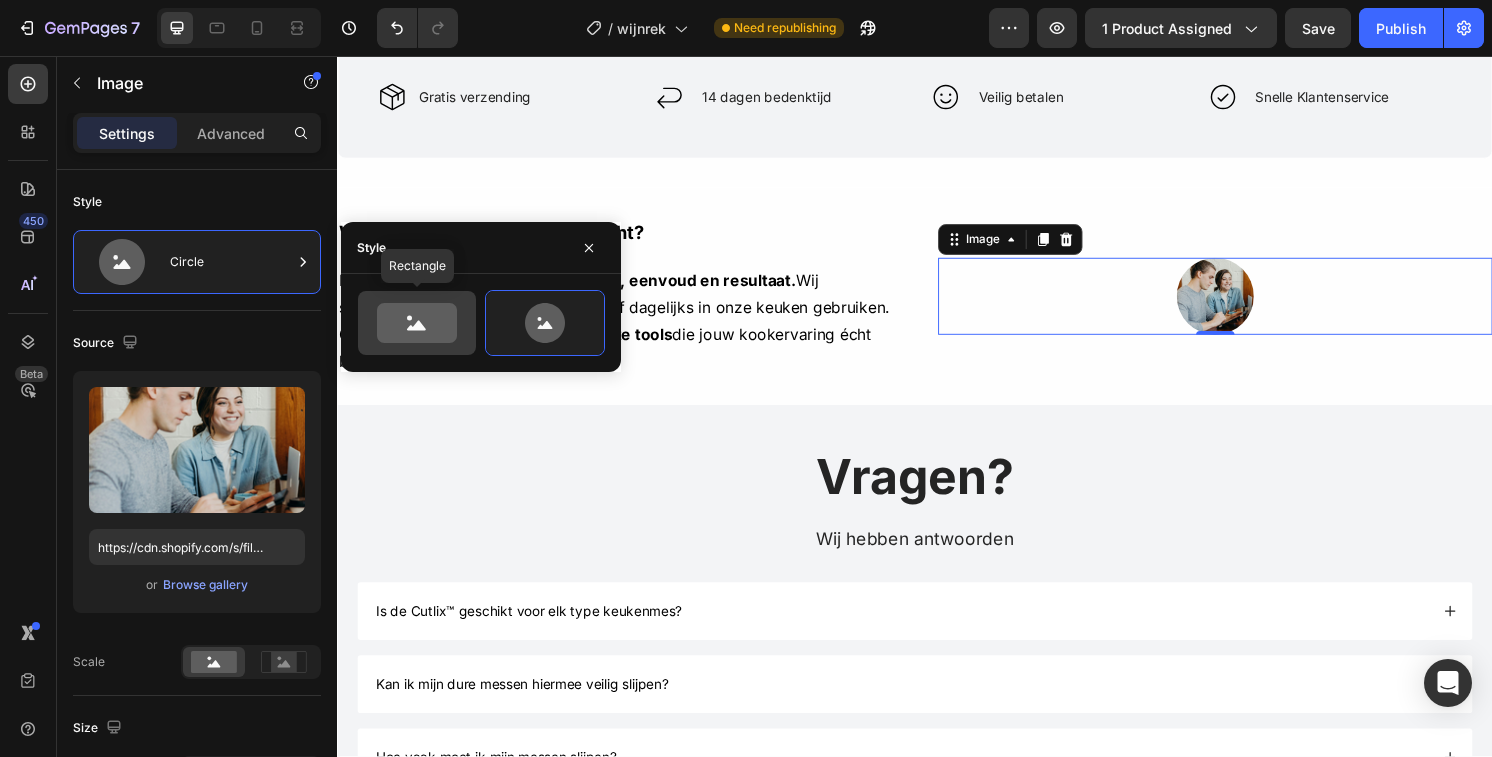 click 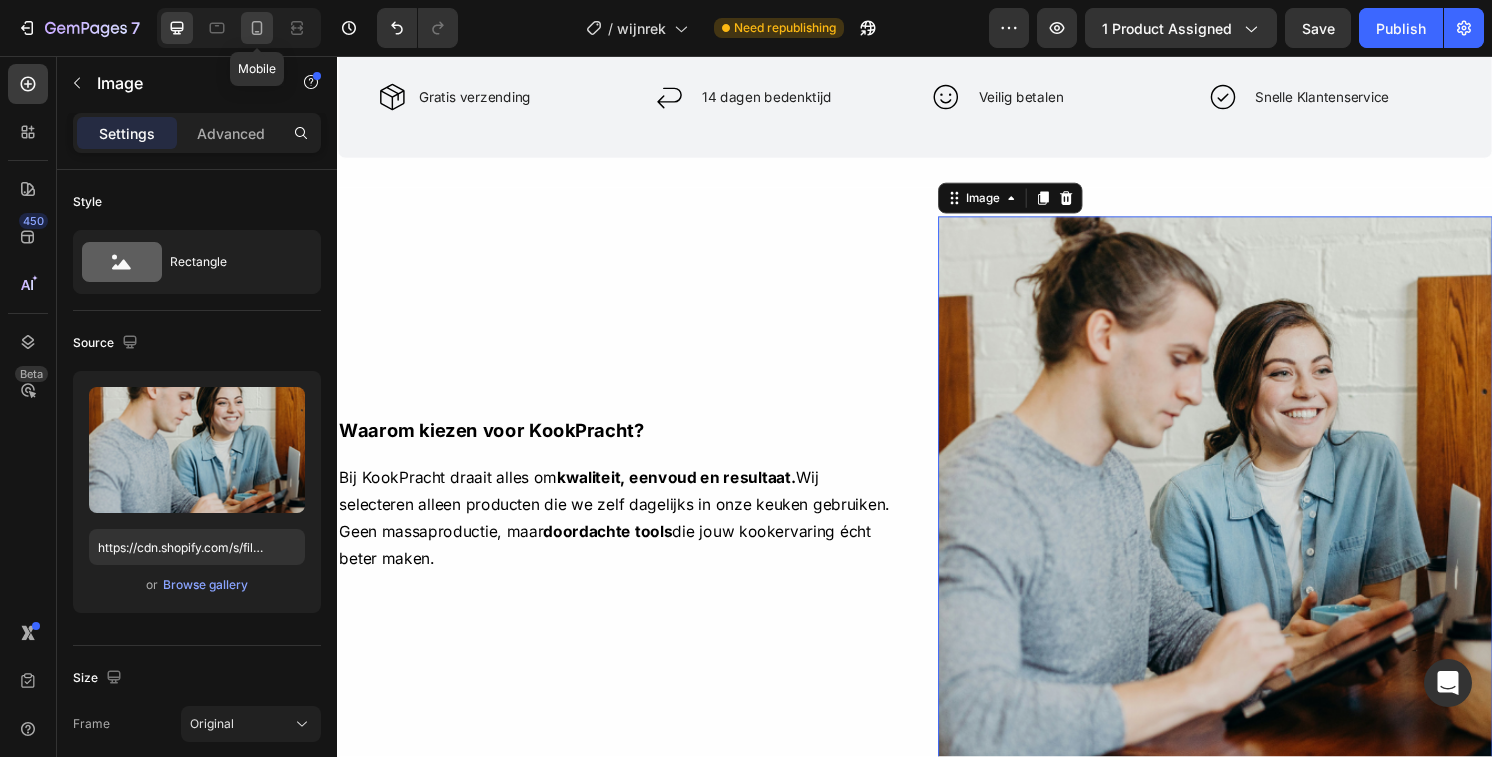 click 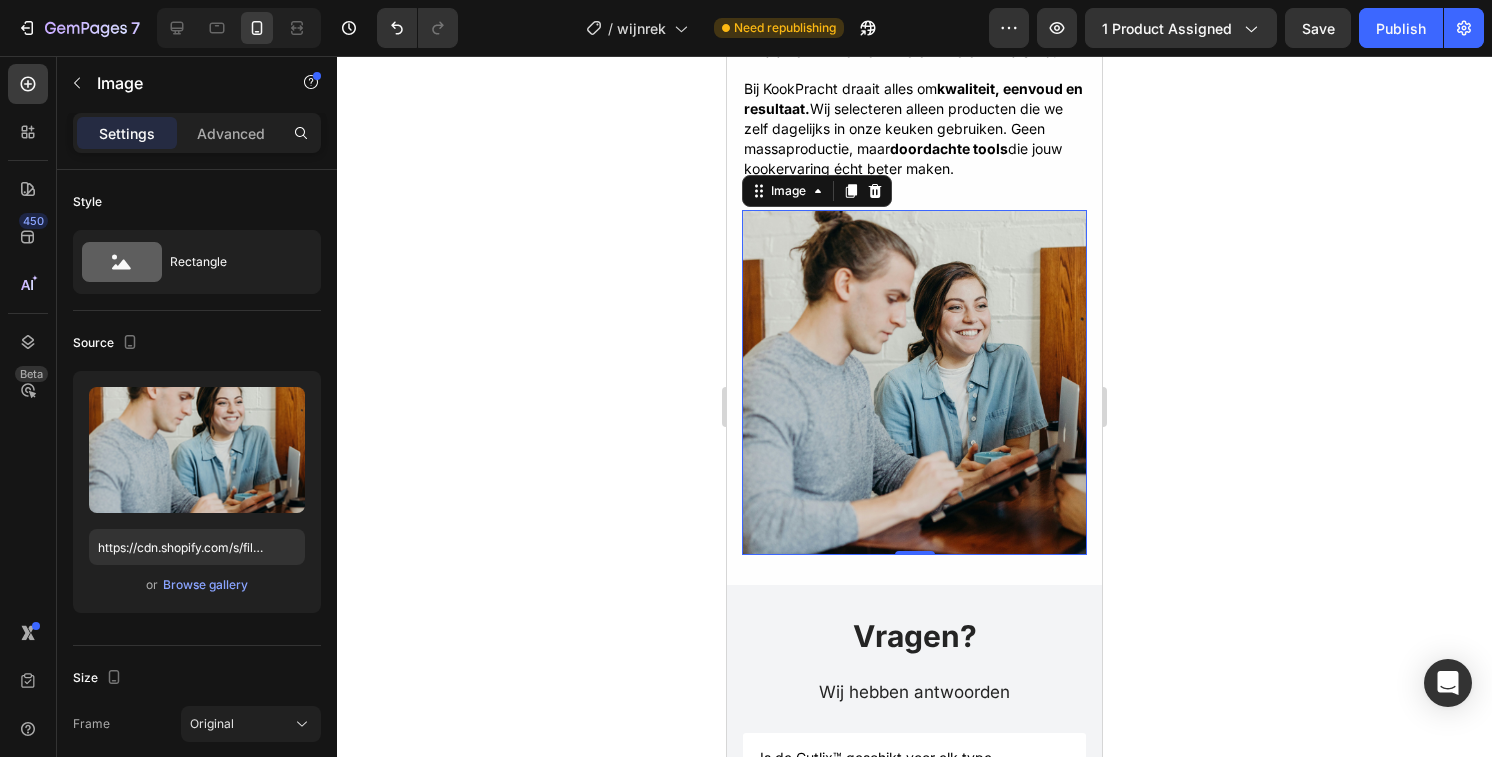 scroll, scrollTop: 1217, scrollLeft: 0, axis: vertical 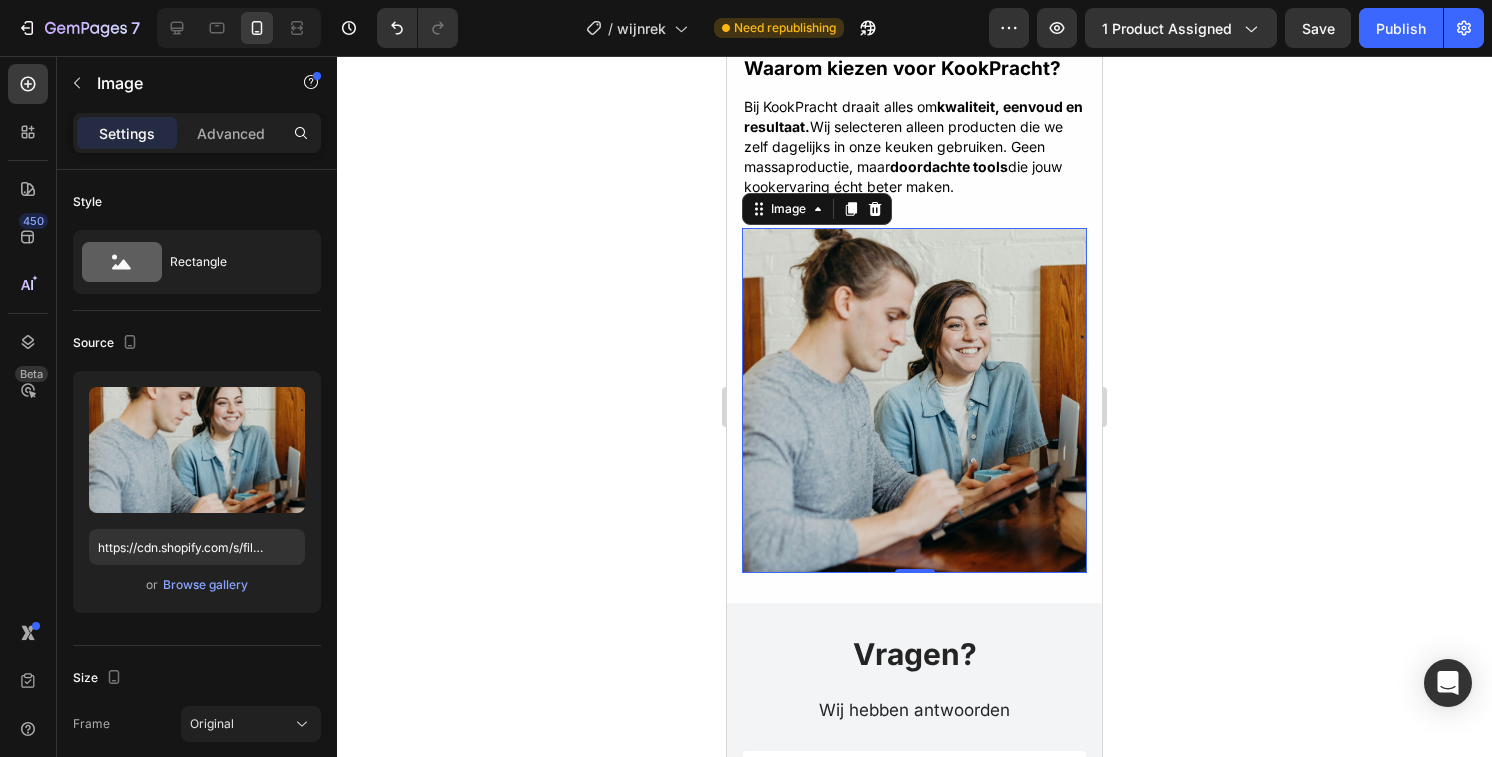 click at bounding box center (914, 400) 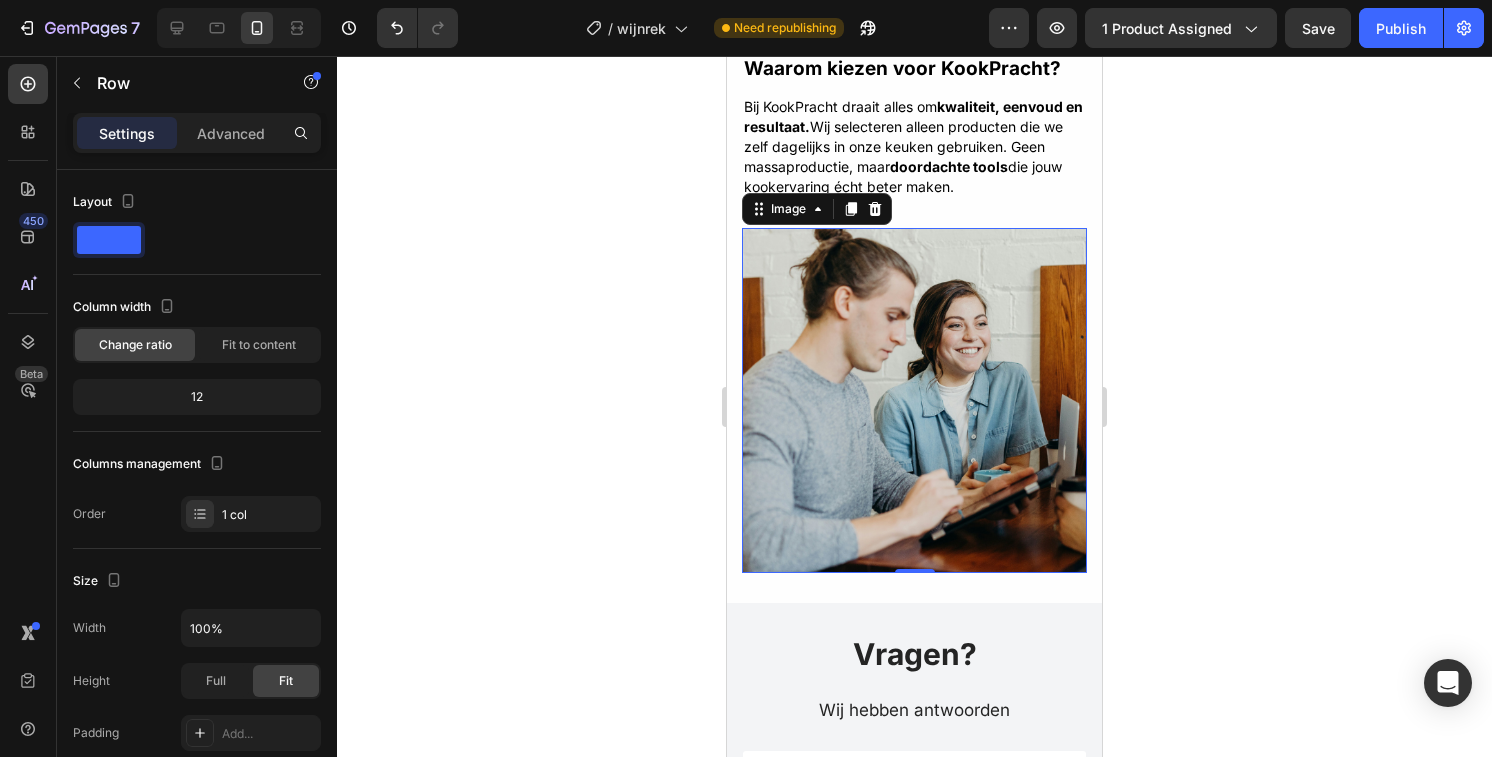 click on "Bij KookPracht draait alles om  kwaliteit, eenvoud en resultaat.  Wij selecteren alleen producten die we zelf dagelijks in onze keuken gebruiken. Geen massaproductie, maar  doordachte tools  die jouw kookervaring écht beter maken. Text Block" at bounding box center [914, 161] 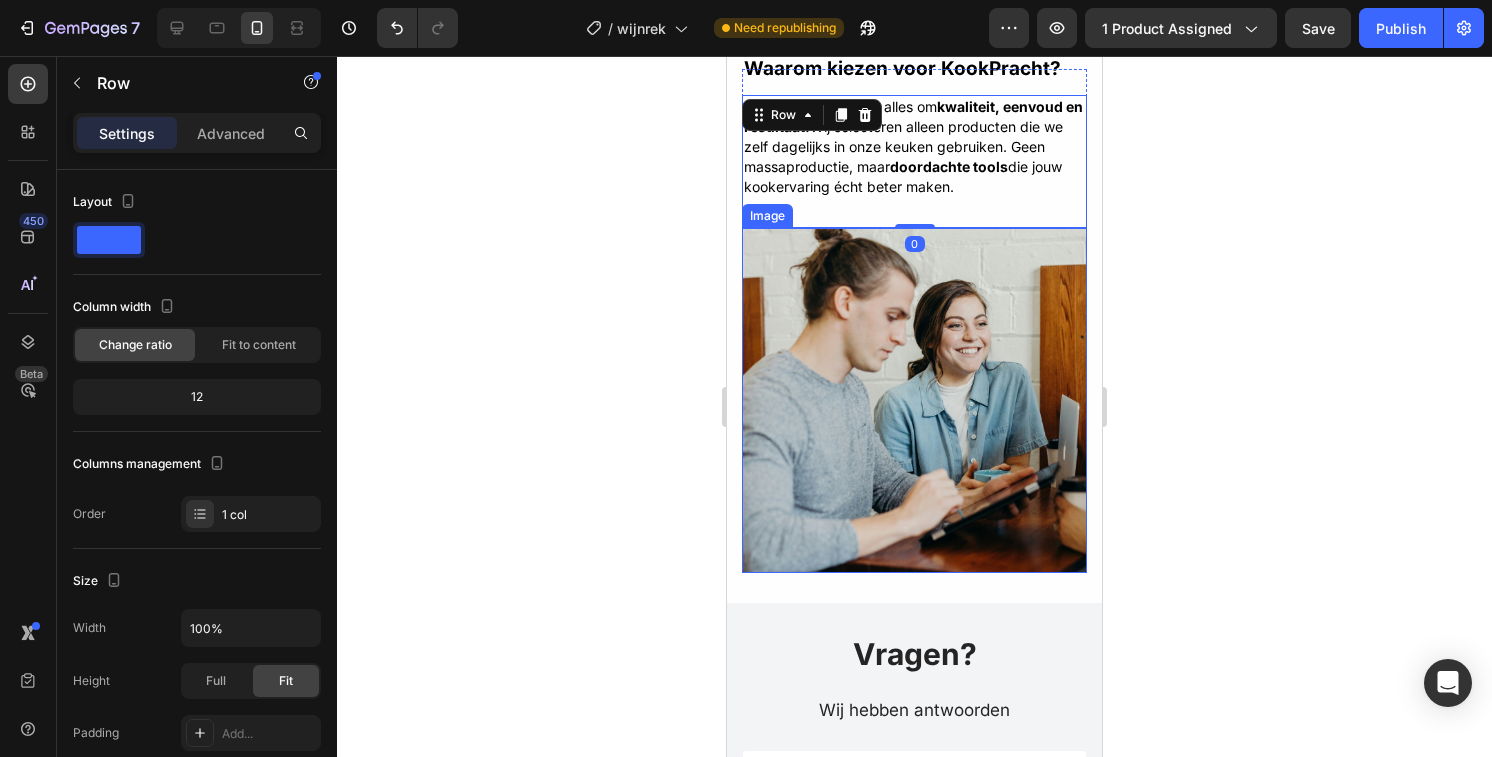 click at bounding box center (914, 400) 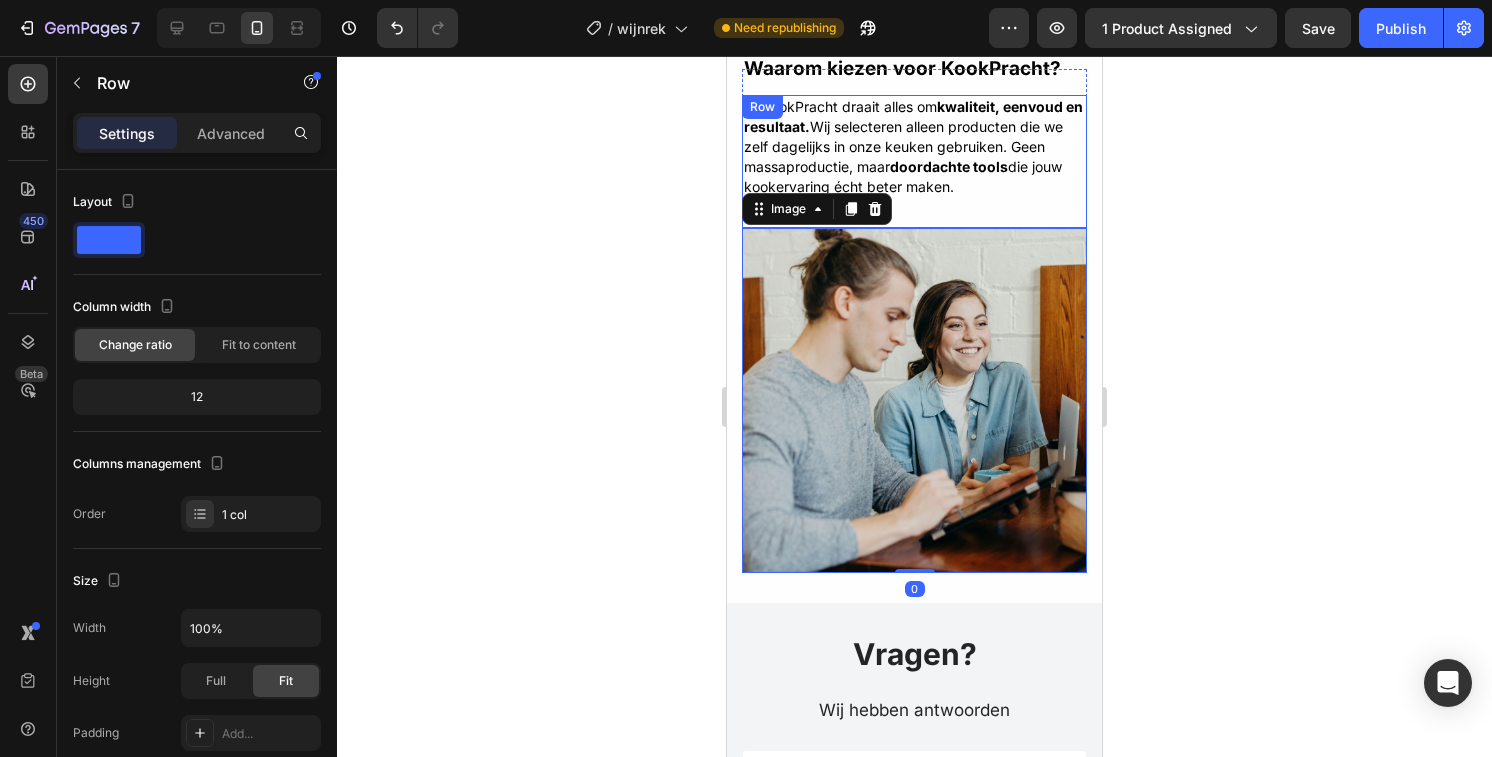 click on "Bij KookPracht draait alles om  kwaliteit, eenvoud en resultaat.  Wij selecteren alleen producten die we zelf dagelijks in onze keuken gebruiken. Geen massaproductie, maar  doordachte tools  die jouw kookervaring écht beter maken. Text Block" at bounding box center (914, 161) 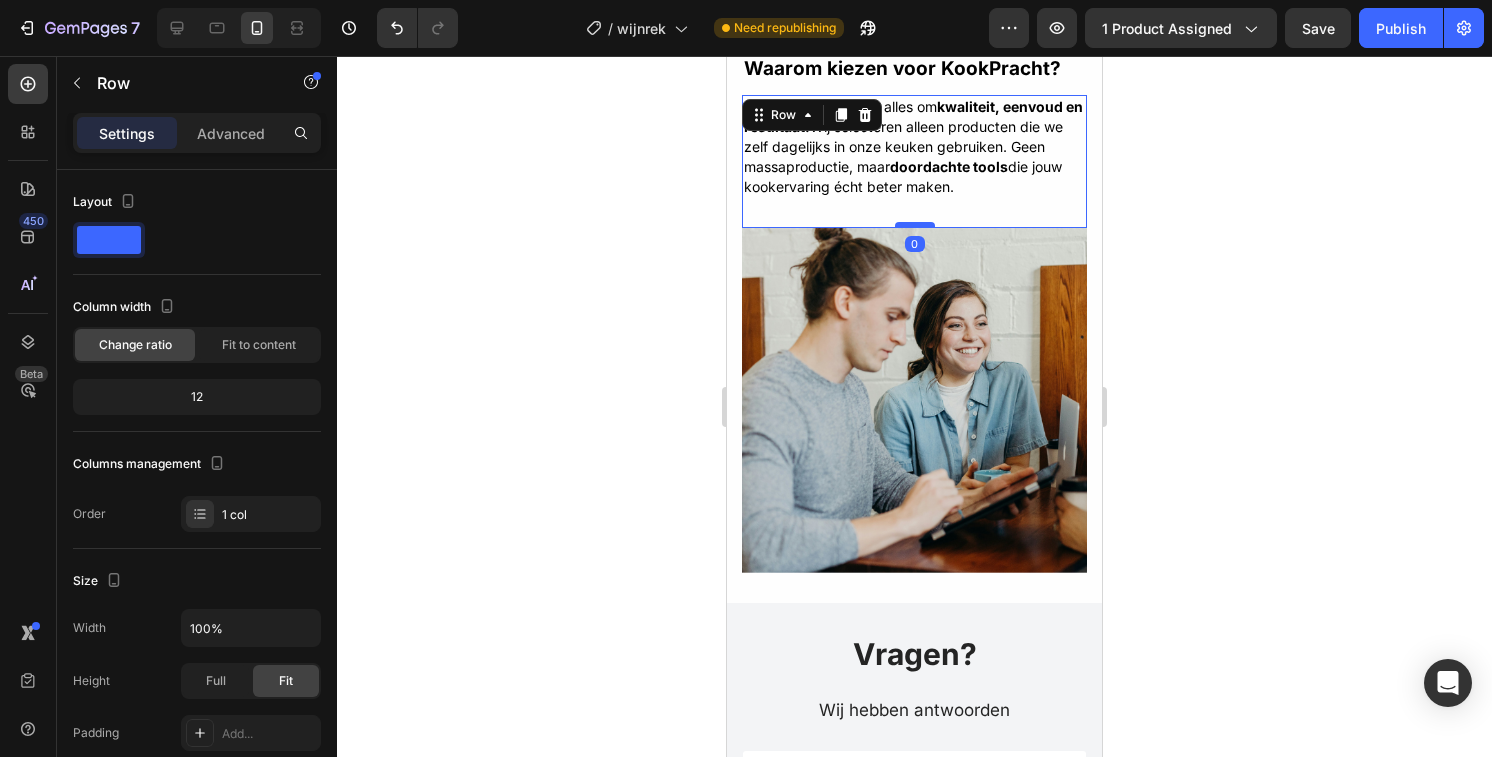 click at bounding box center [915, 225] 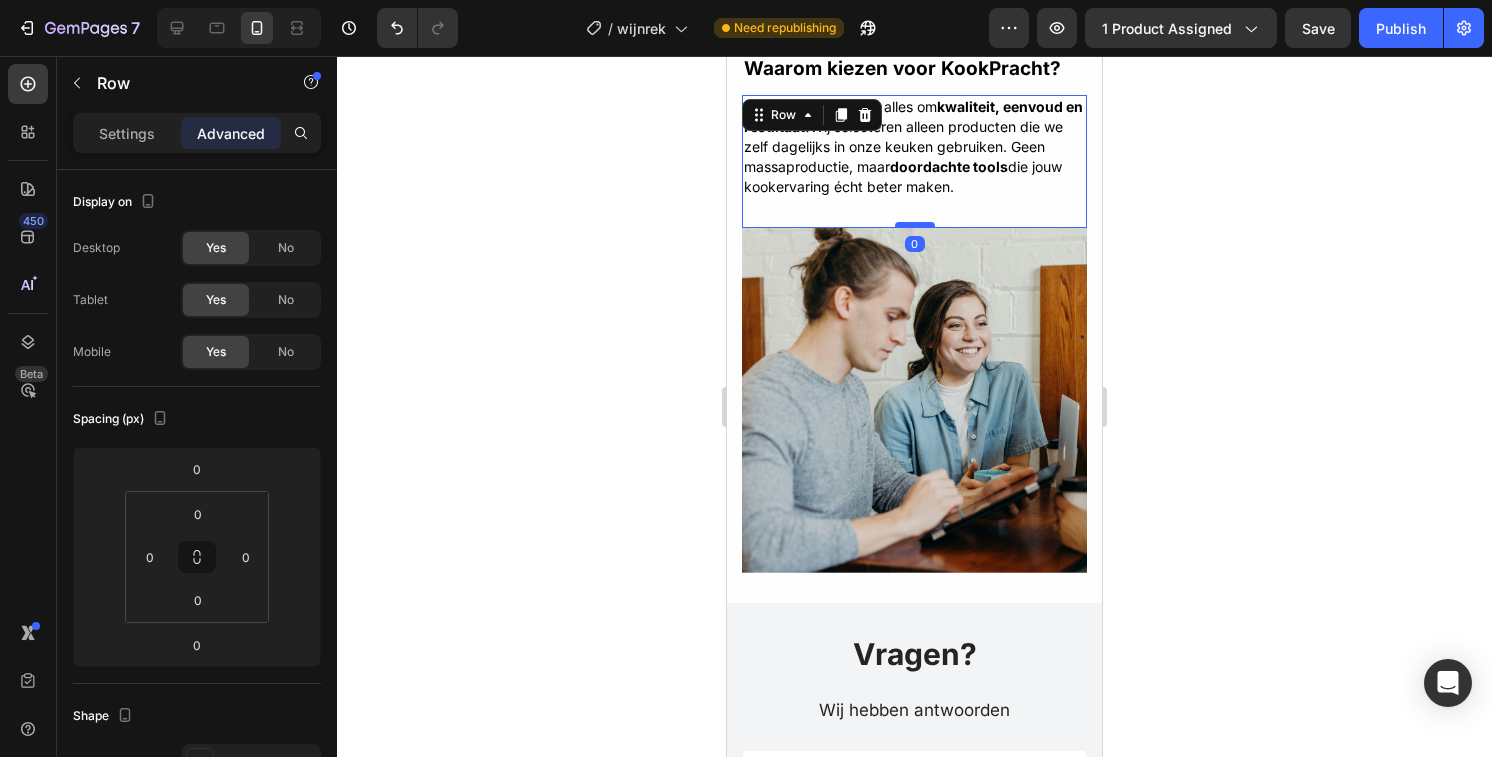 click at bounding box center (915, 225) 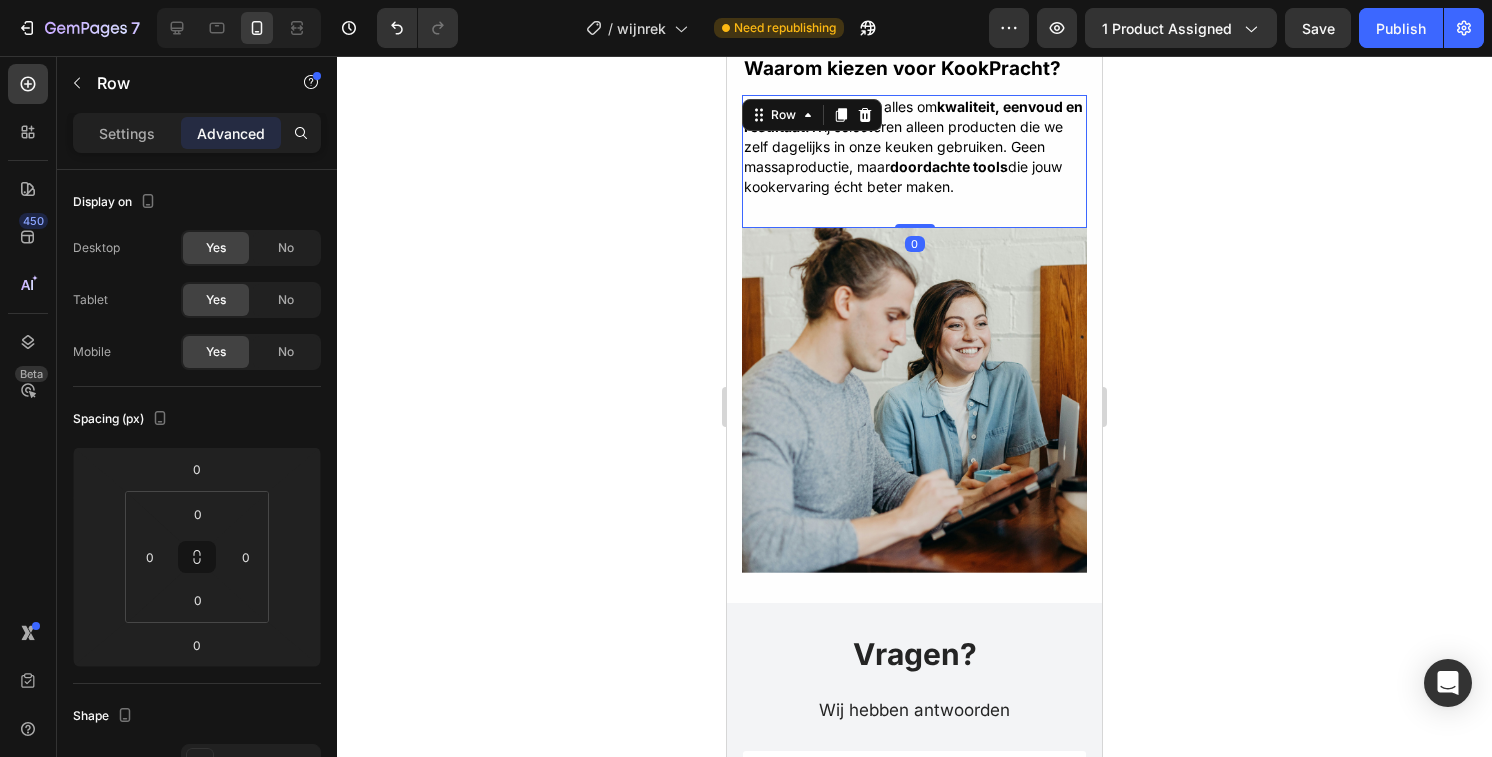 click on "Bij KookPracht draait alles om  kwaliteit, eenvoud en resultaat.  Wij selecteren alleen producten die we zelf dagelijks in onze keuken gebruiken. Geen massaproductie, maar  doordachte tools  die jouw kookervaring écht beter maken." at bounding box center [914, 147] 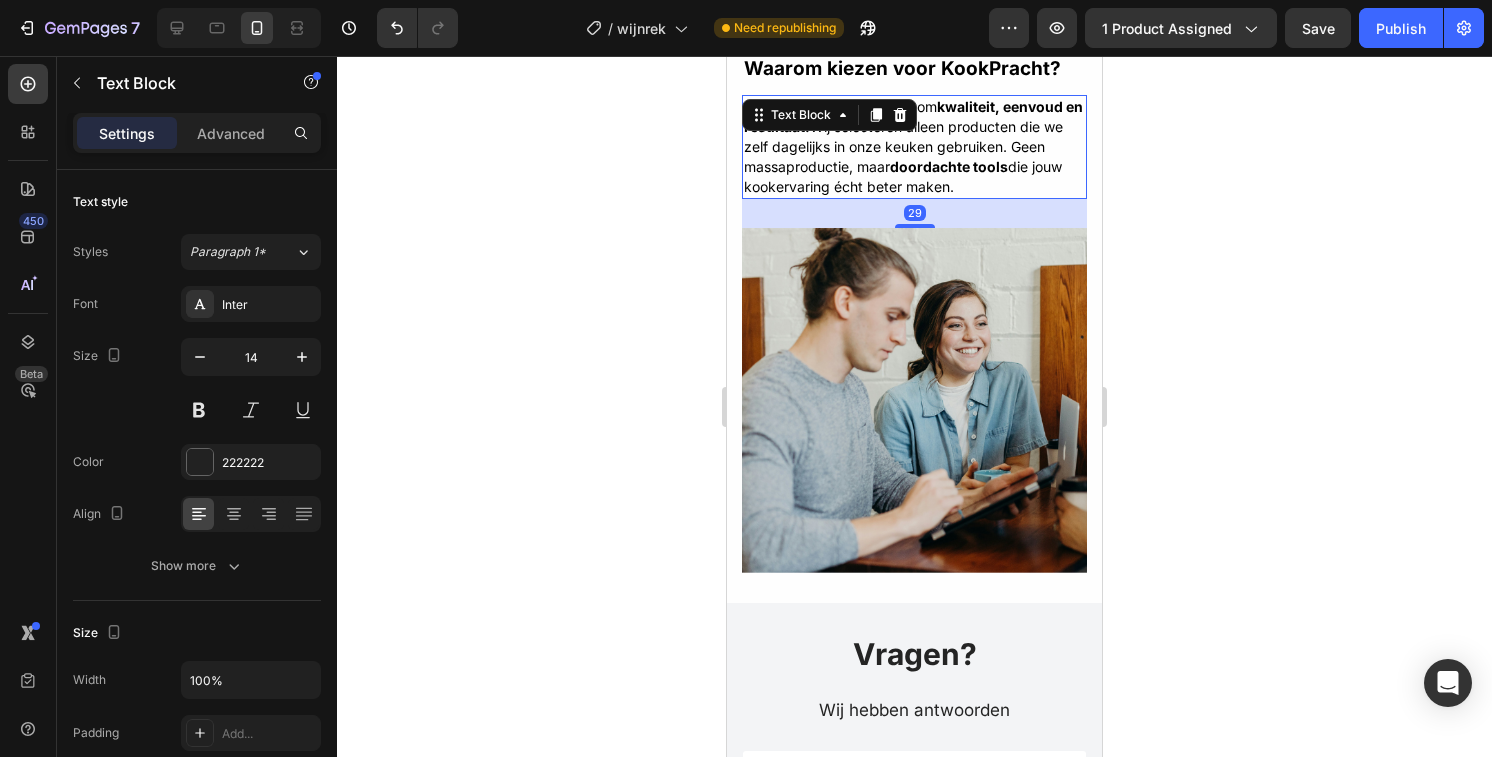 click on "29" at bounding box center (914, 213) 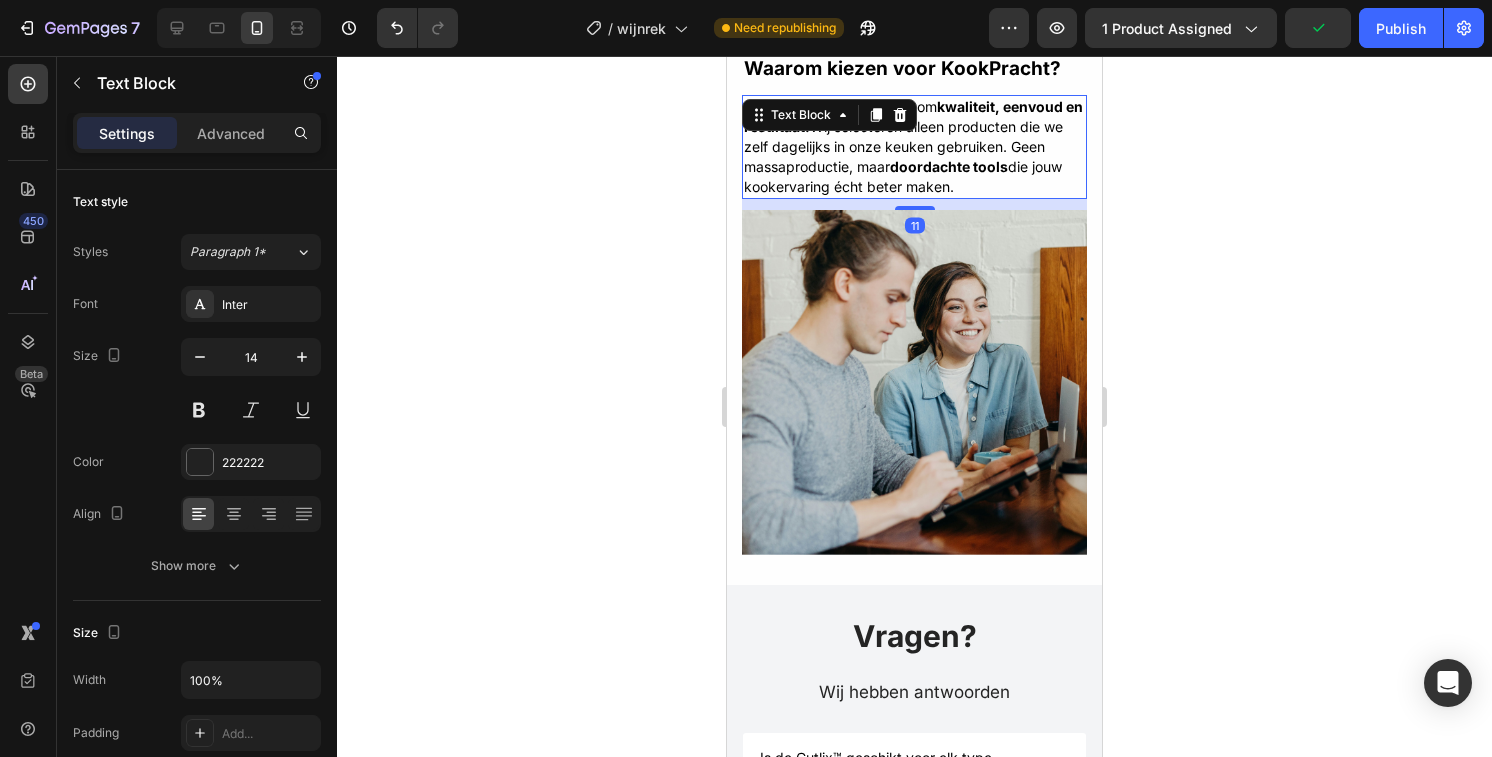 drag, startPoint x: 916, startPoint y: 223, endPoint x: 931, endPoint y: 188, distance: 38.078865 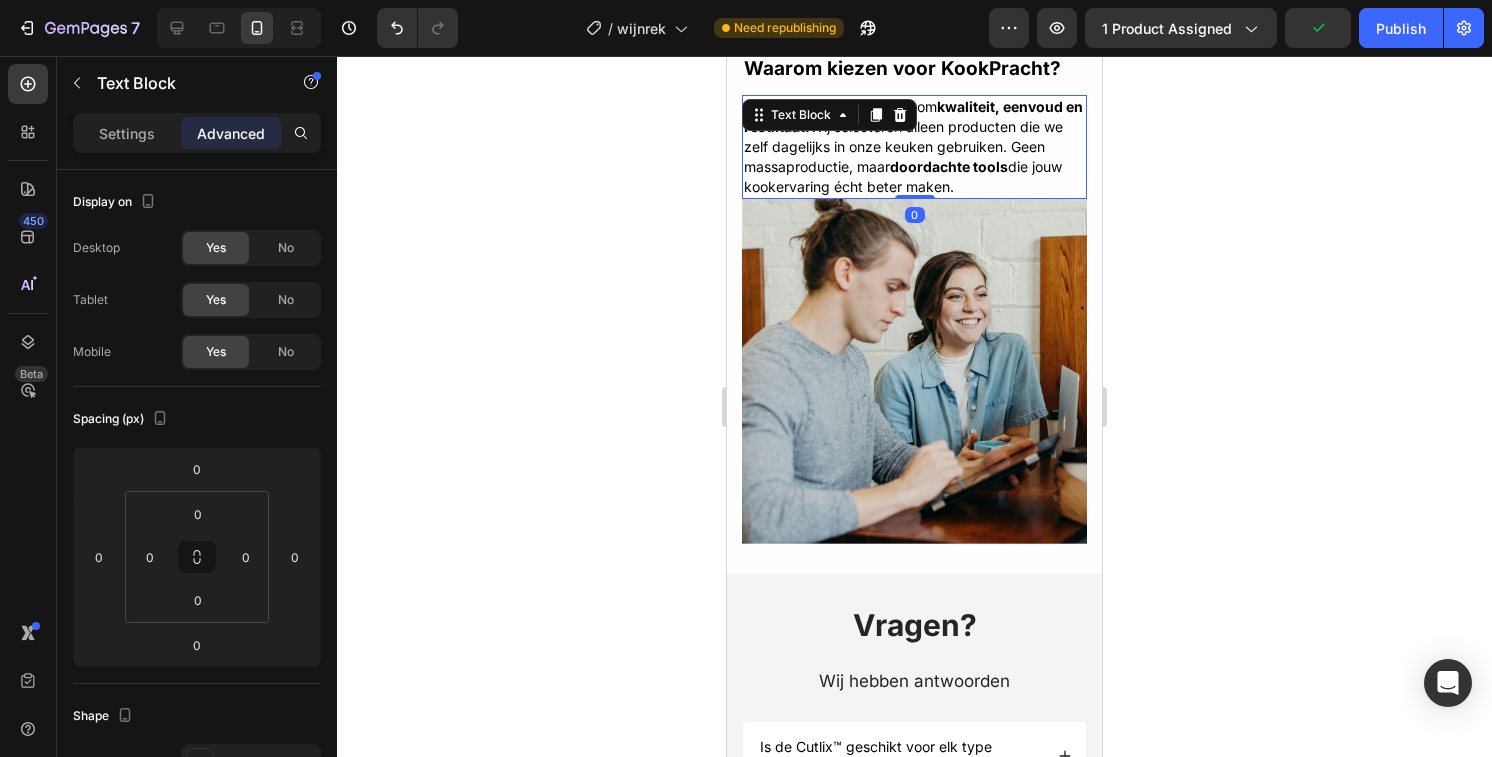 click 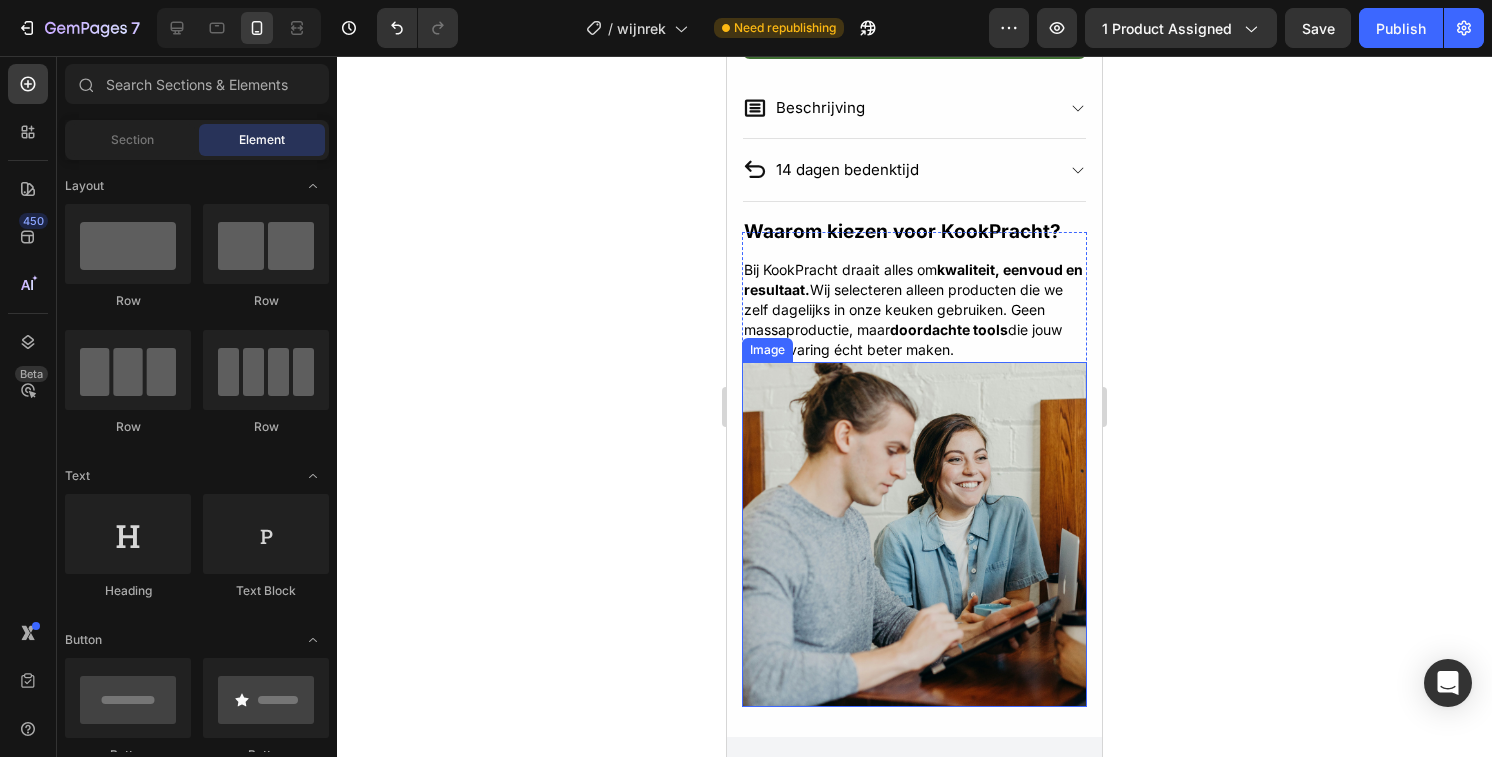 scroll, scrollTop: 931, scrollLeft: 0, axis: vertical 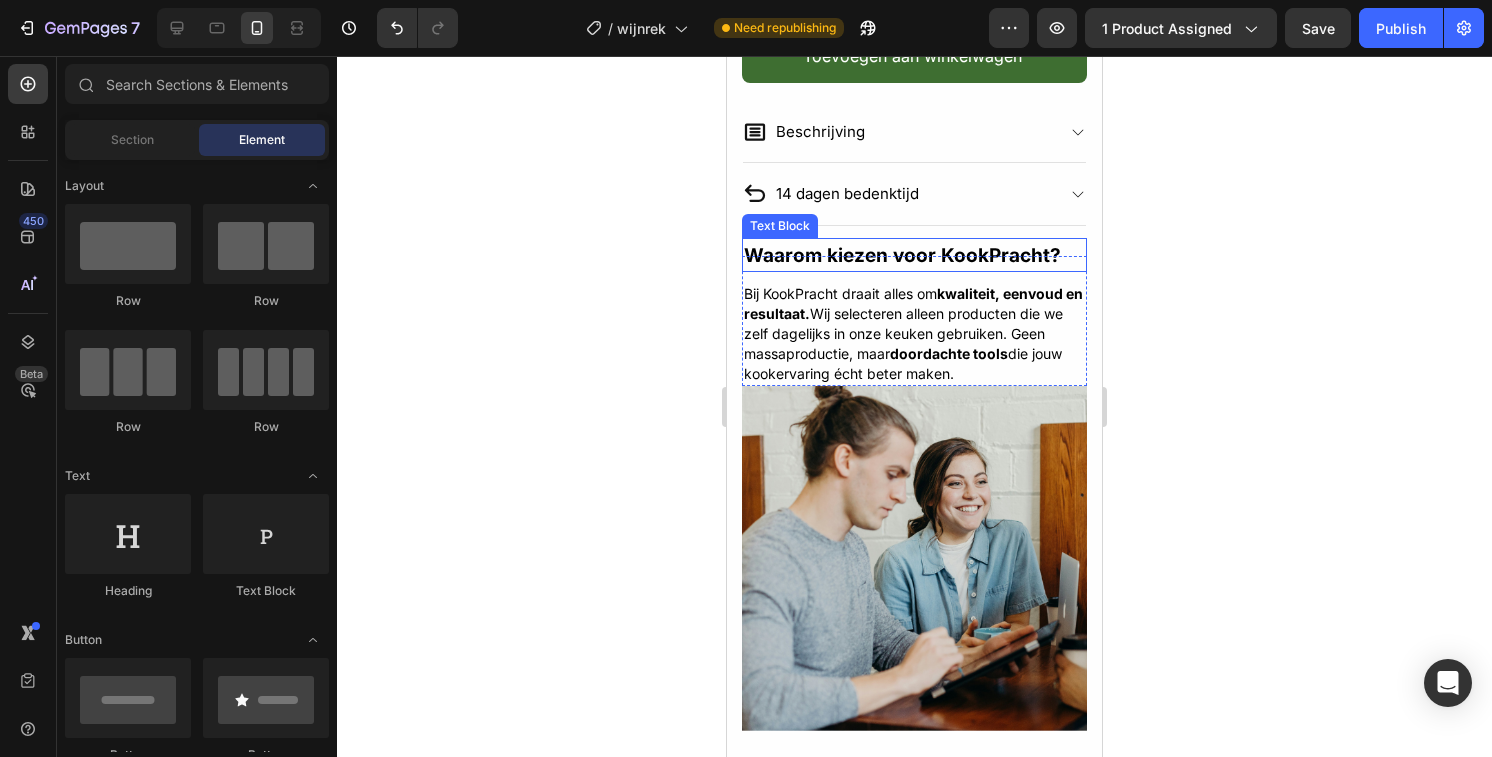 click on "Waarom kiezen voor KookPracht?" at bounding box center (902, 255) 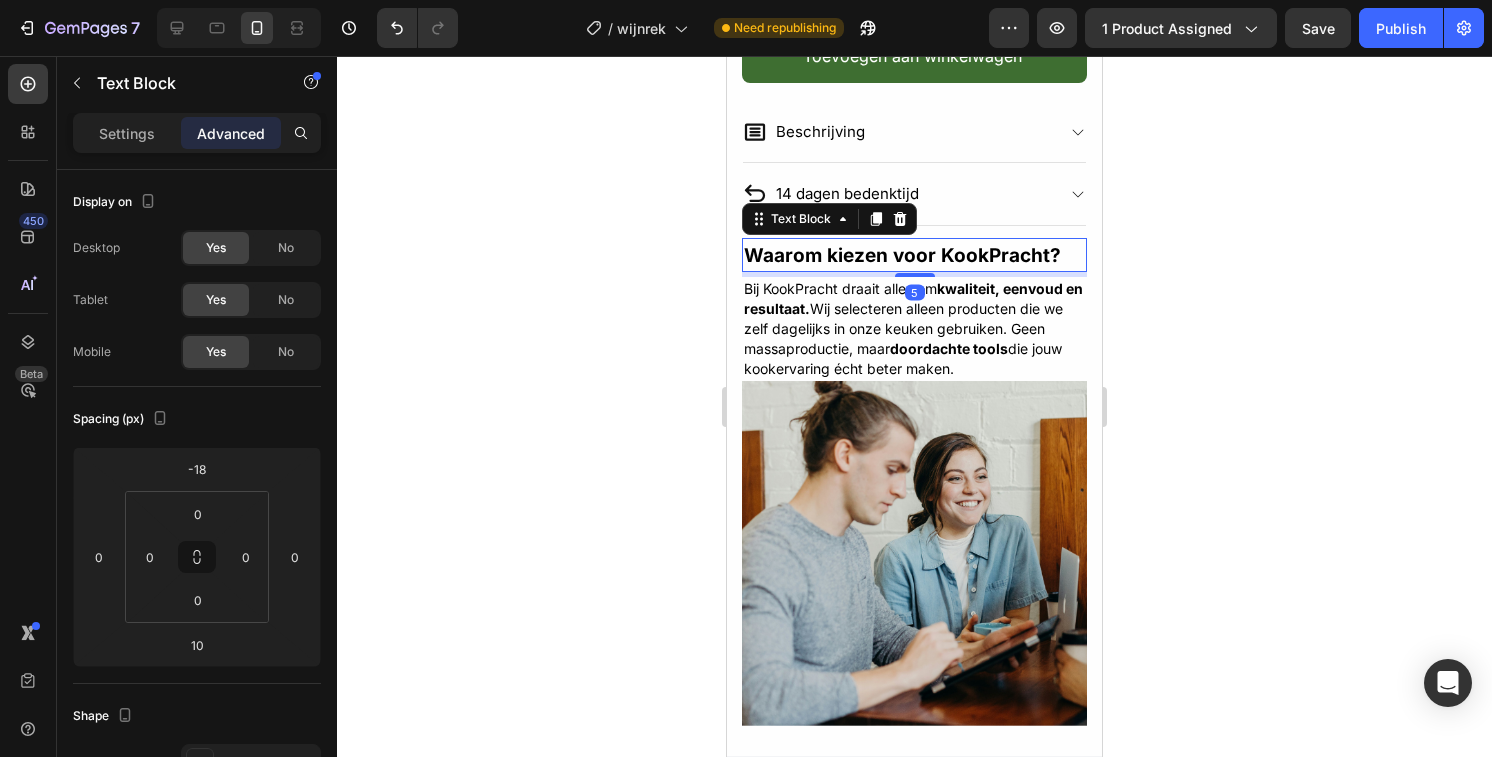 click on "Waarom kiezen voor KookPracht? Text Block   5 Bij KookPracht draait alles om  kwaliteit, eenvoud en resultaat.  Wij selecteren alleen producten die we zelf dagelijks in onze keuken gebruiken. Geen massaproductie, maar  doordachte tools  die jouw kookervaring écht beter maken. Text Block Row" at bounding box center [914, 318] 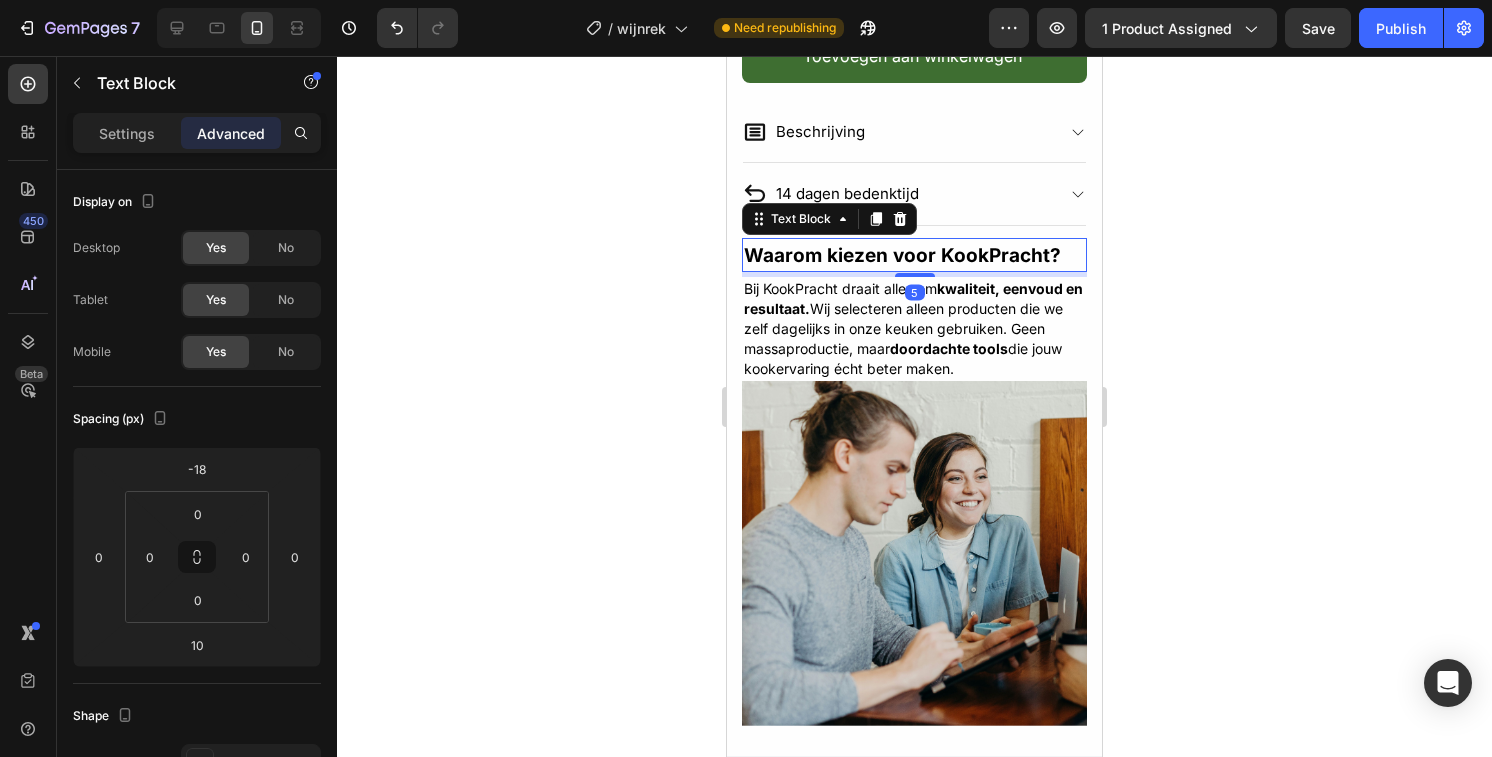 type on "5" 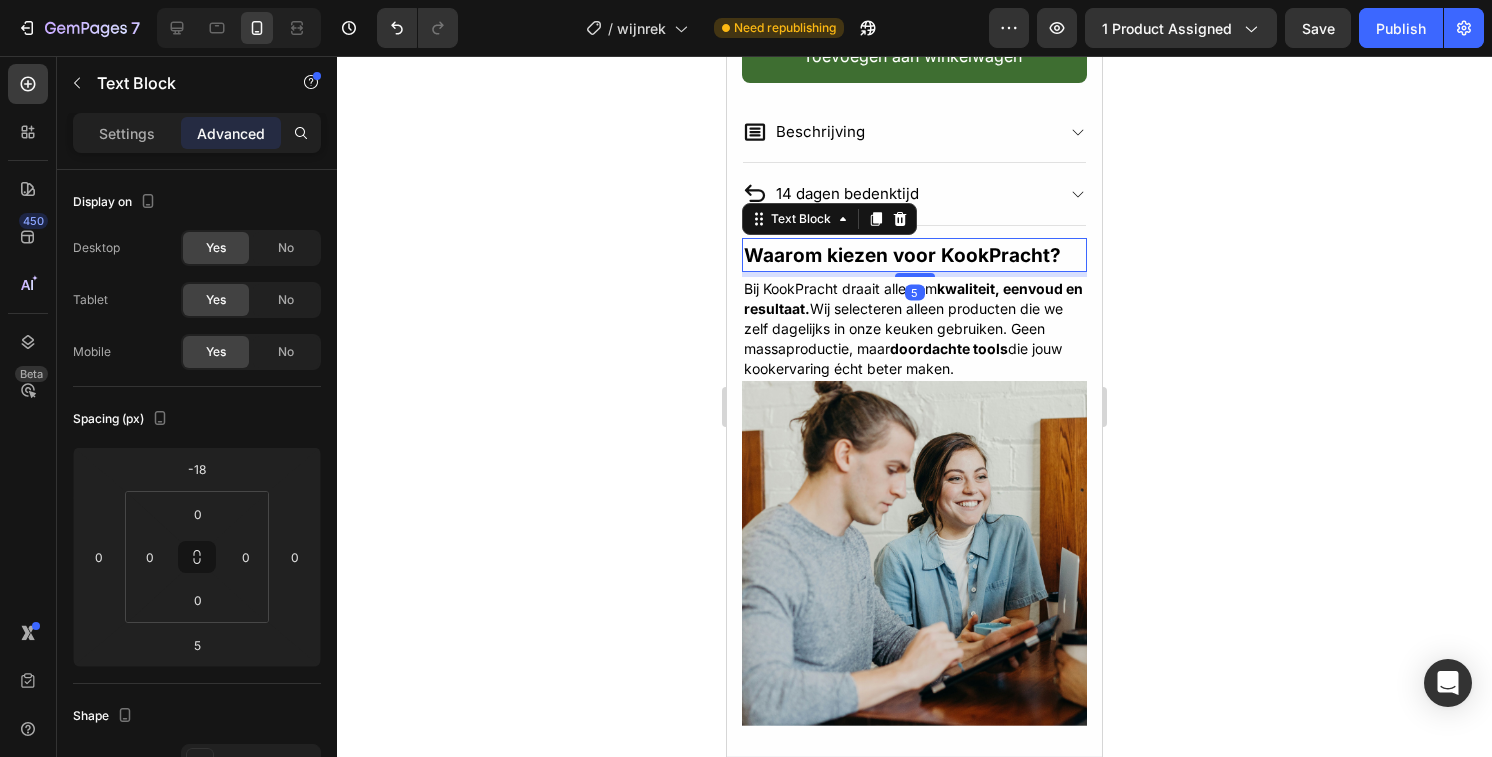 click 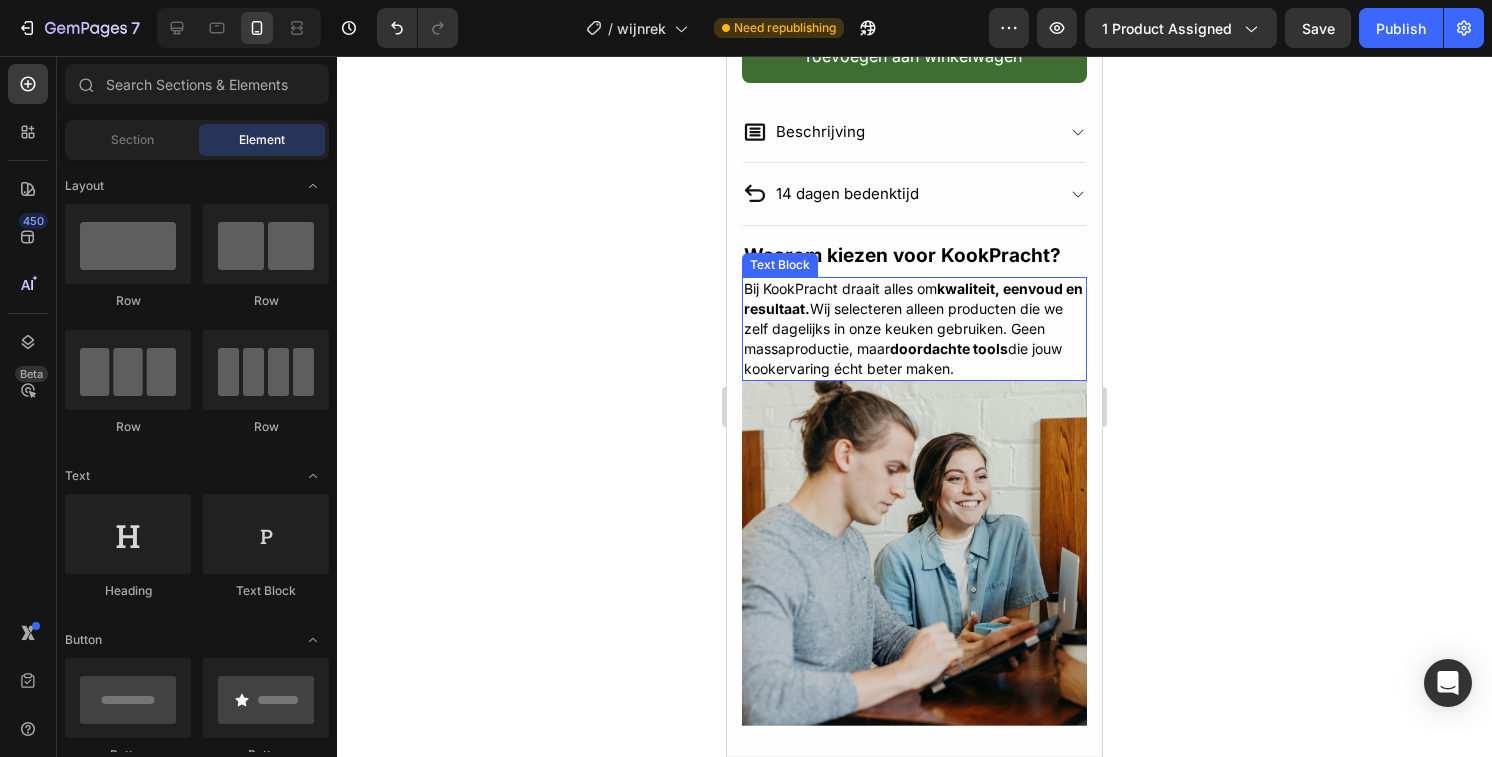click on "Text Block" at bounding box center (780, 265) 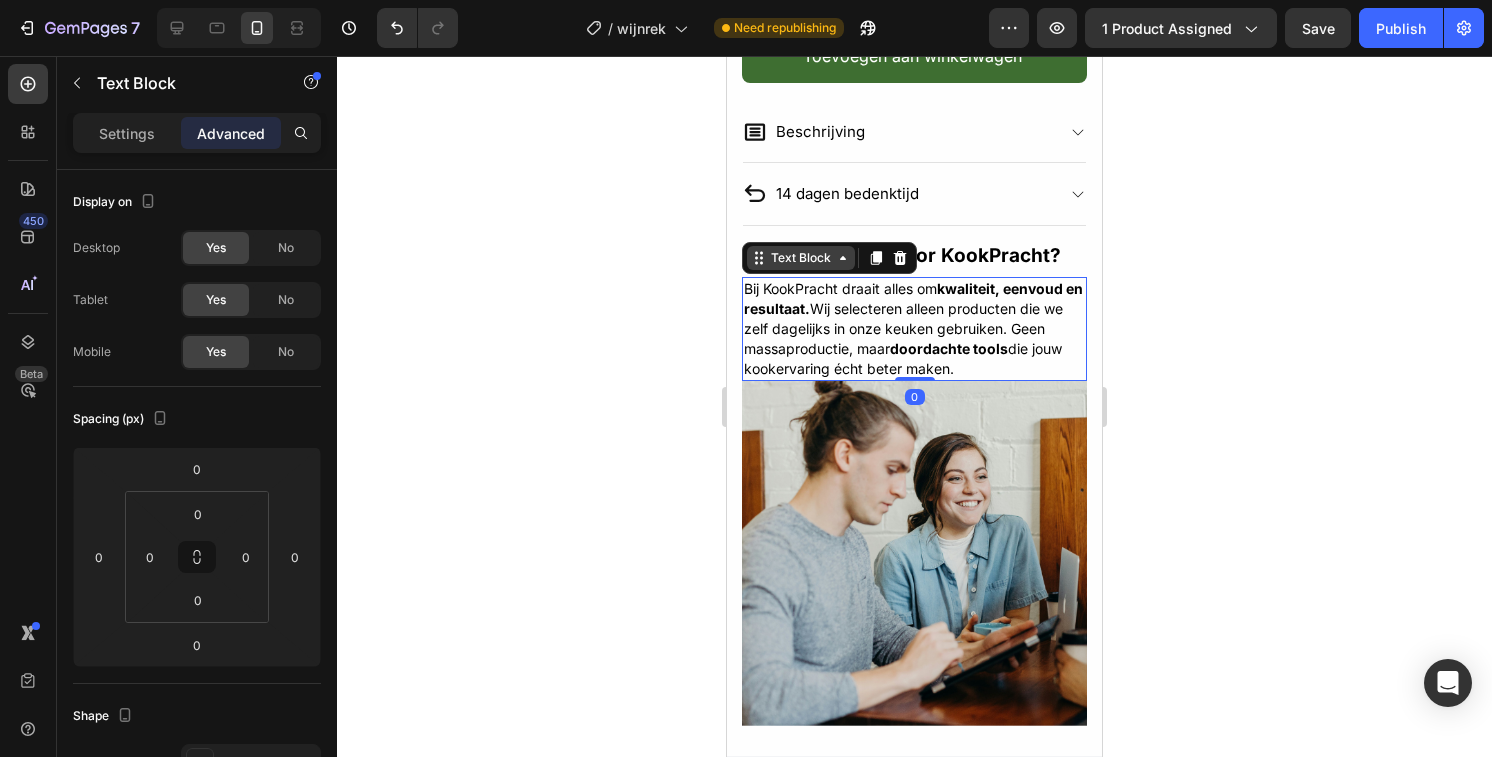 click on "Text Block" at bounding box center [801, 258] 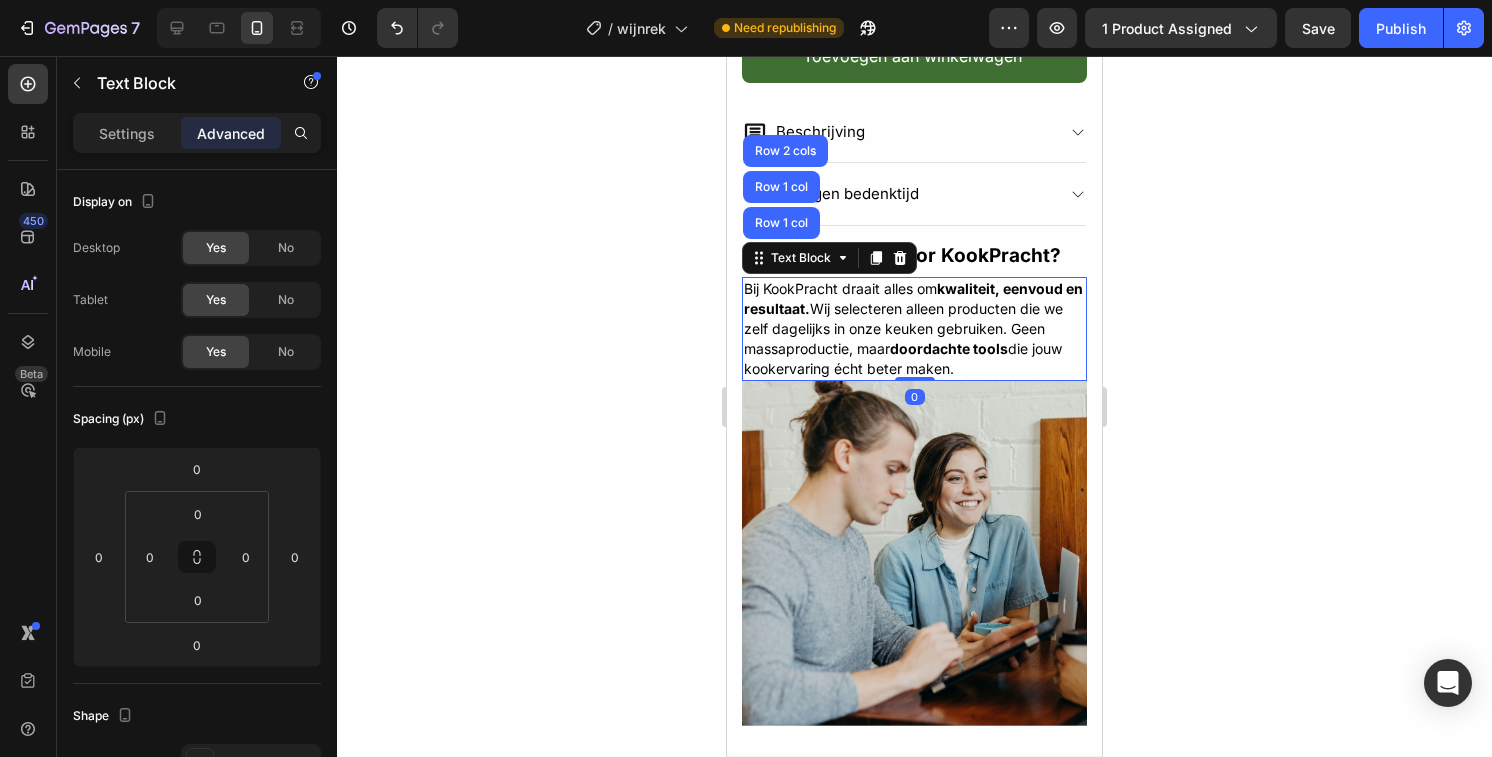 click on "Bij KookPracht draait alles om  kwaliteit, eenvoud en resultaat.  Wij selecteren alleen producten die we zelf dagelijks in onze keuken gebruiken. Geen massaproductie, maar  doordachte tools  die jouw kookervaring écht beter maken." at bounding box center [913, 328] 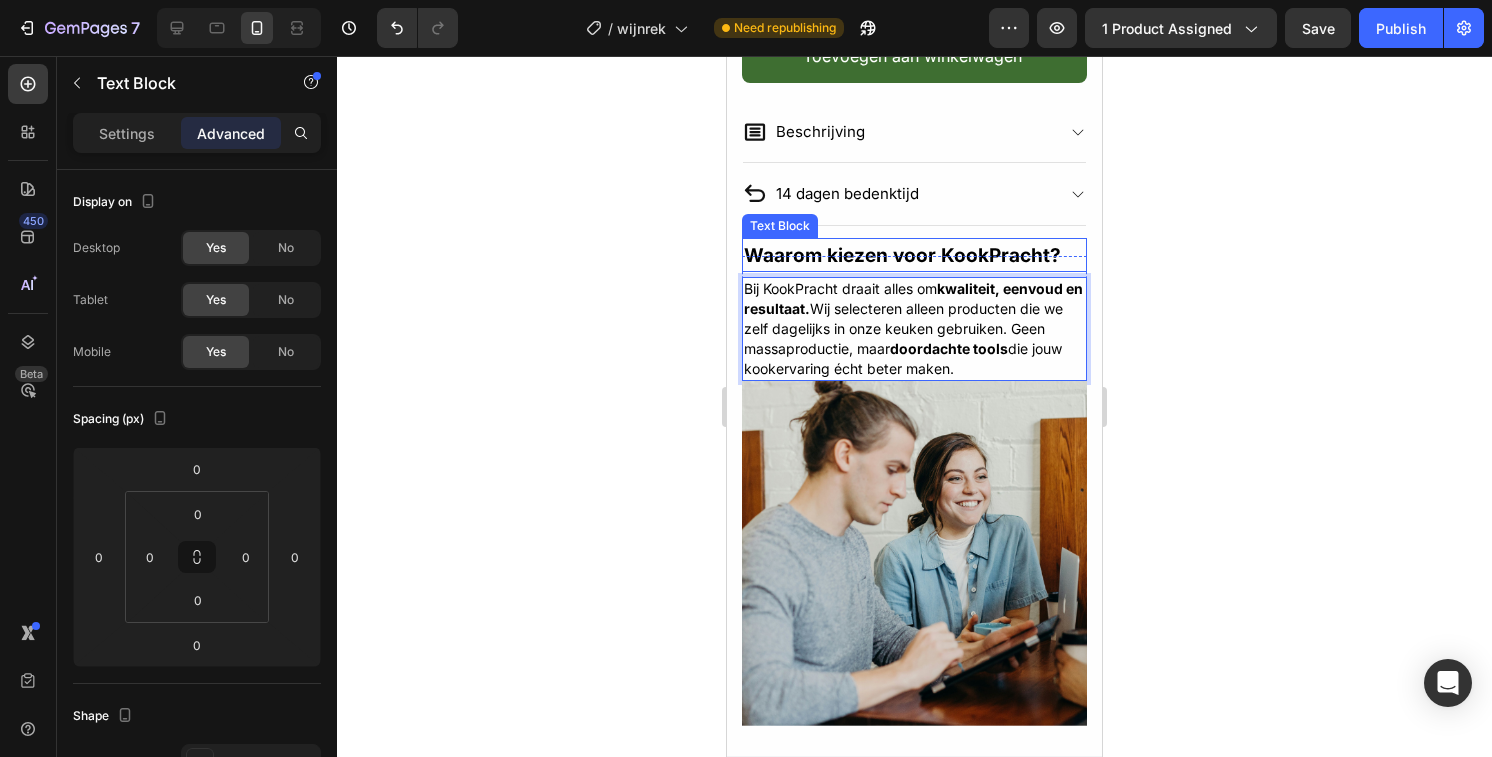 click on "Waarom kiezen voor KookPracht?" at bounding box center (902, 255) 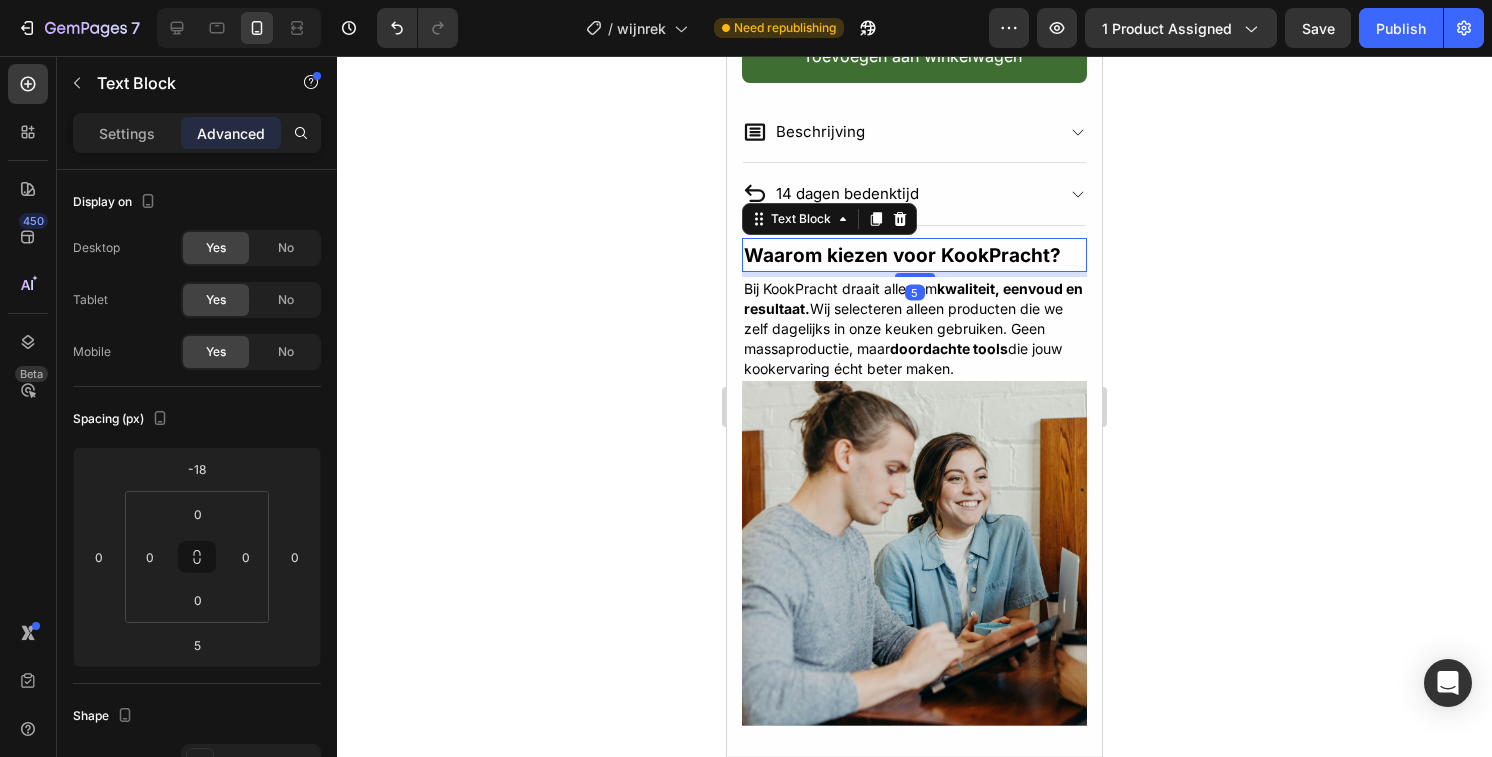 click on "Waarom kiezen voor KookPracht?" at bounding box center (902, 255) 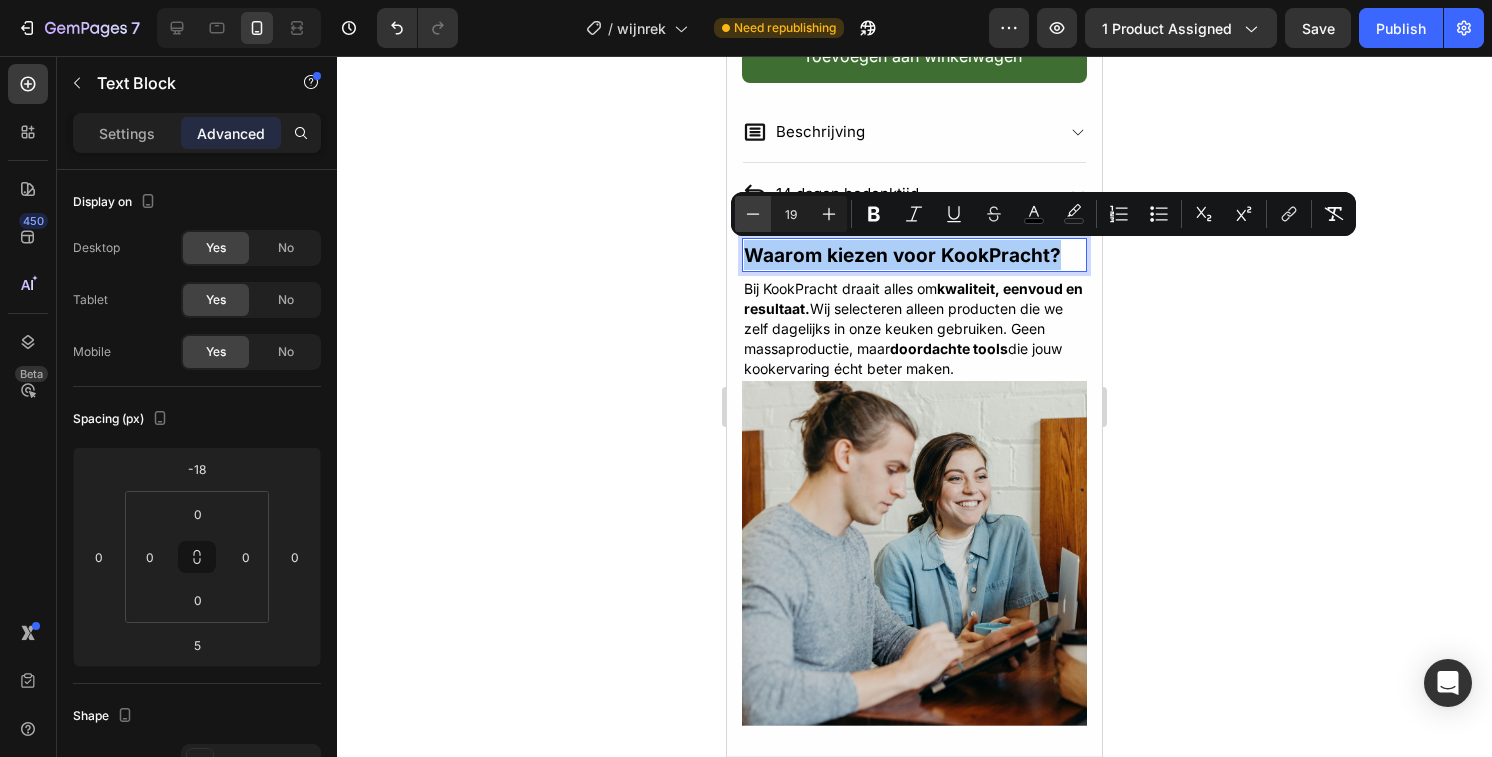 click 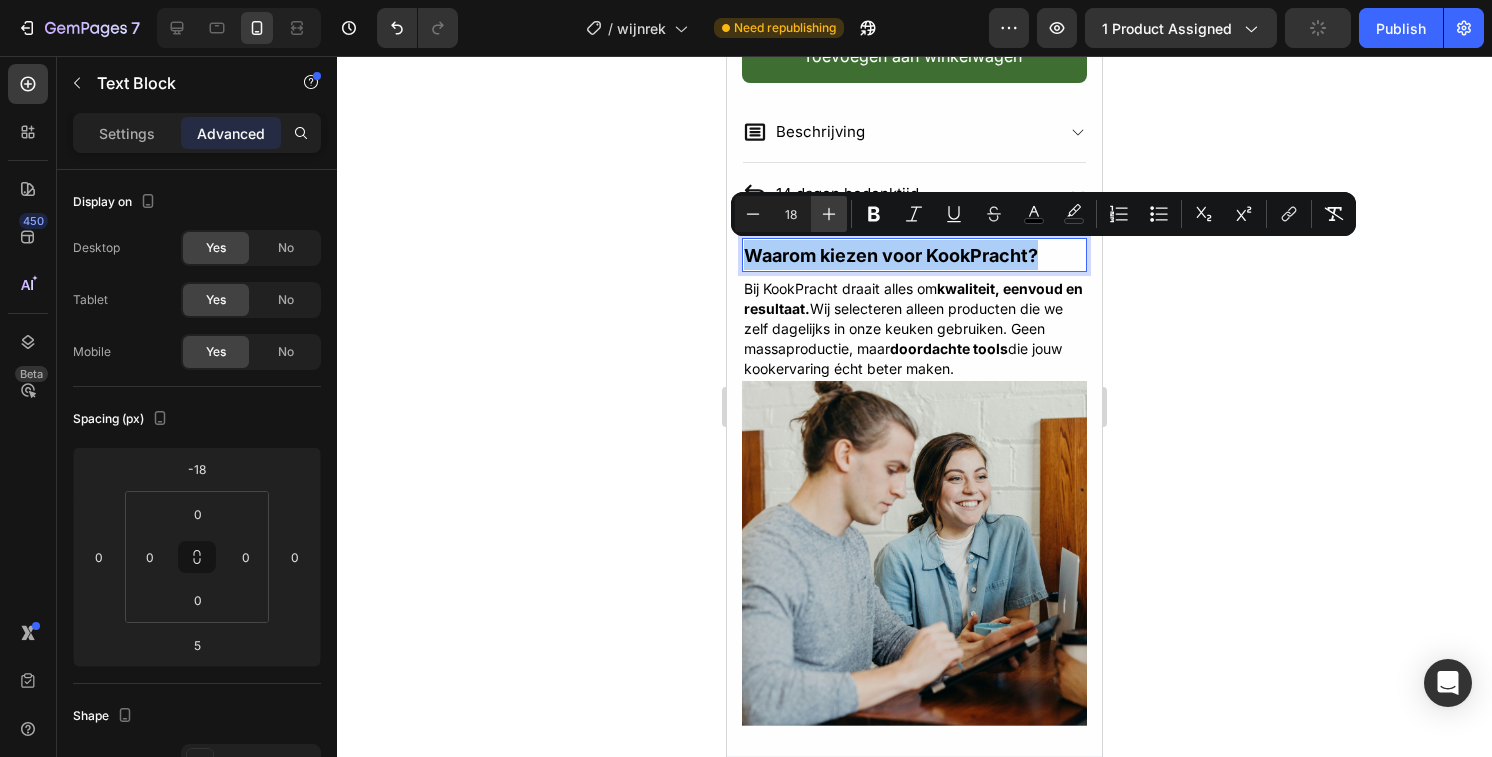 click 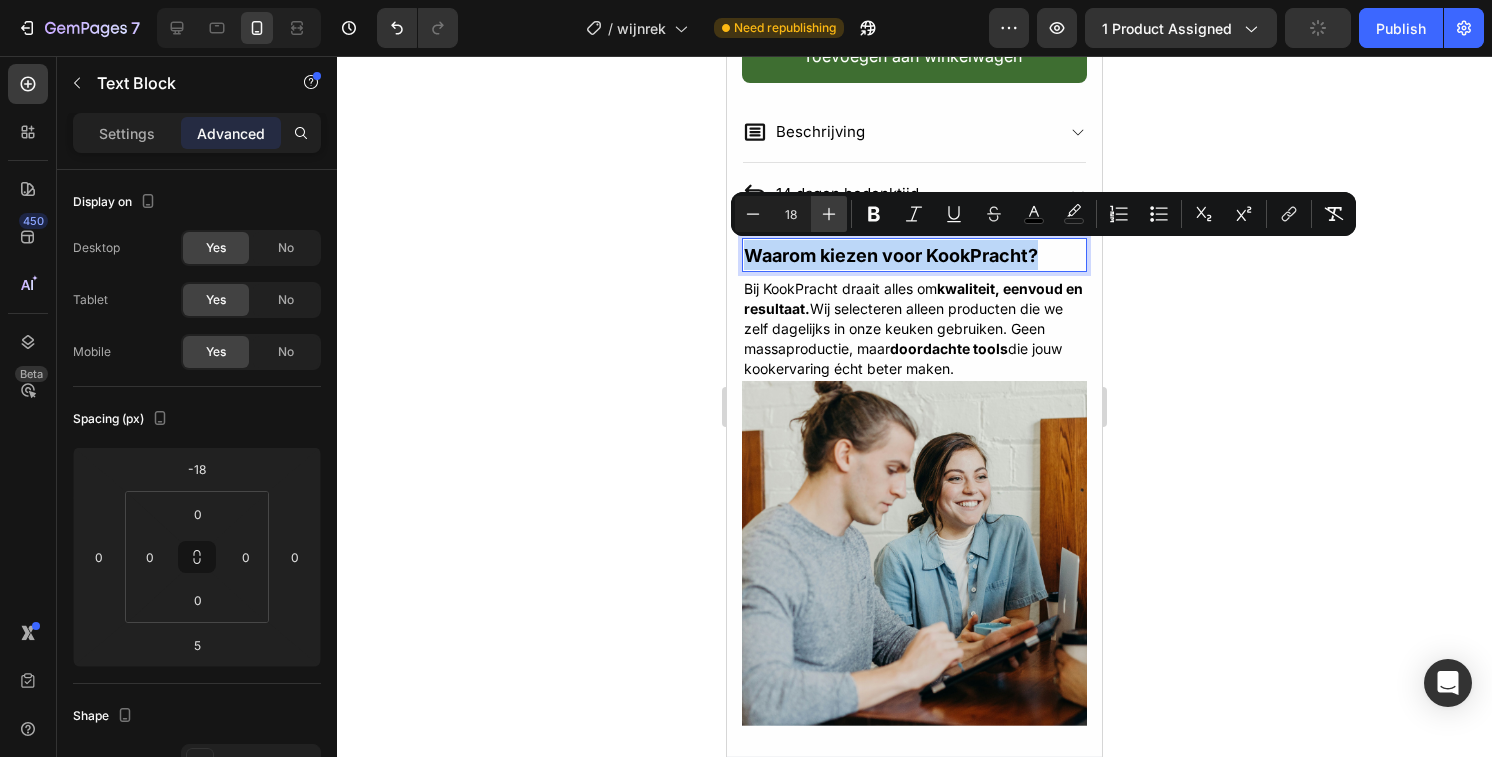 type on "19" 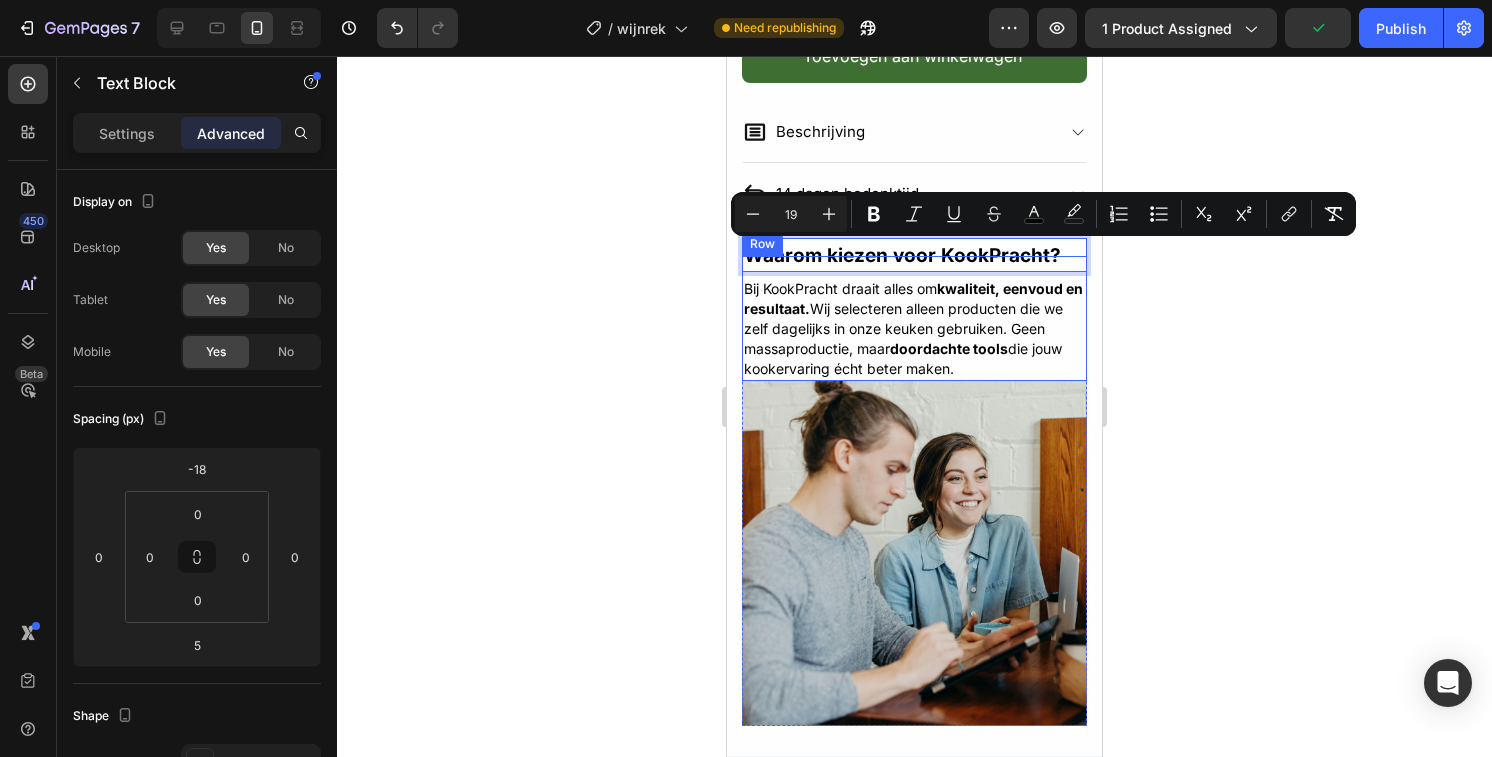 click 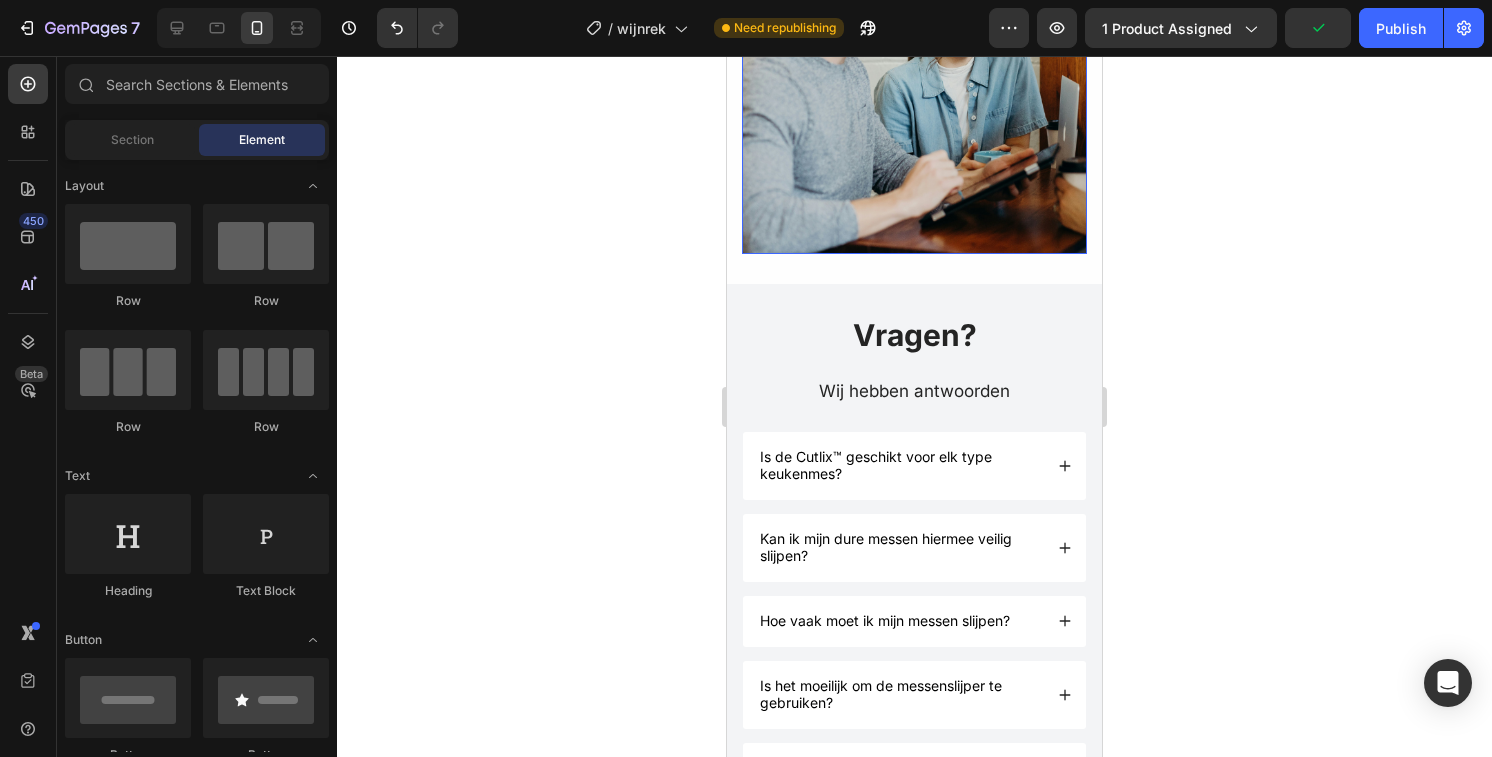 scroll, scrollTop: 1410, scrollLeft: 0, axis: vertical 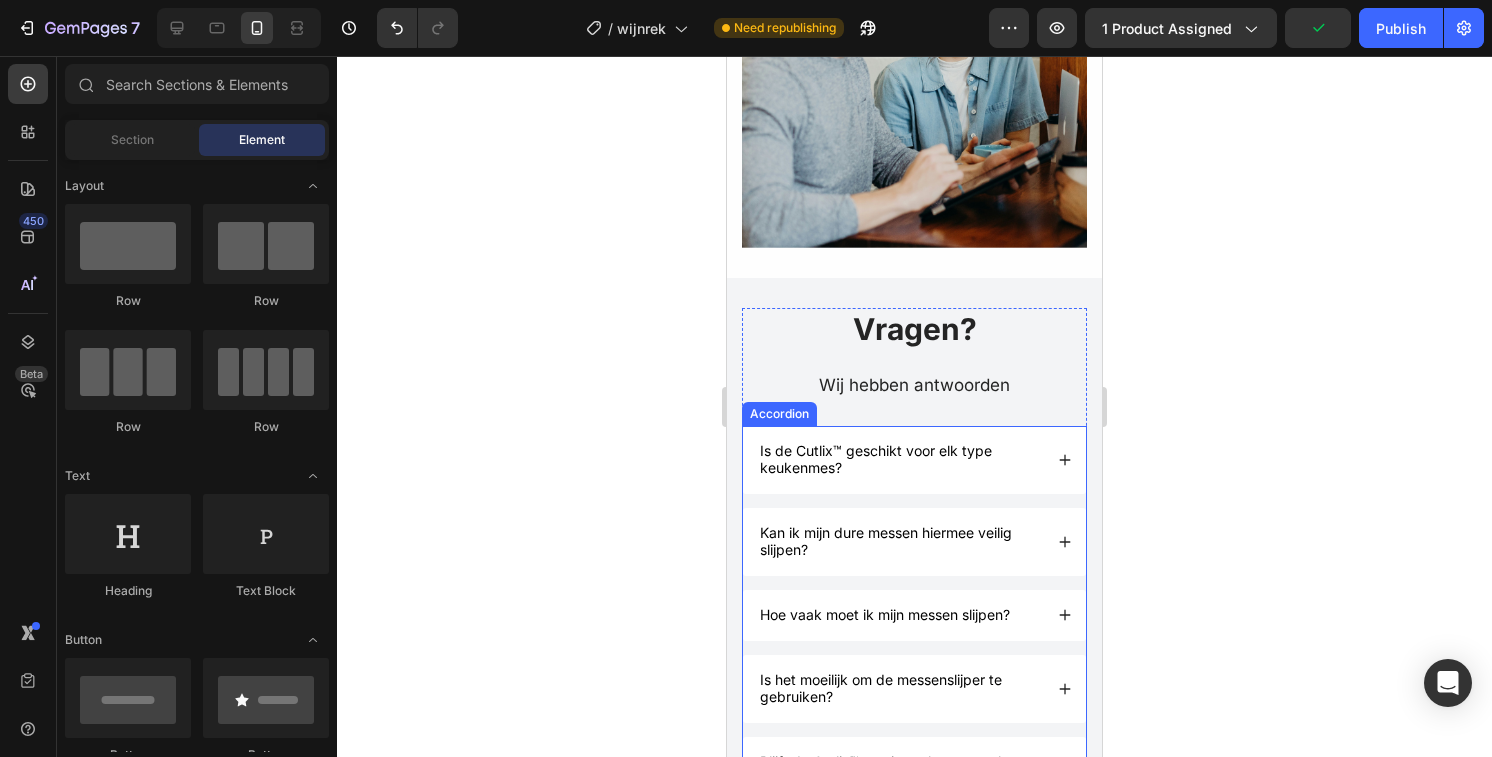 click on "Is de Cutlix™ geschikt voor elk type keukenmes?" at bounding box center (899, 460) 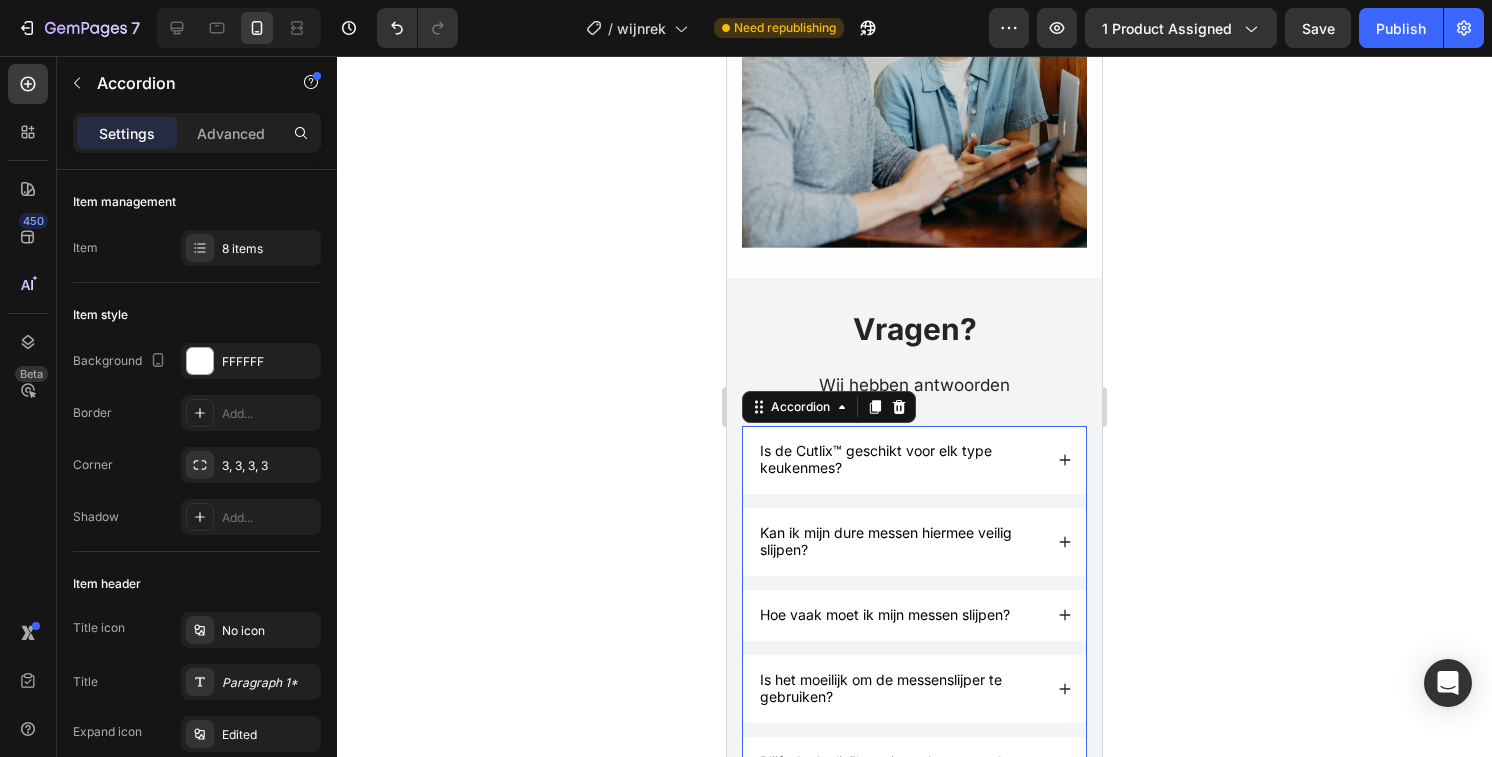 click on "Is de Cutlix™ geschikt voor elk type keukenmes?" at bounding box center [899, 460] 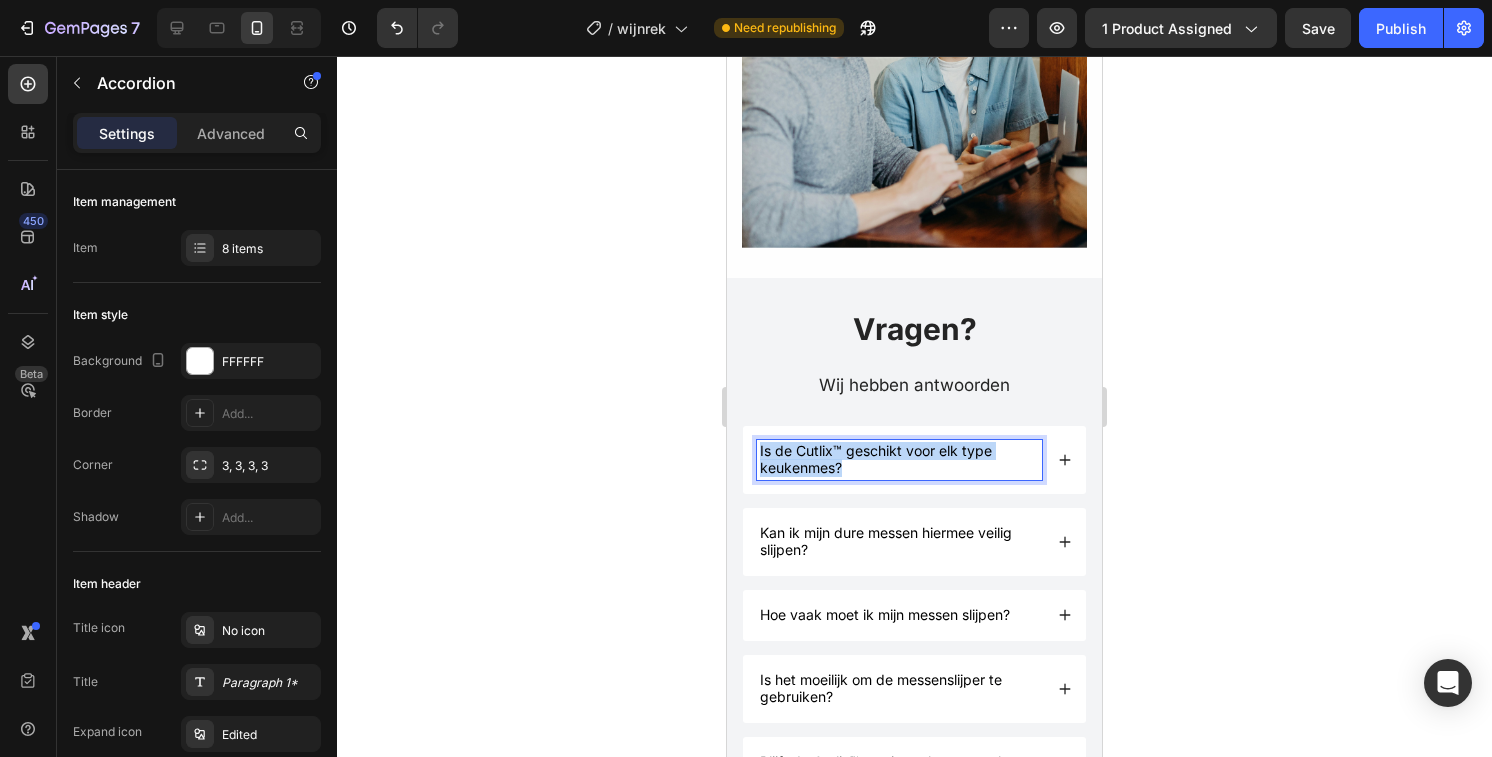 click on "Is de Cutlix™ geschikt voor elk type keukenmes?" at bounding box center (899, 460) 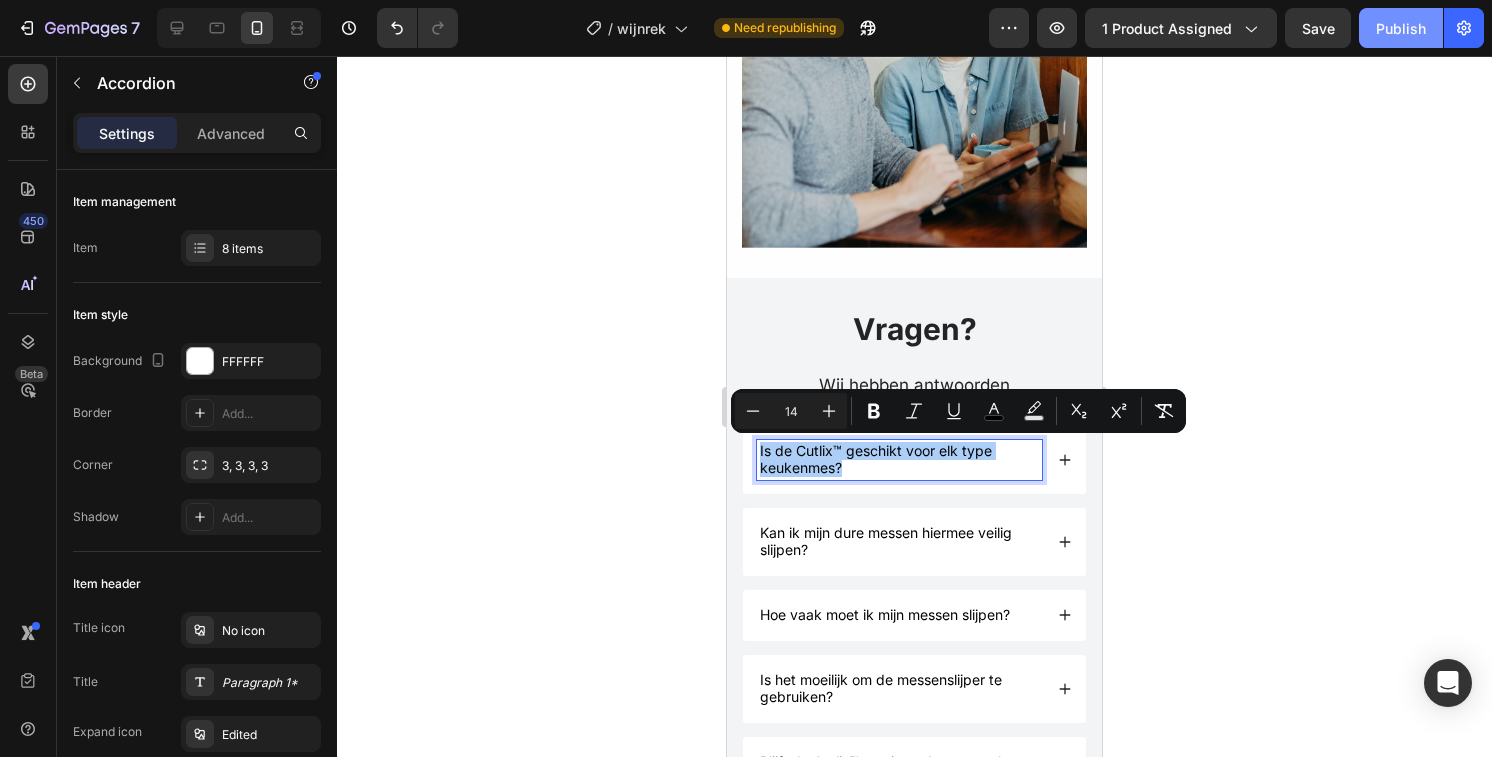 click on "Publish" at bounding box center [1401, 28] 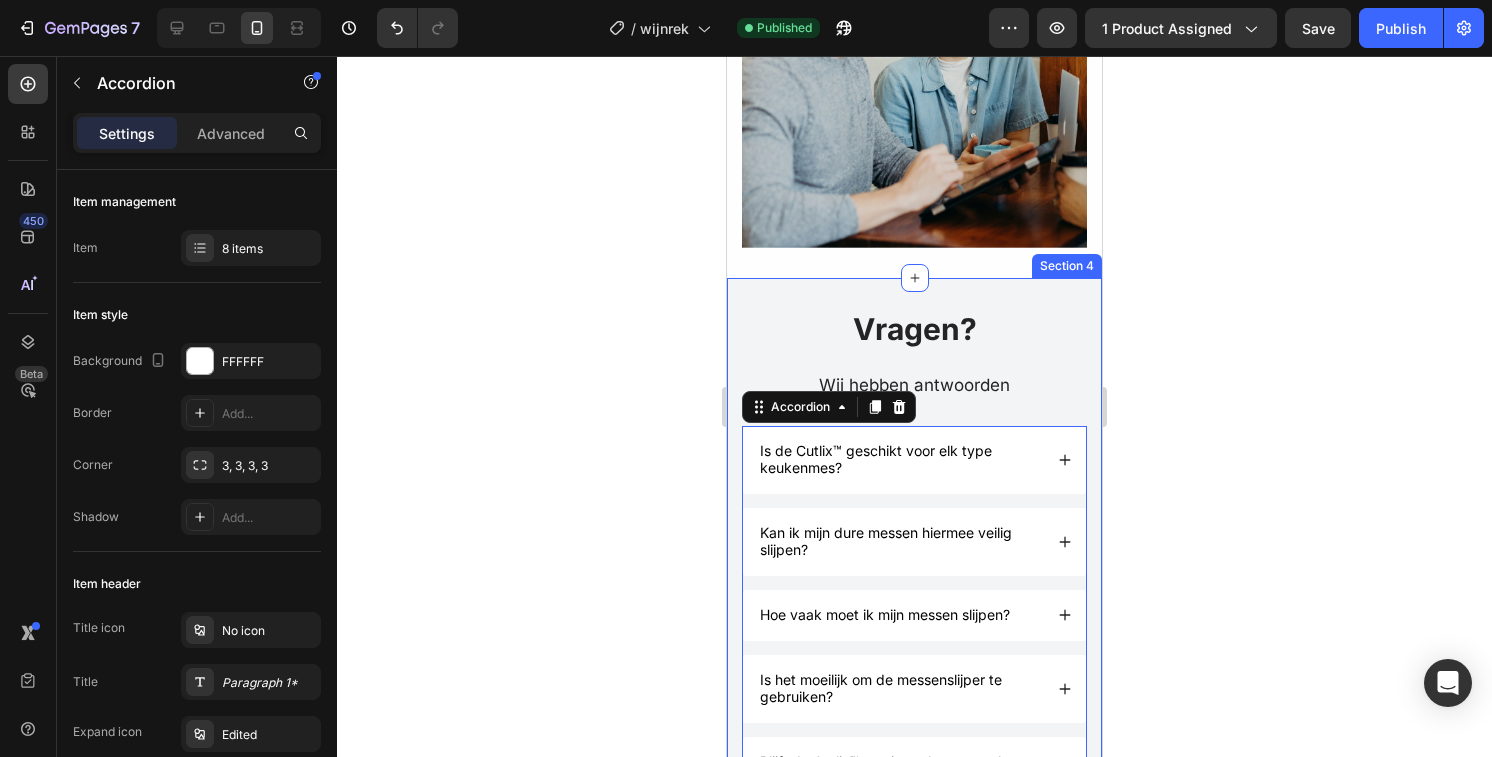 click 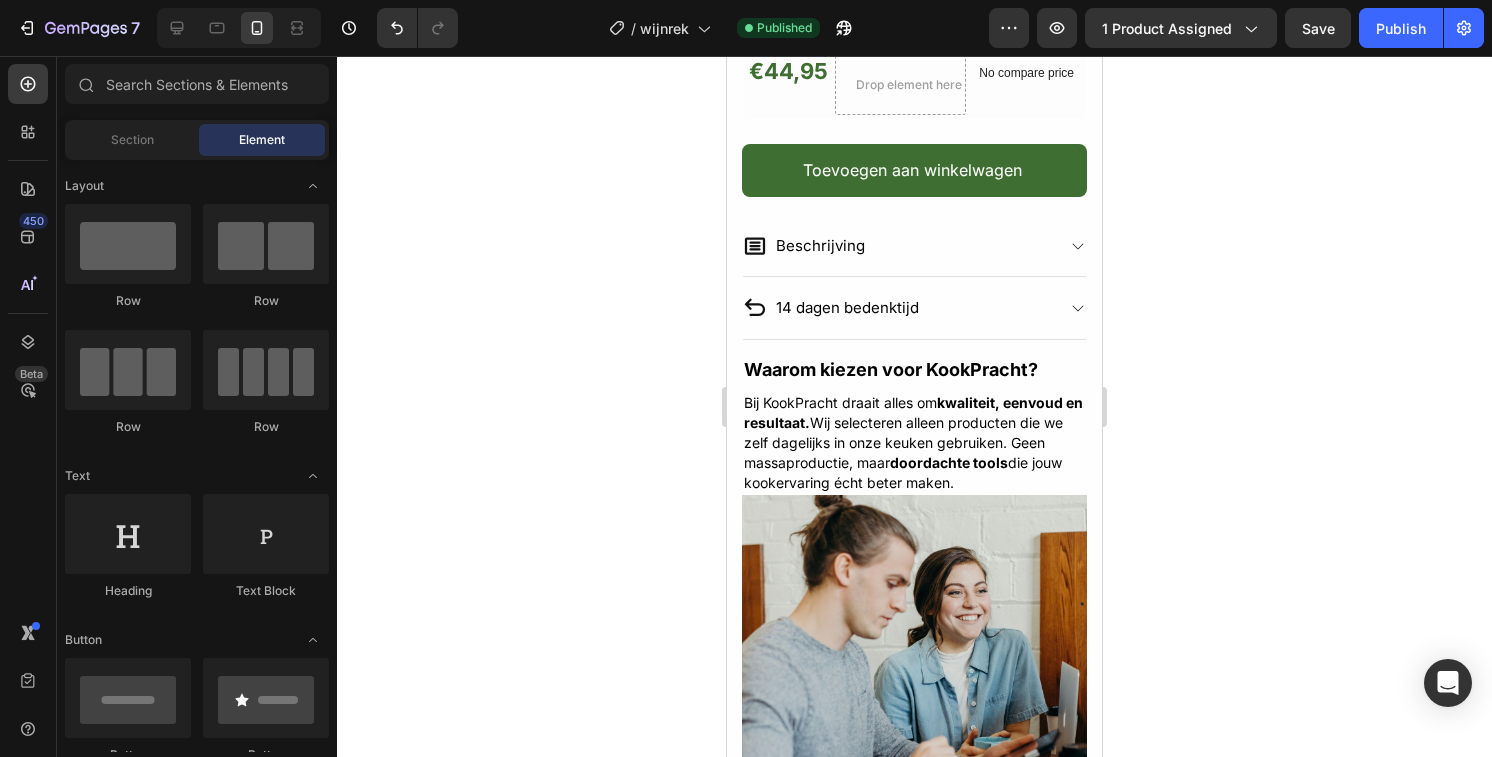 scroll, scrollTop: 804, scrollLeft: 0, axis: vertical 